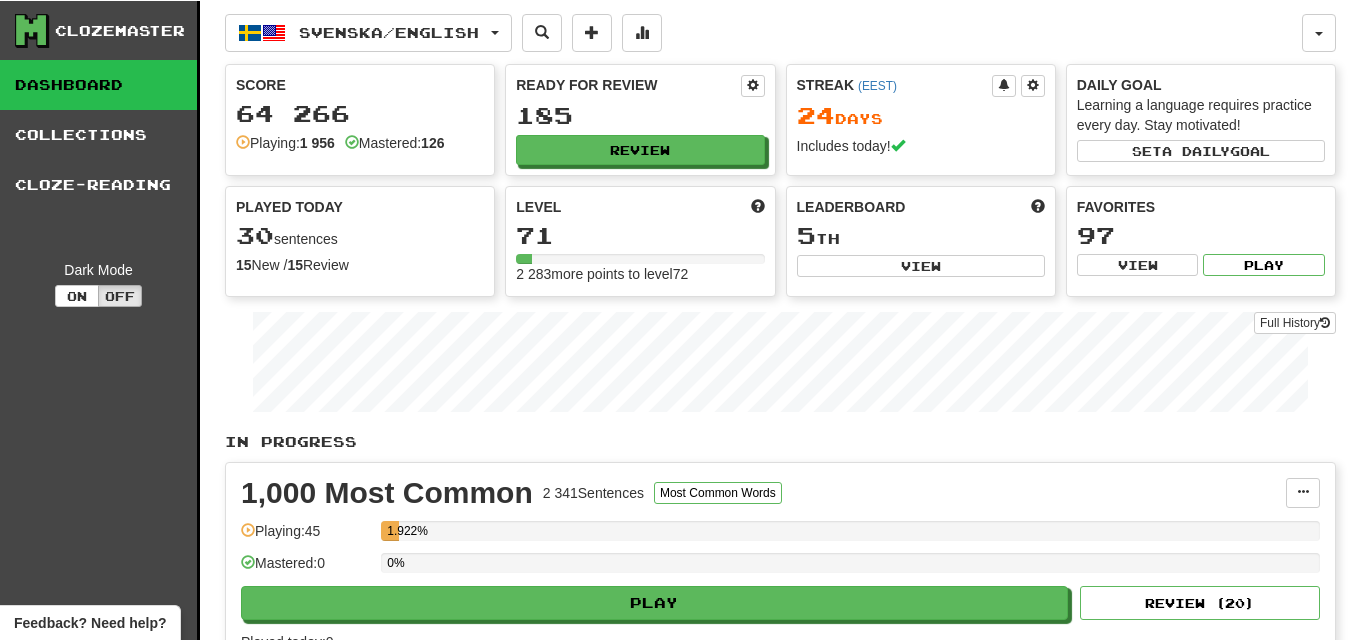 scroll, scrollTop: 0, scrollLeft: 0, axis: both 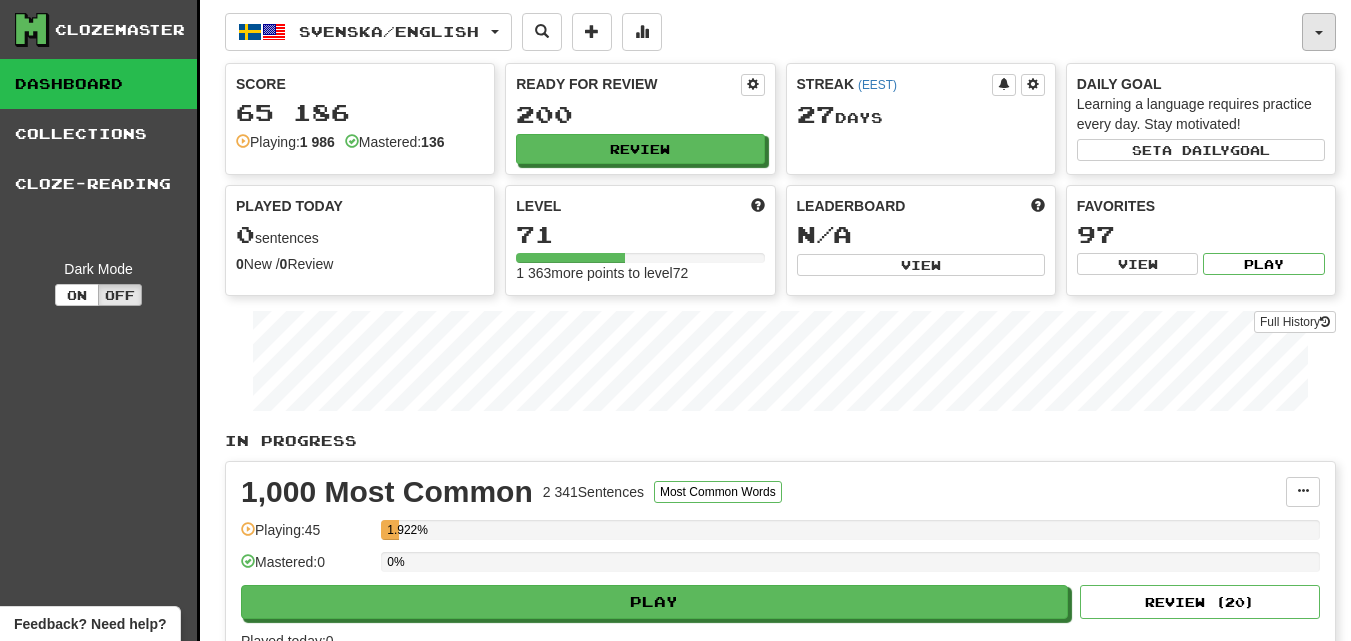 click at bounding box center [1319, 32] 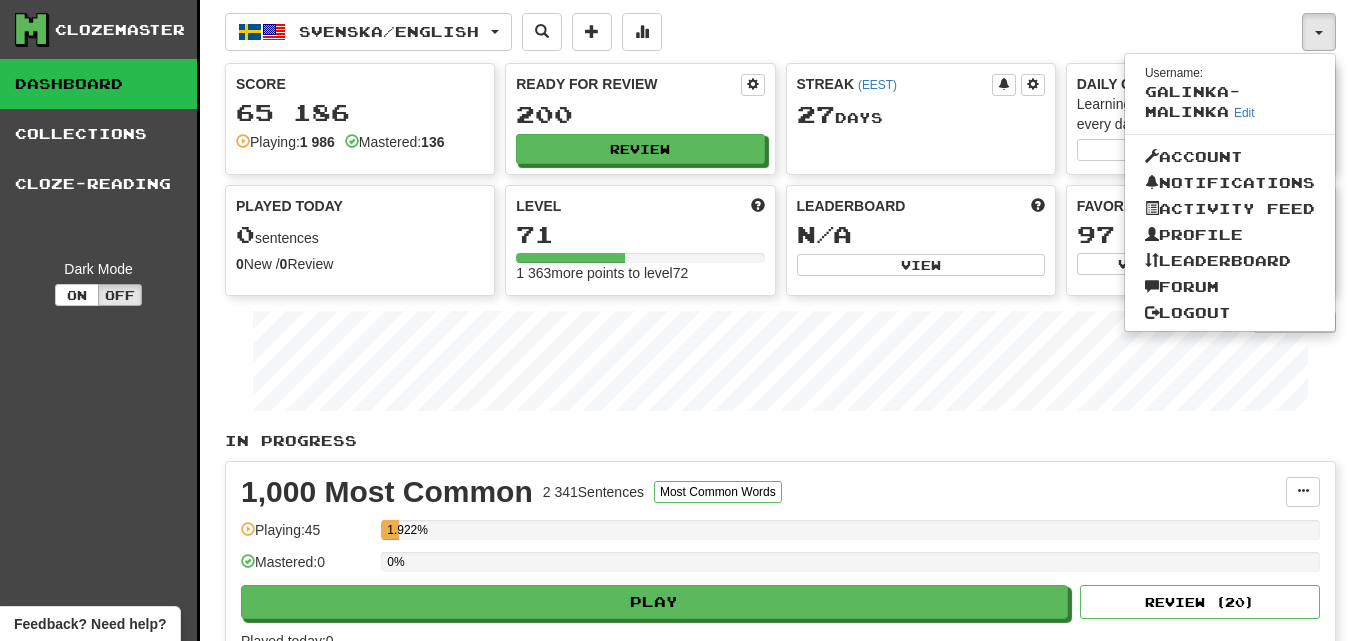click on "Svenska  /  English Svenska  /  English Streak:  27   Review:  200 Points today:  0  Language Pairing Username: Galinka-malinka Edit  Account  Notifications  Activity Feed  Profile  Leaderboard  Forum  Logout Score 65 186  Playing:  1 986  Mastered:  136 Ready for Review 200   Review Streak   ( EEST ) 27  Day s Daily Goal Learning a language requires practice every day. Stay motivated! Set  a daily  goal Played Today 0  sentences 0  New /  0  Review Full History  Level 71 1 363  more points to level  72 Leaderboard N/A View Favorites 97 View Play Full History  In Progress 1,000 Most Common 2 341  Sentences Most Common Words Manage Sentences Unpin from Dashboard  Playing:  45 1.922%  Mastered:  0 0% Play Review ( 20 ) Played today:  0 100 Most Common 493  Sentences Most Common Words Manage Sentences Unpin from Dashboard  Playing:  353 71.602%  Mastered:  36 7.302% Play Review ( 20 ) Played today:  0 500 Most Common 2 623  Sentences Most Common Words Manage Sentences Unpin from Dashboard  Playing:  213 19" at bounding box center [780, 1408] 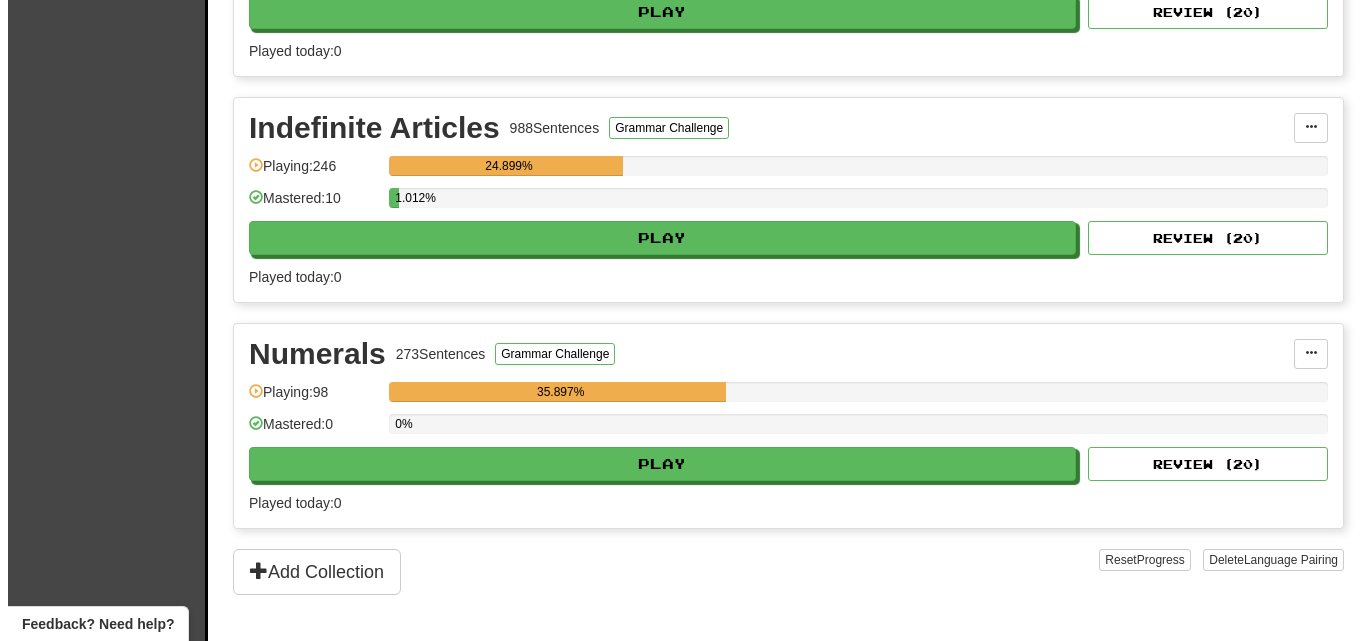 scroll, scrollTop: 2100, scrollLeft: 0, axis: vertical 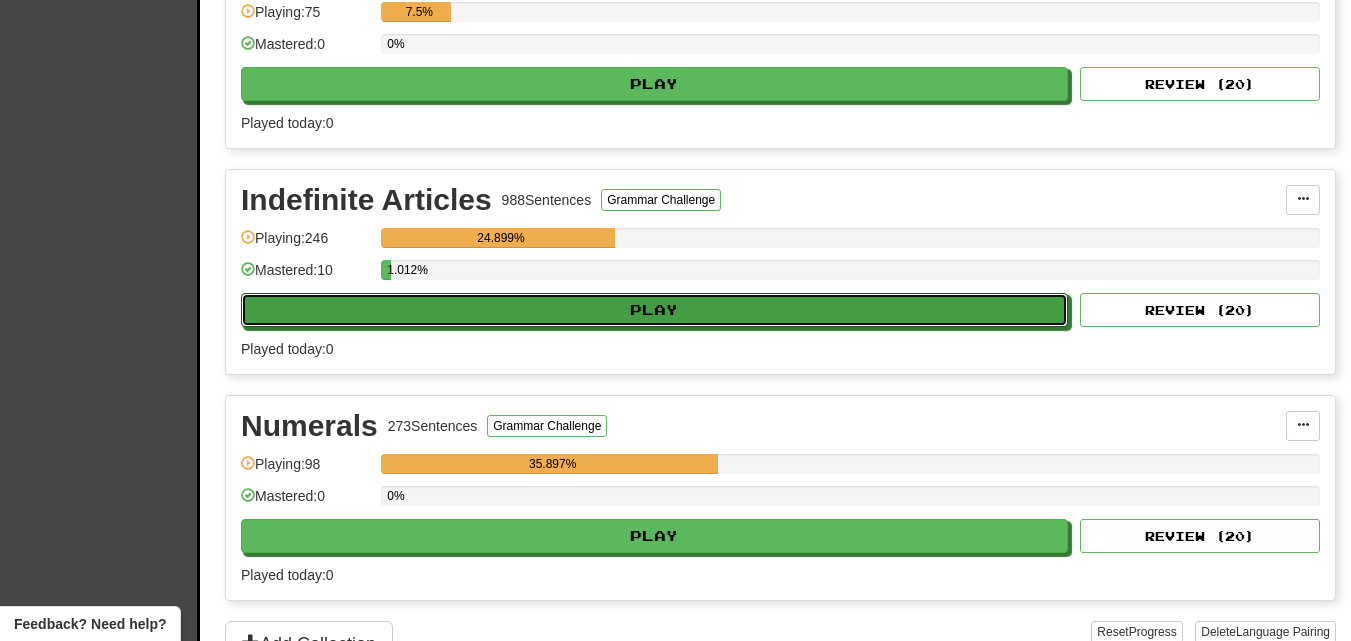 click on "Play" at bounding box center [654, 310] 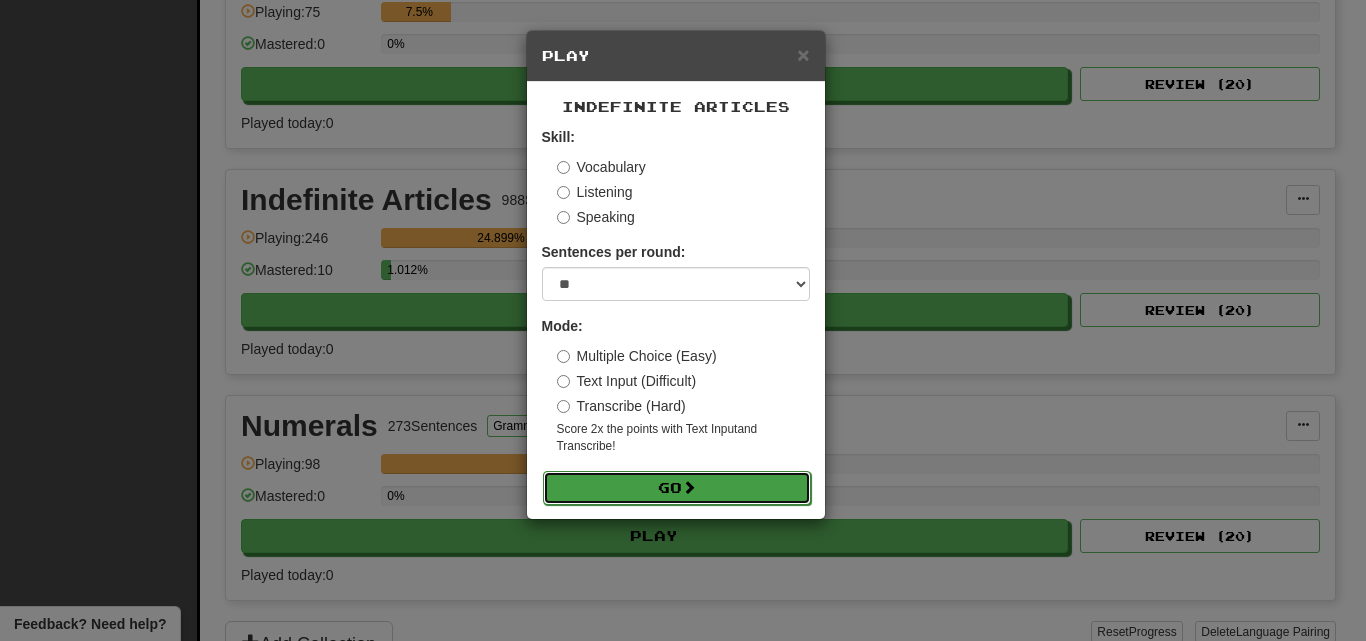 click at bounding box center (689, 487) 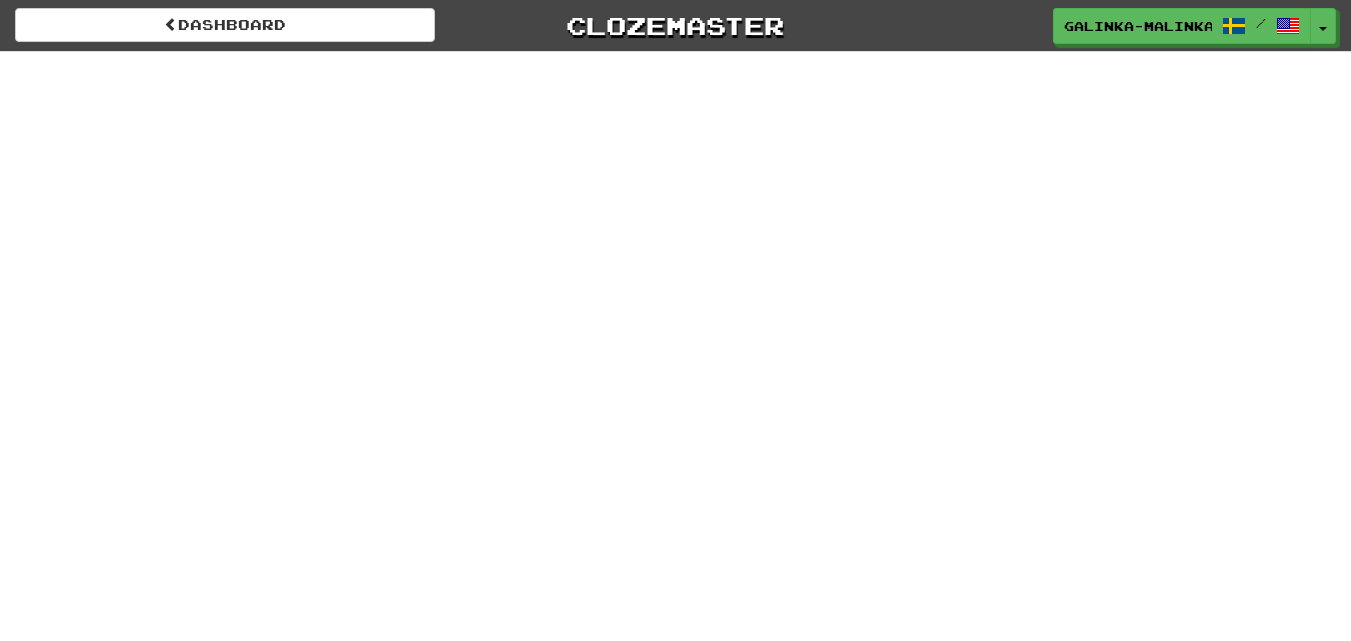 scroll, scrollTop: 0, scrollLeft: 0, axis: both 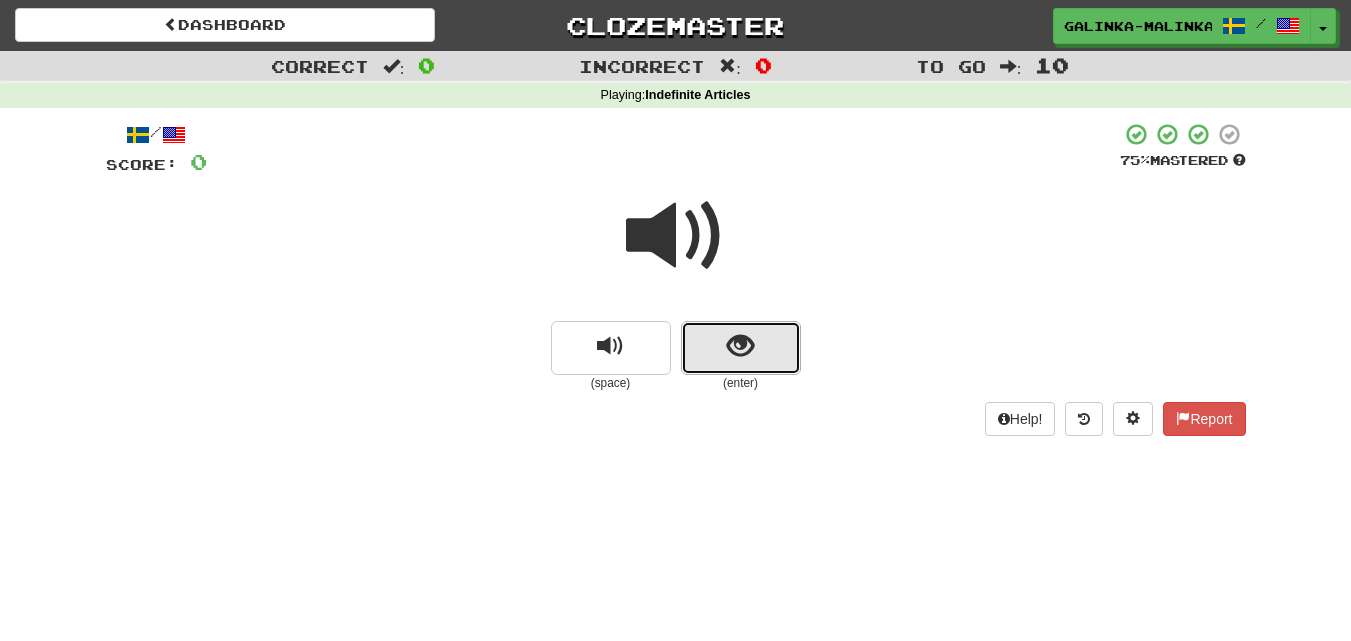 click at bounding box center [740, 346] 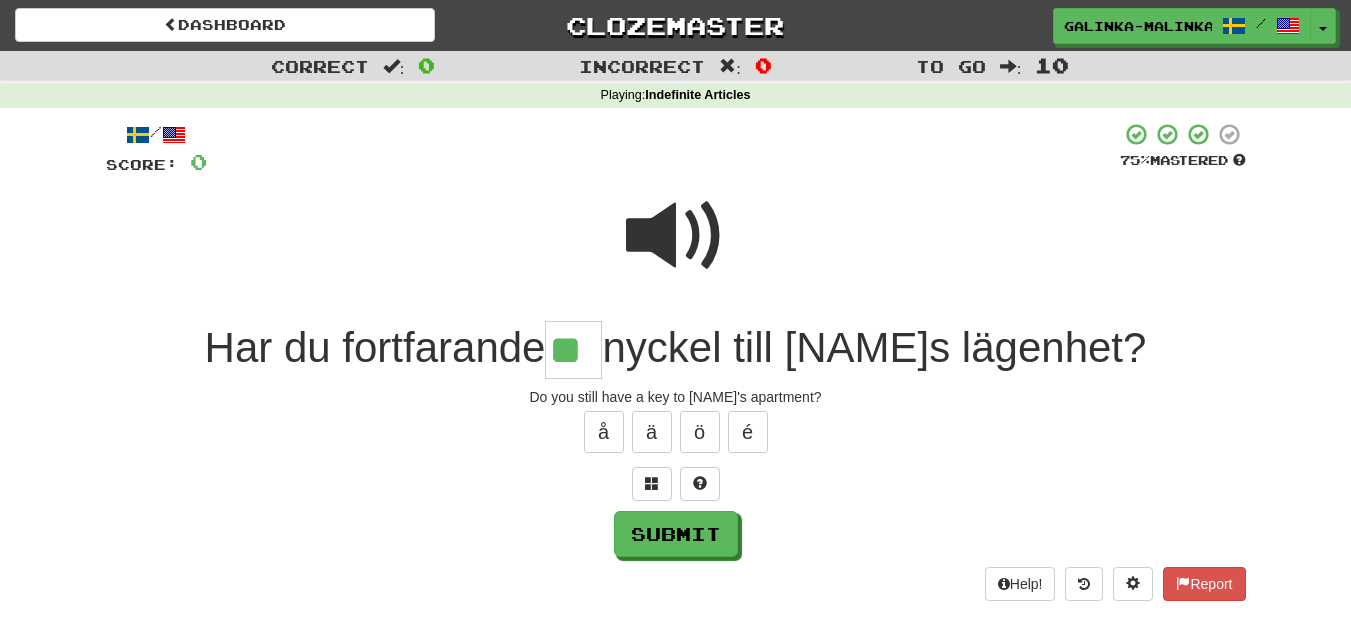 type on "**" 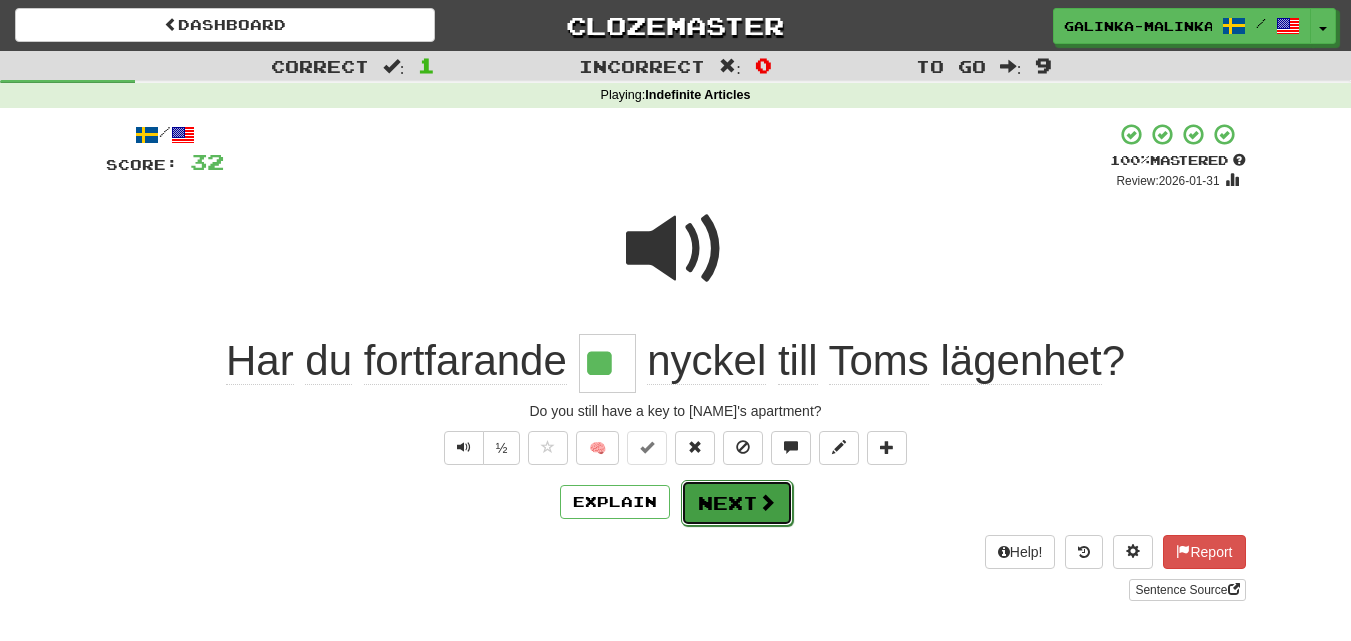 click on "Next" at bounding box center [737, 503] 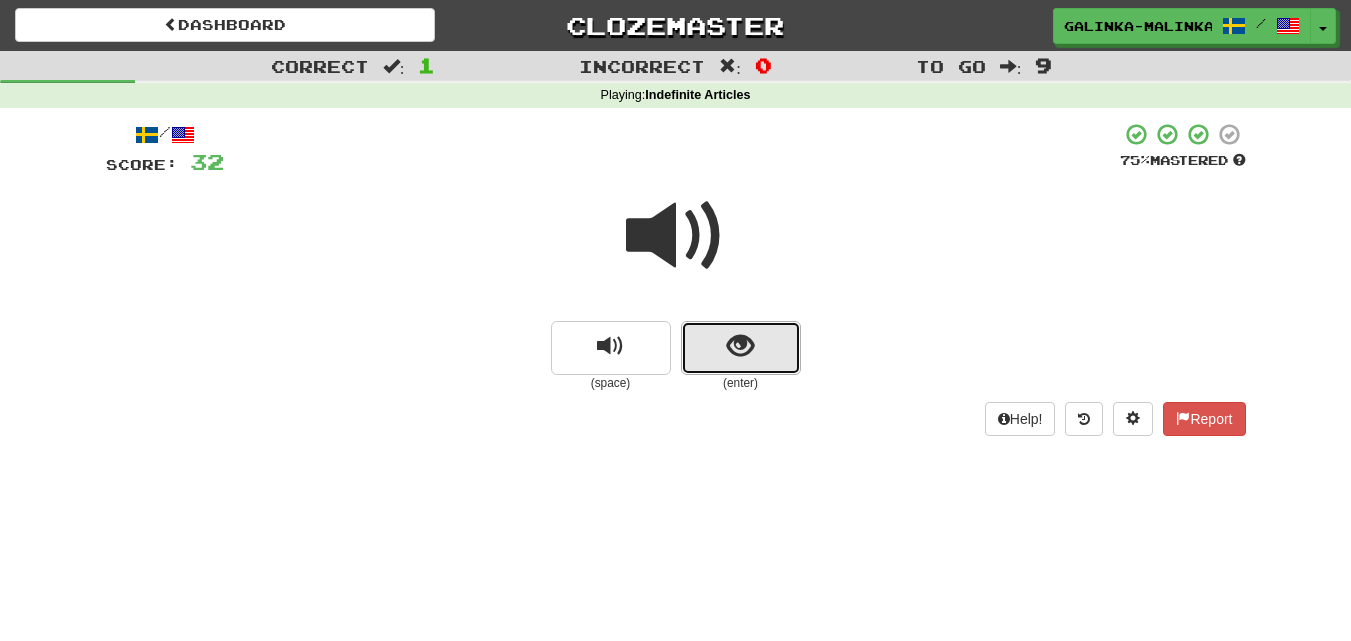 click at bounding box center [741, 348] 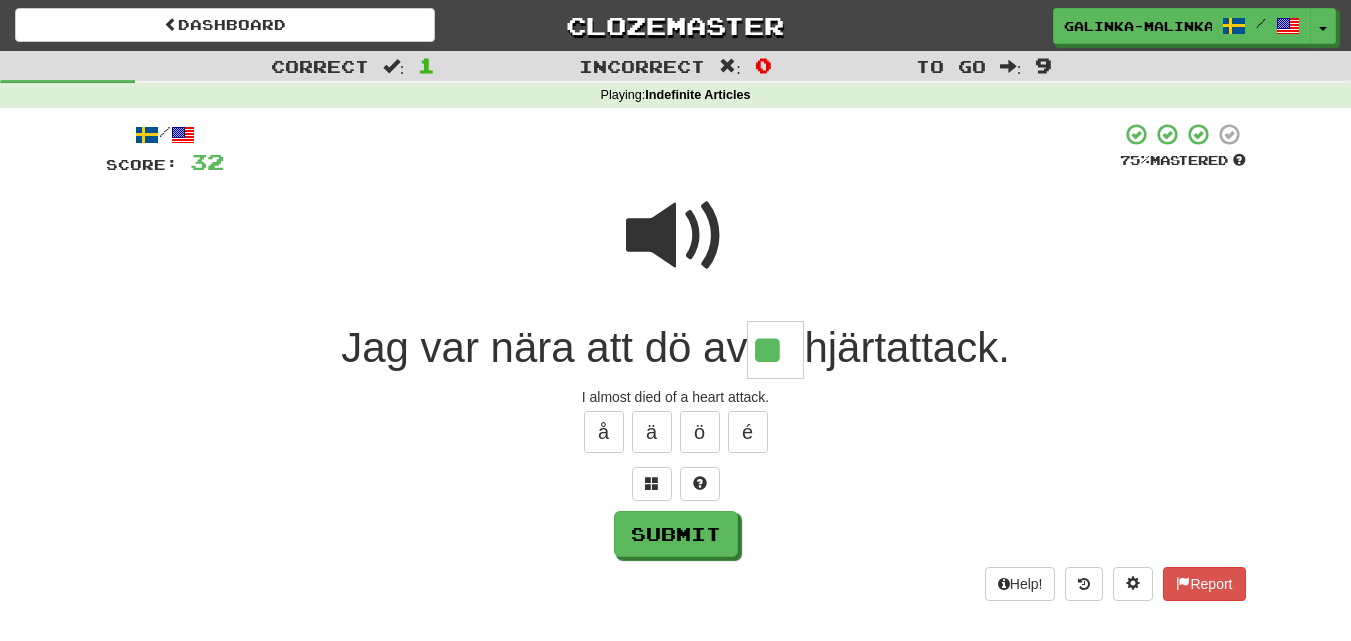 type on "**" 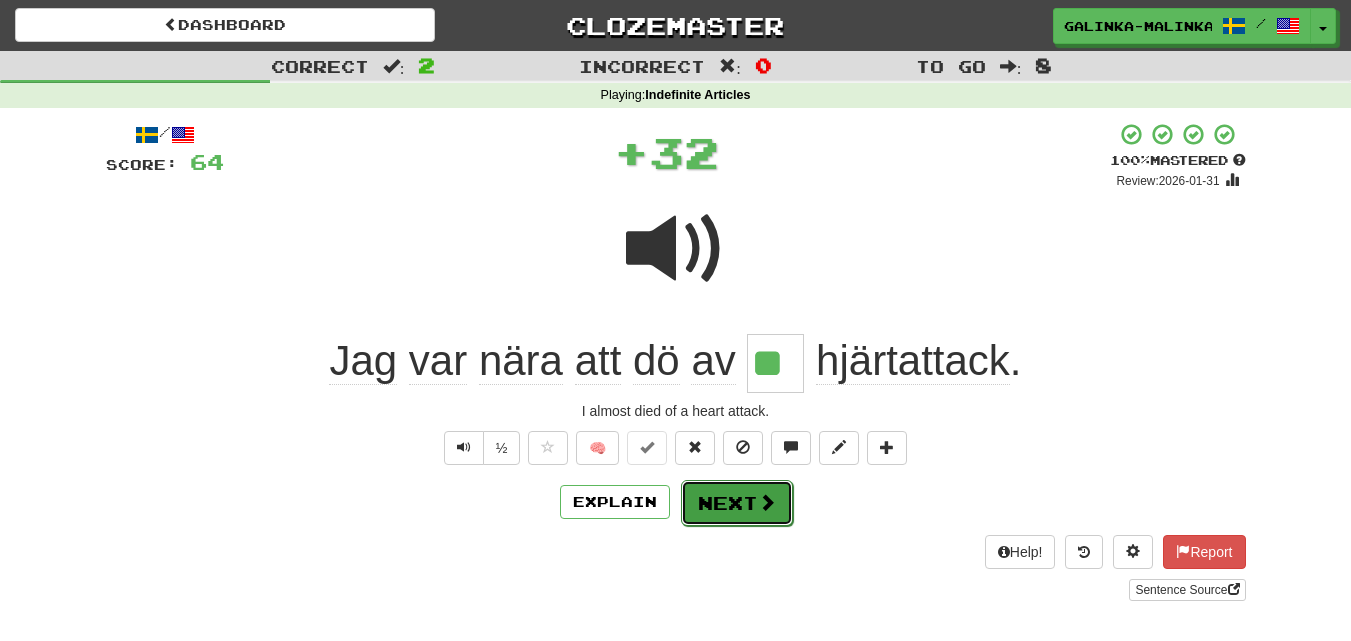 click on "Next" at bounding box center (737, 503) 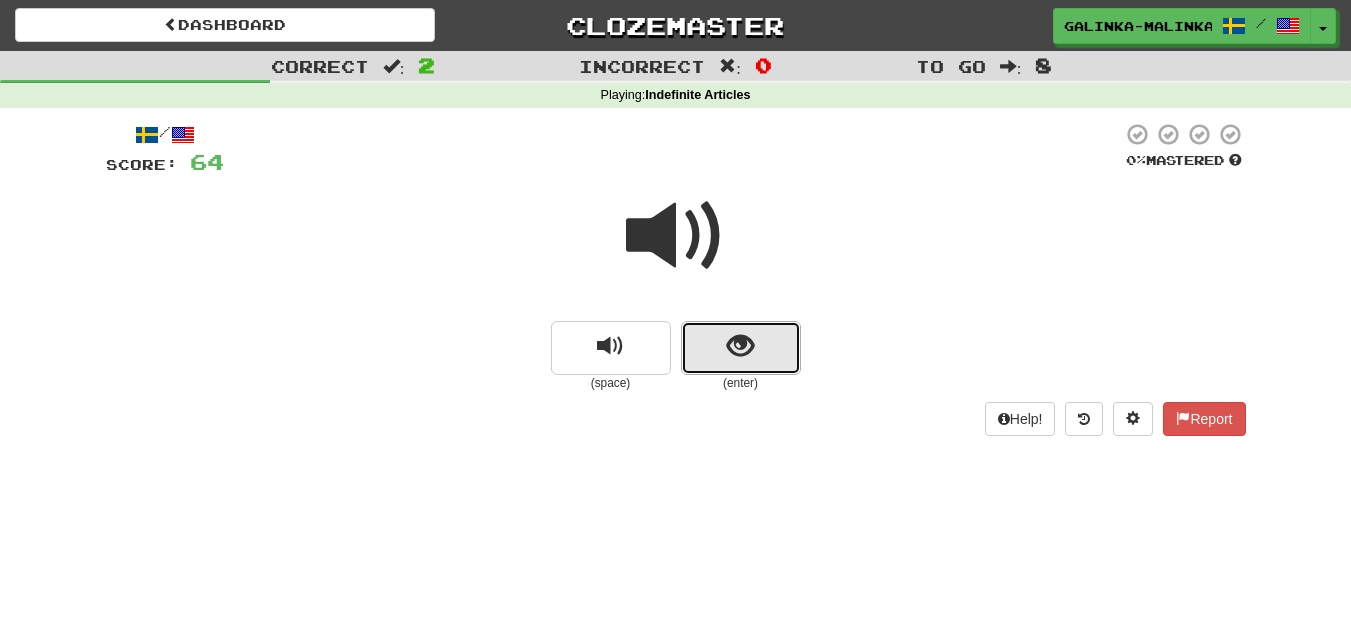 click at bounding box center (741, 348) 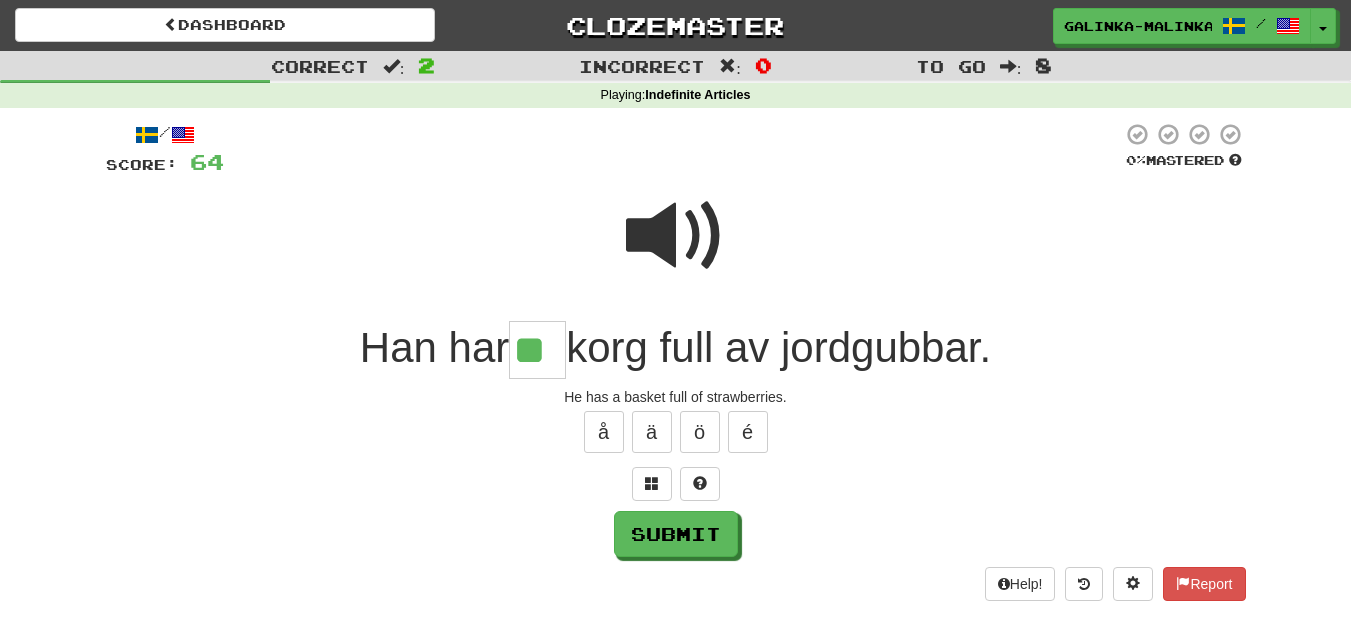 type on "**" 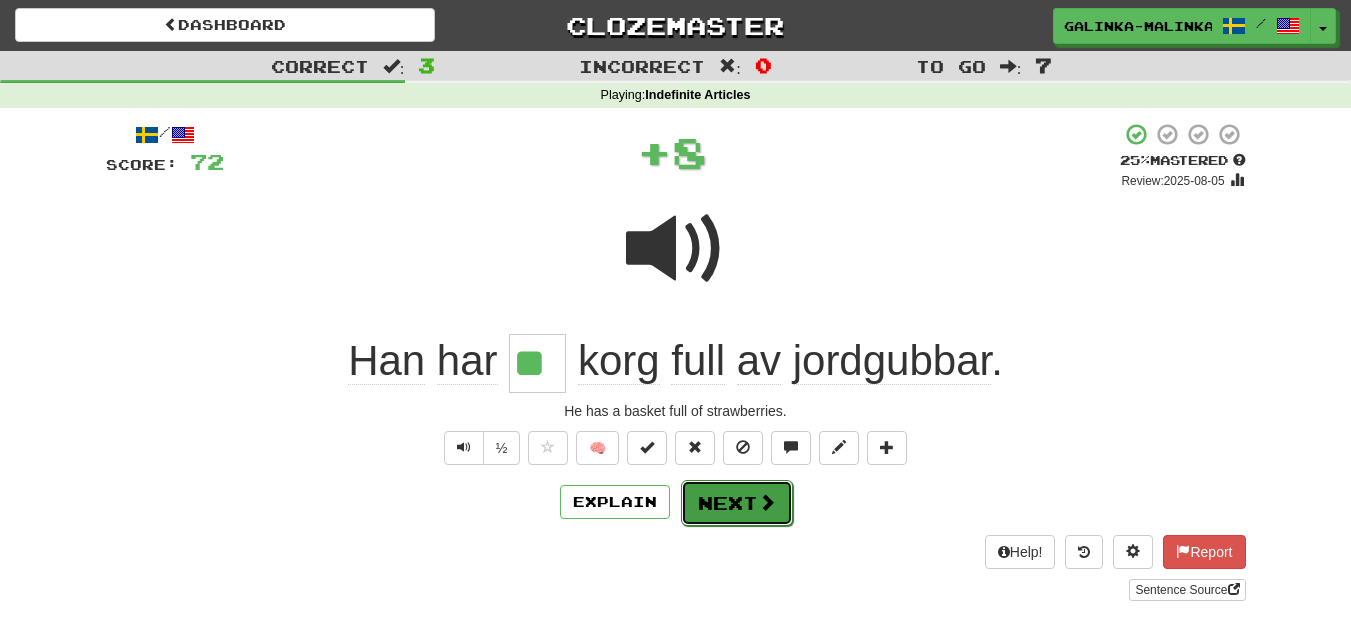 click on "Next" at bounding box center [737, 503] 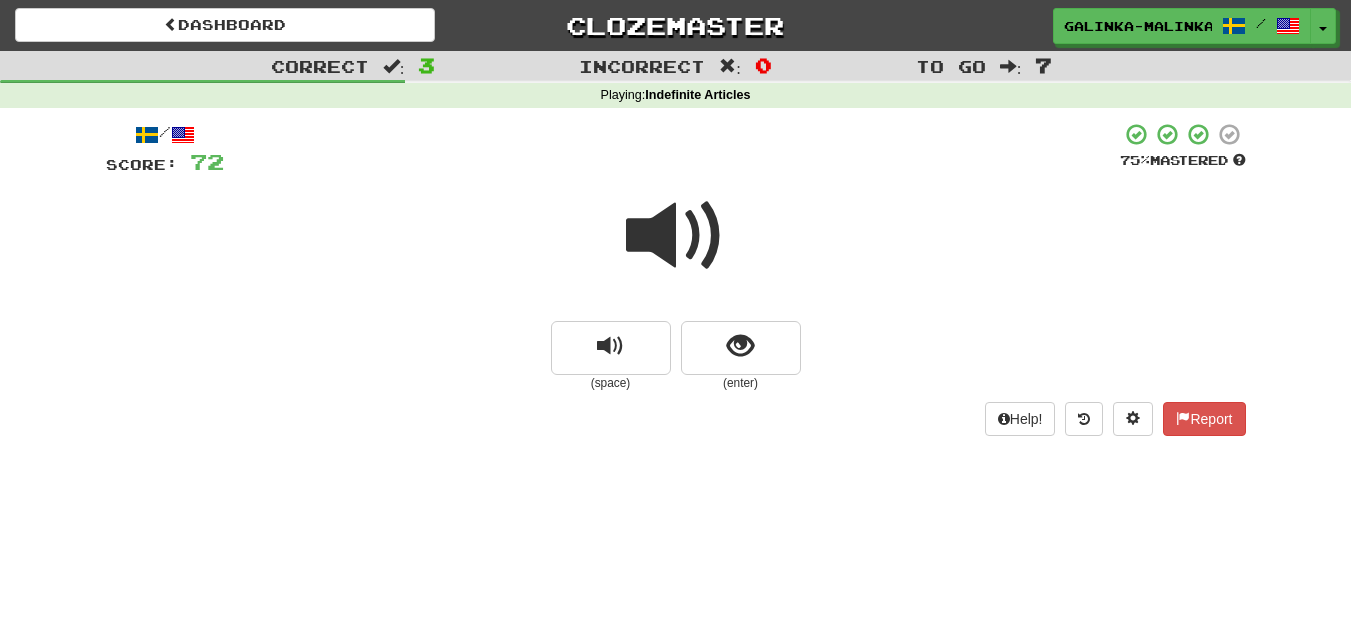 click at bounding box center (676, 249) 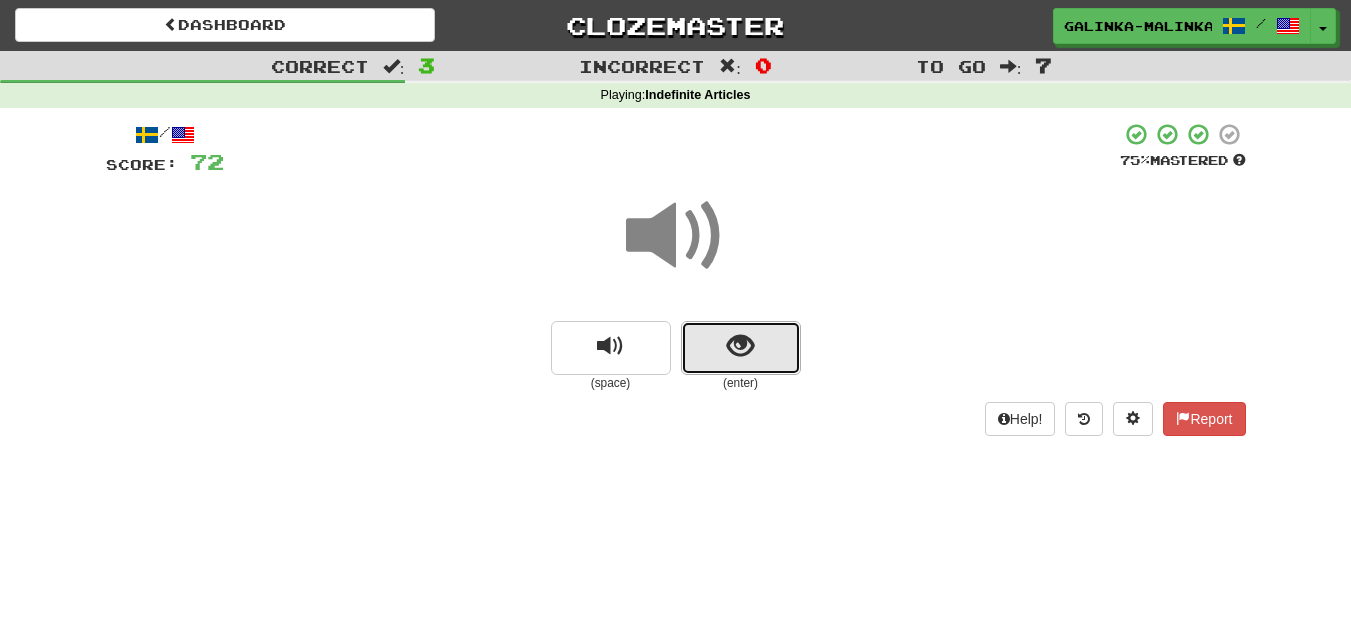 click at bounding box center (740, 346) 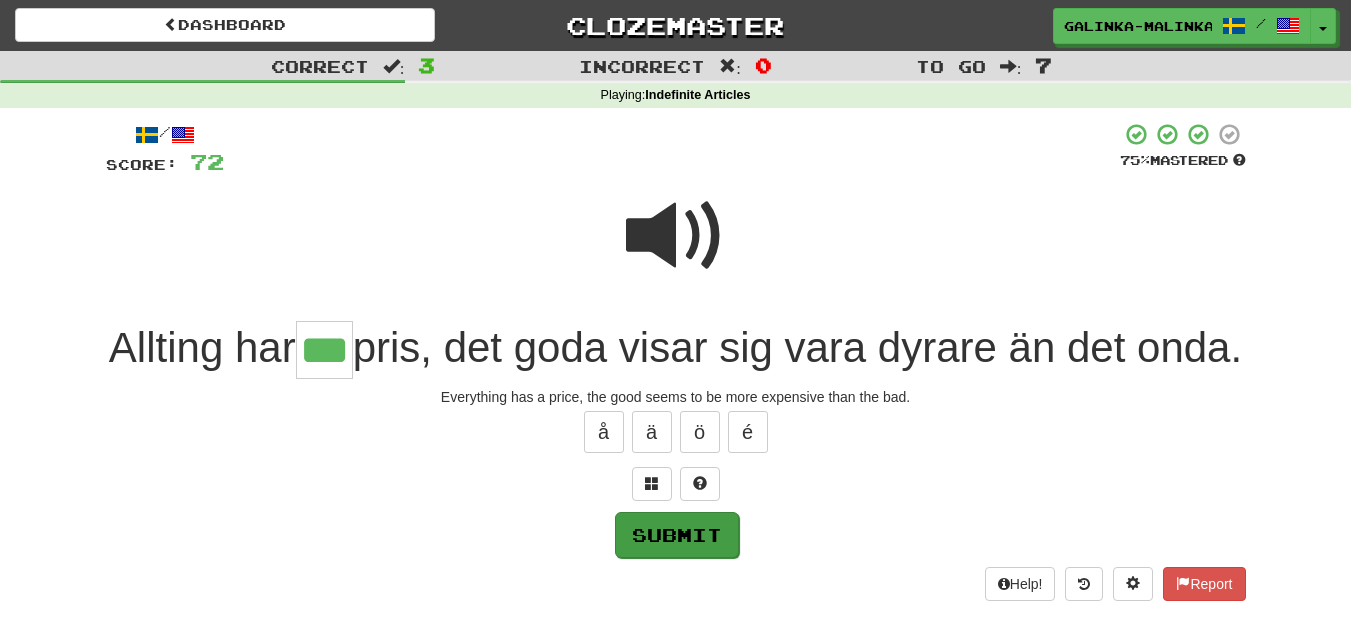 type on "***" 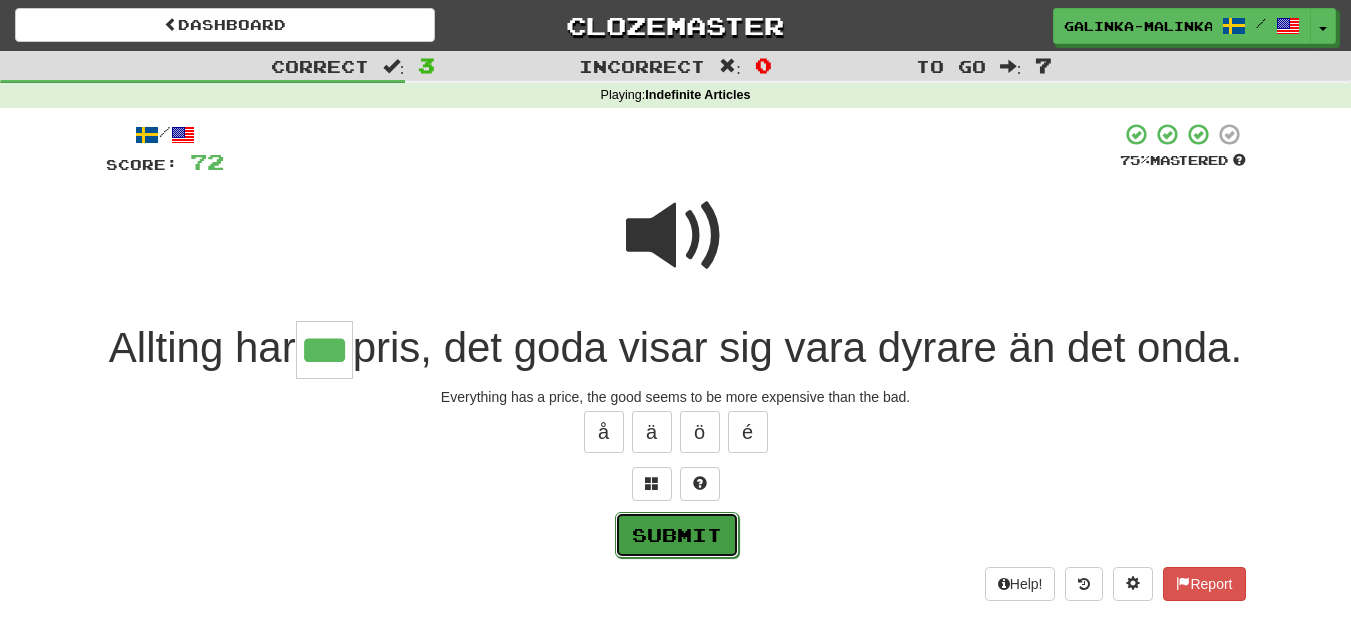 click on "Submit" at bounding box center [677, 535] 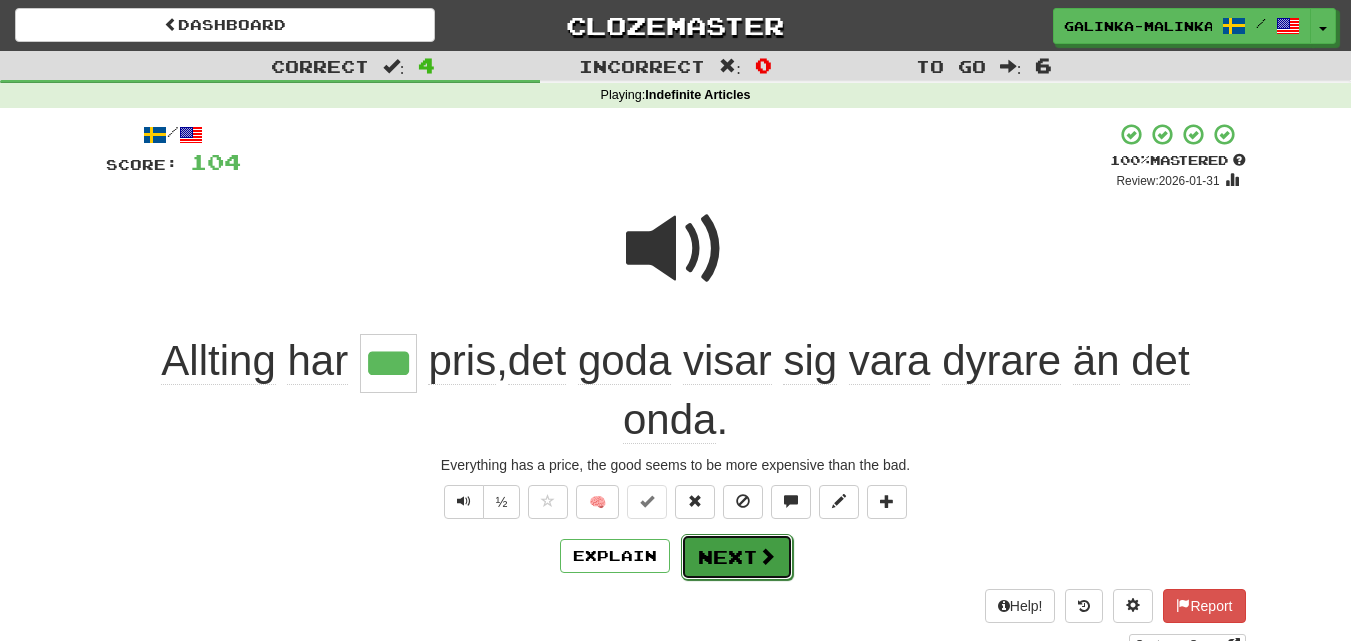 click on "Next" at bounding box center [737, 557] 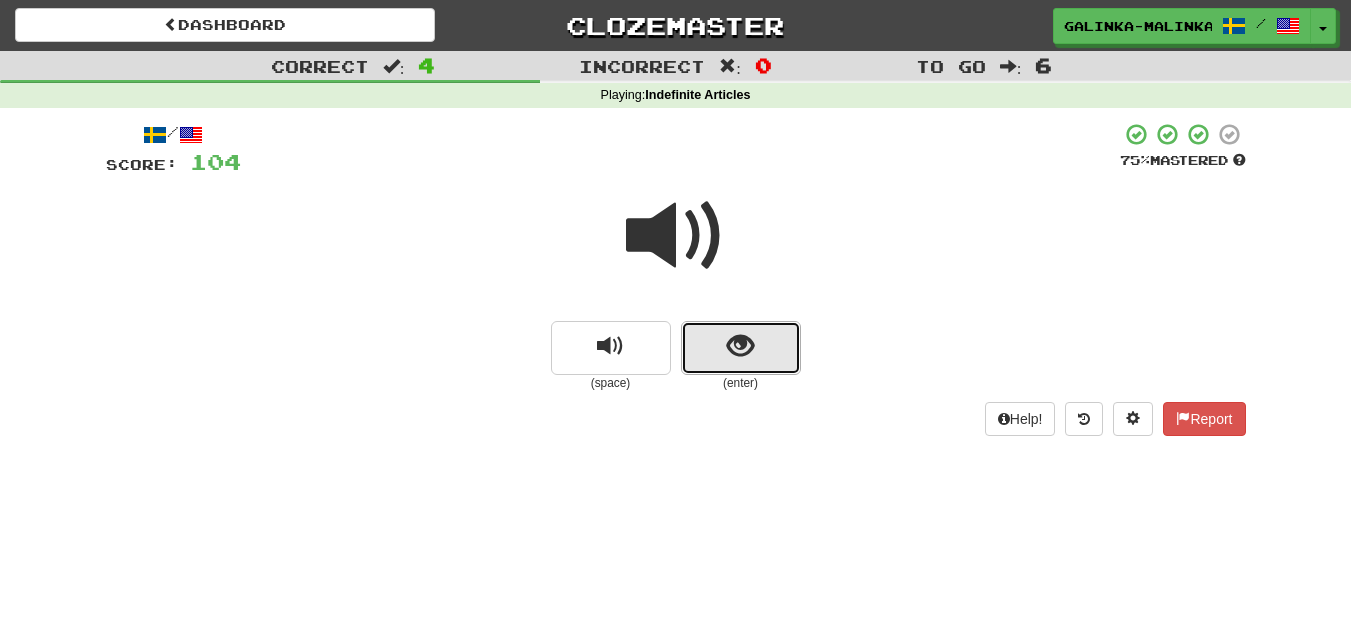 click at bounding box center (741, 348) 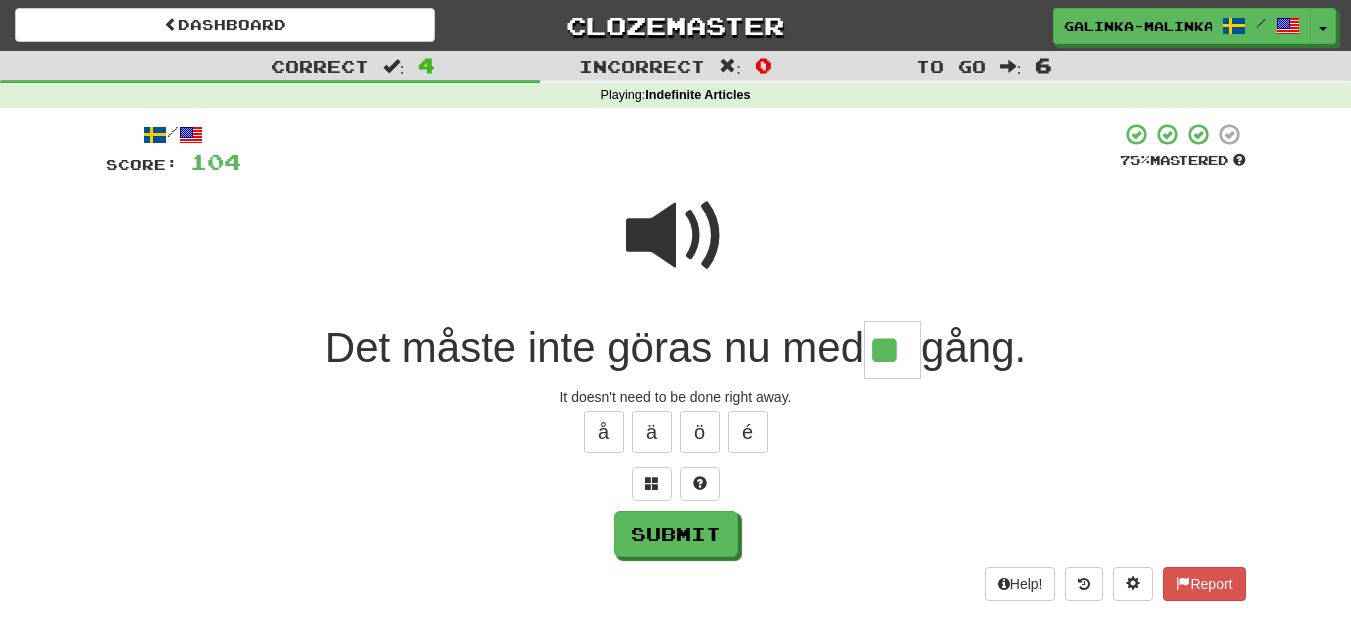 type on "**" 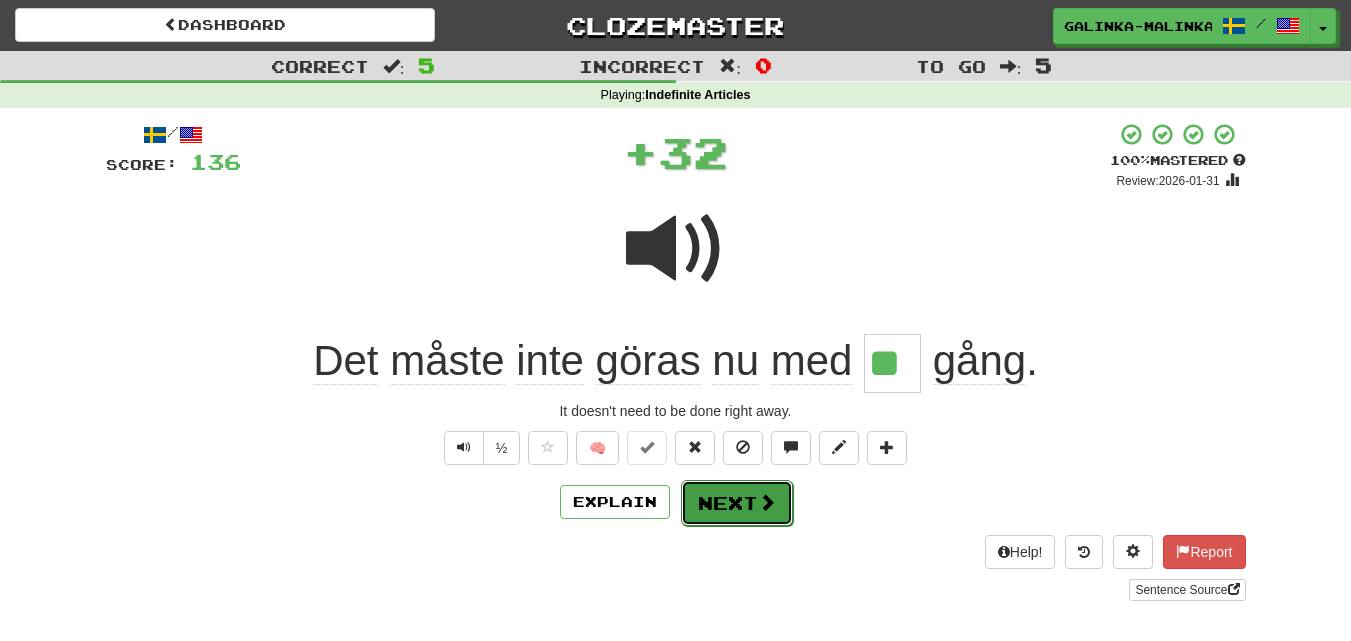 click at bounding box center [767, 502] 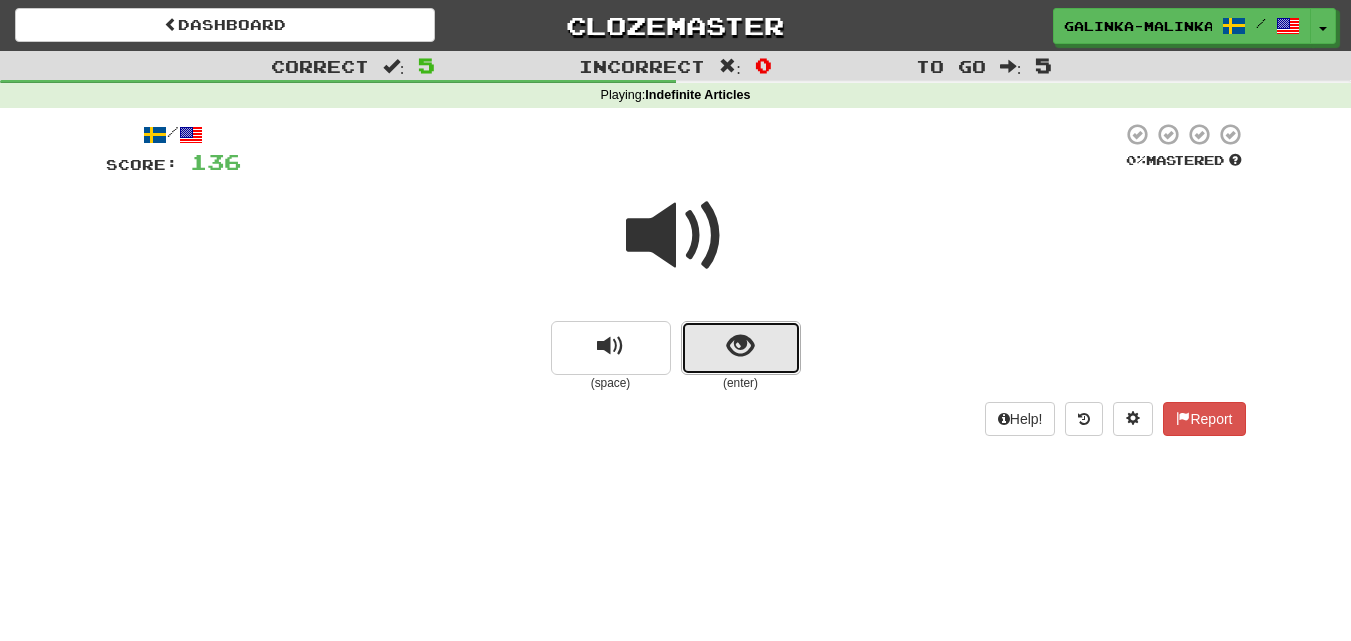click at bounding box center (741, 348) 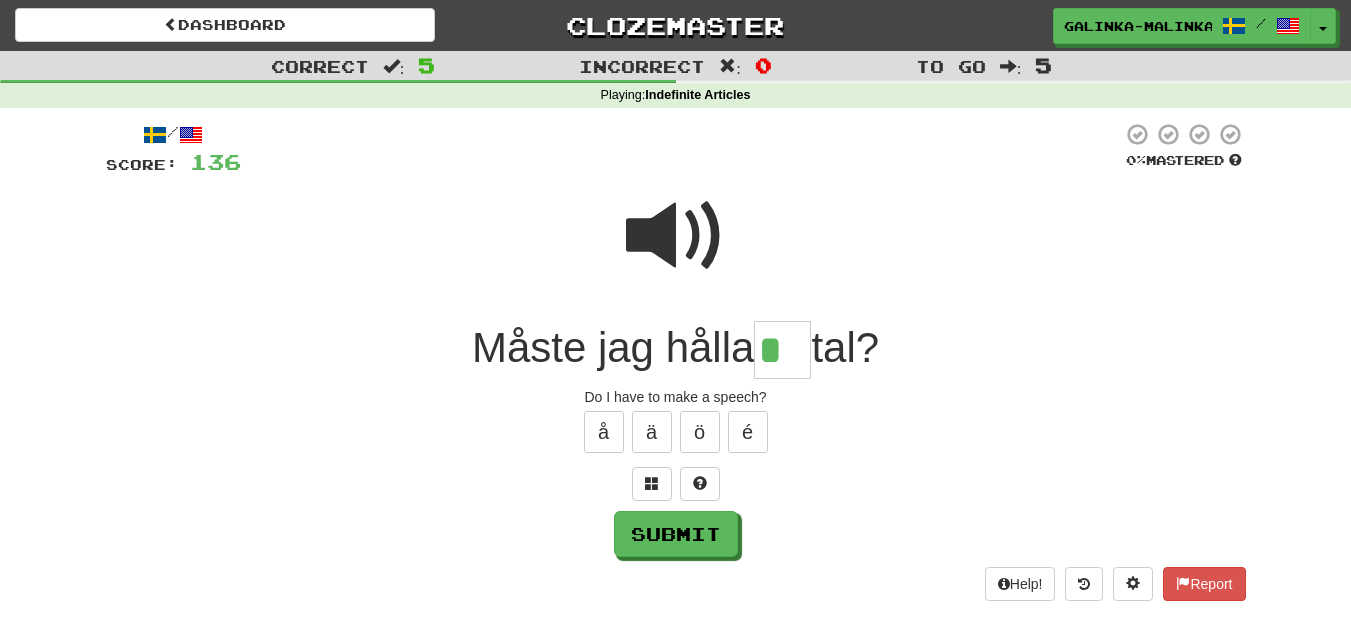 click at bounding box center (676, 236) 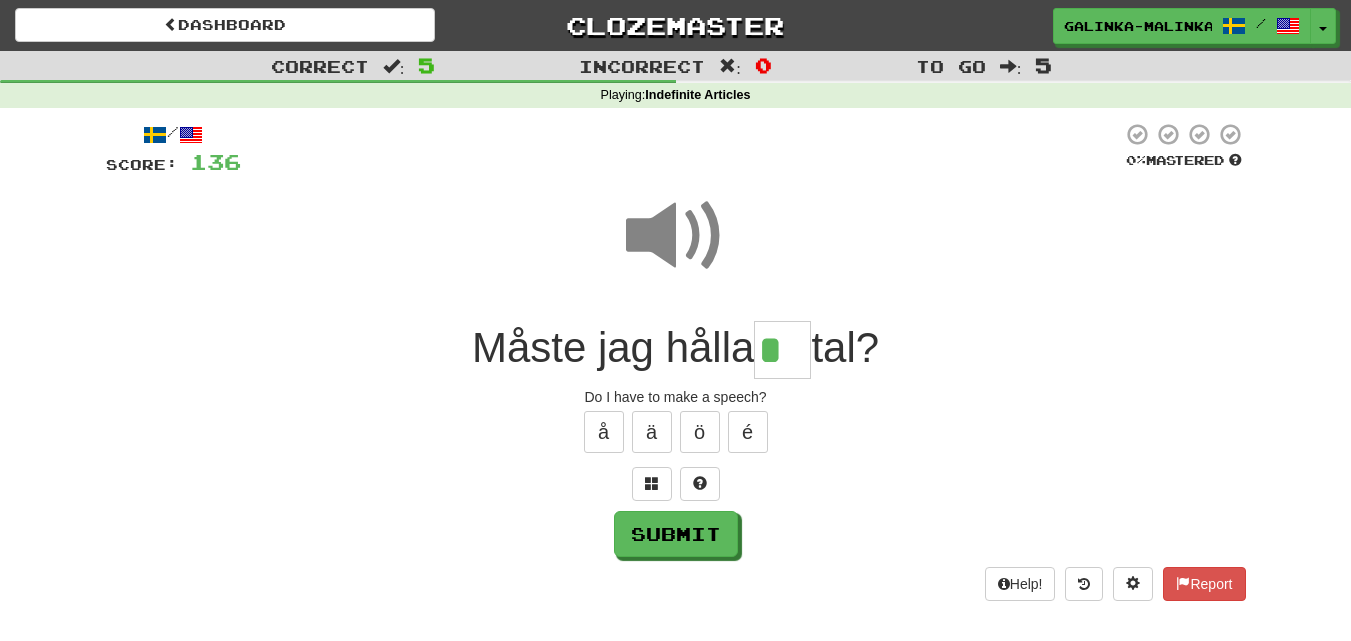 click on "*" at bounding box center [782, 350] 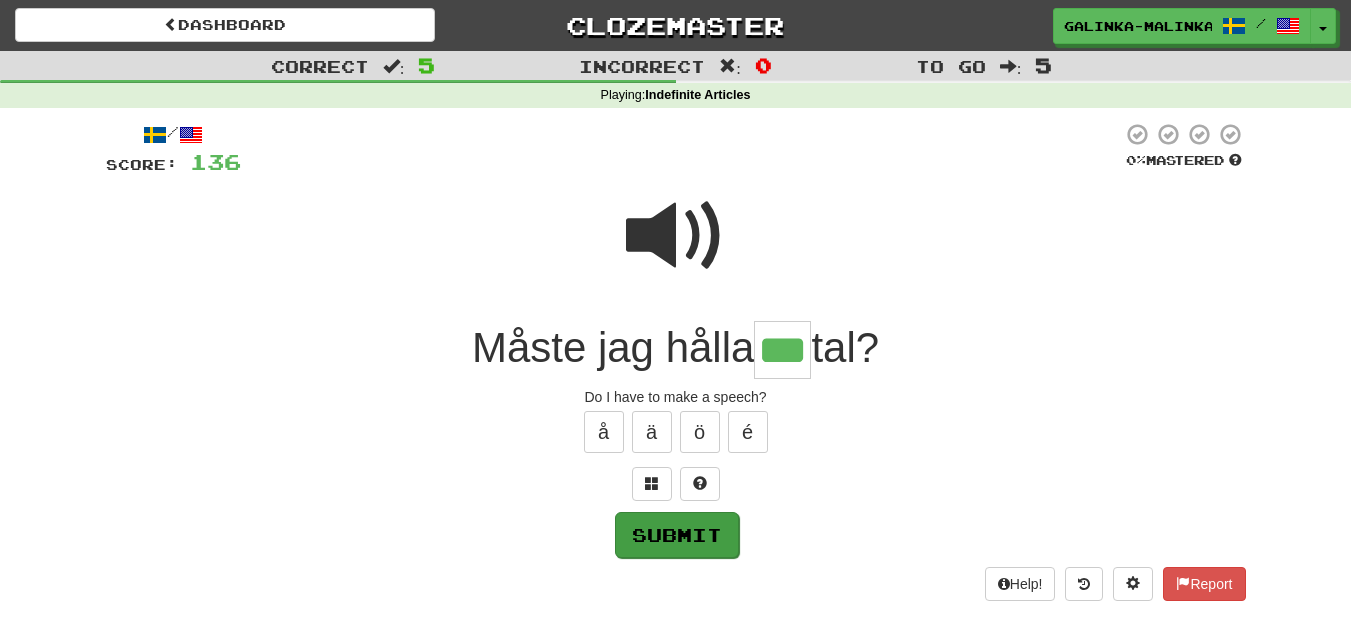 type on "***" 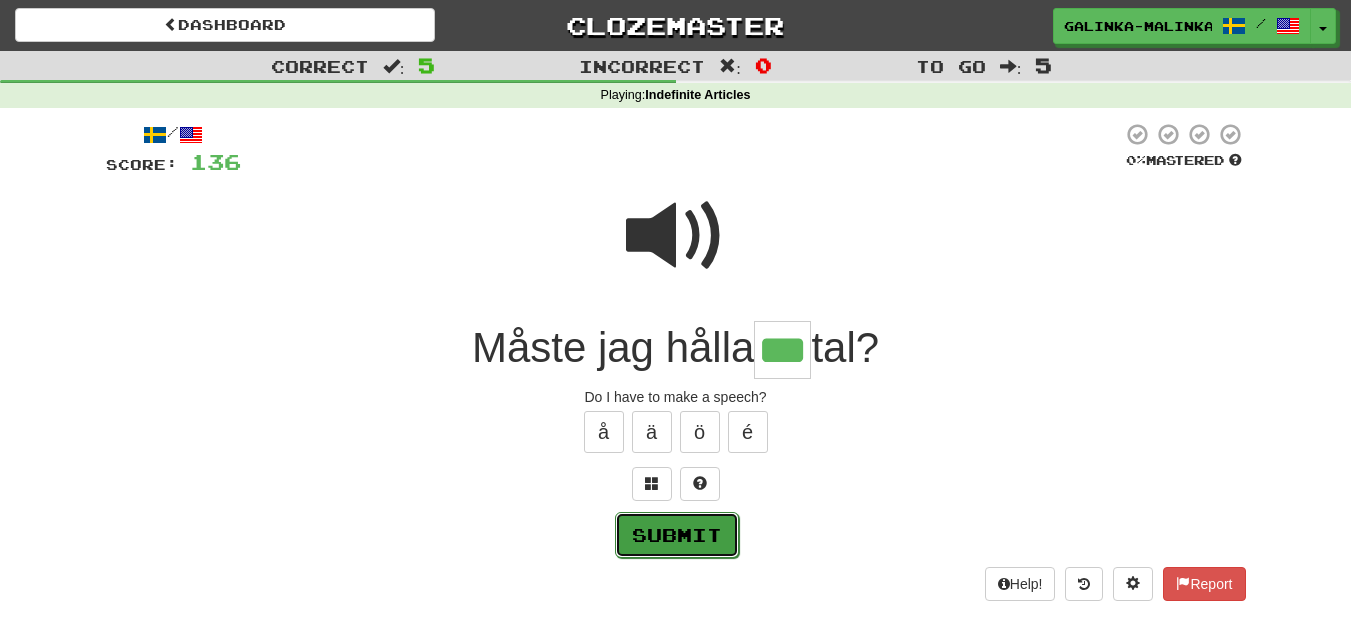 click on "Submit" at bounding box center [677, 535] 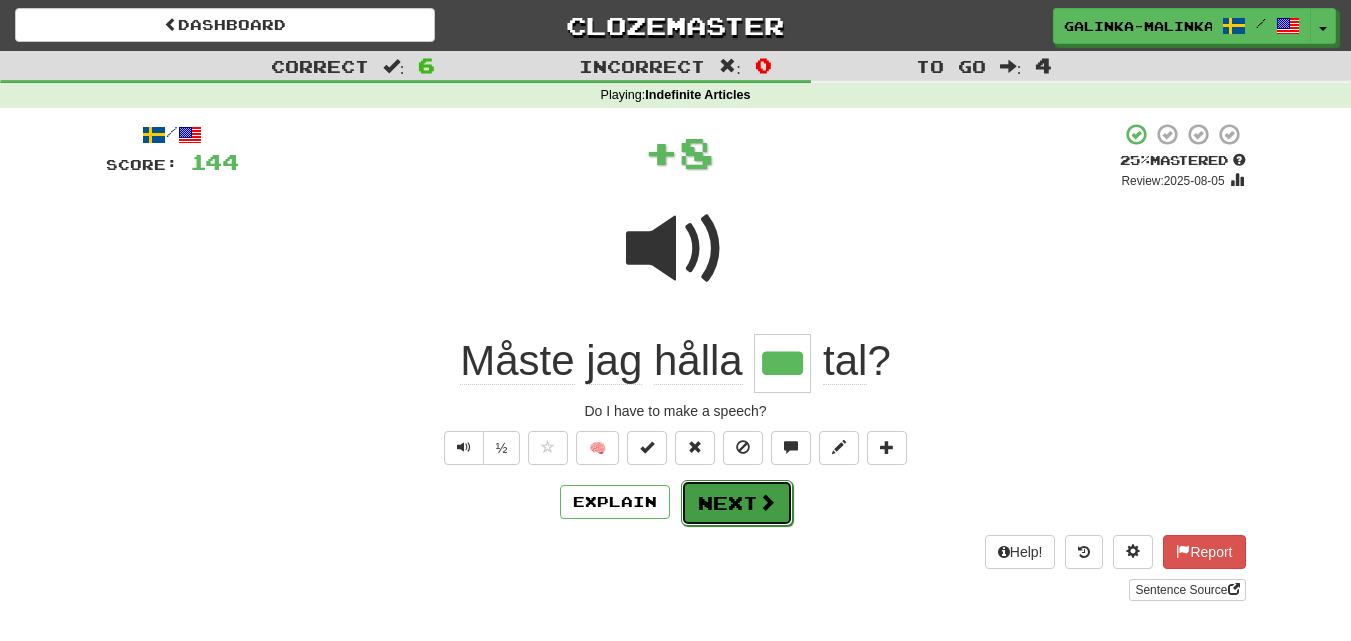 click on "Next" at bounding box center (737, 503) 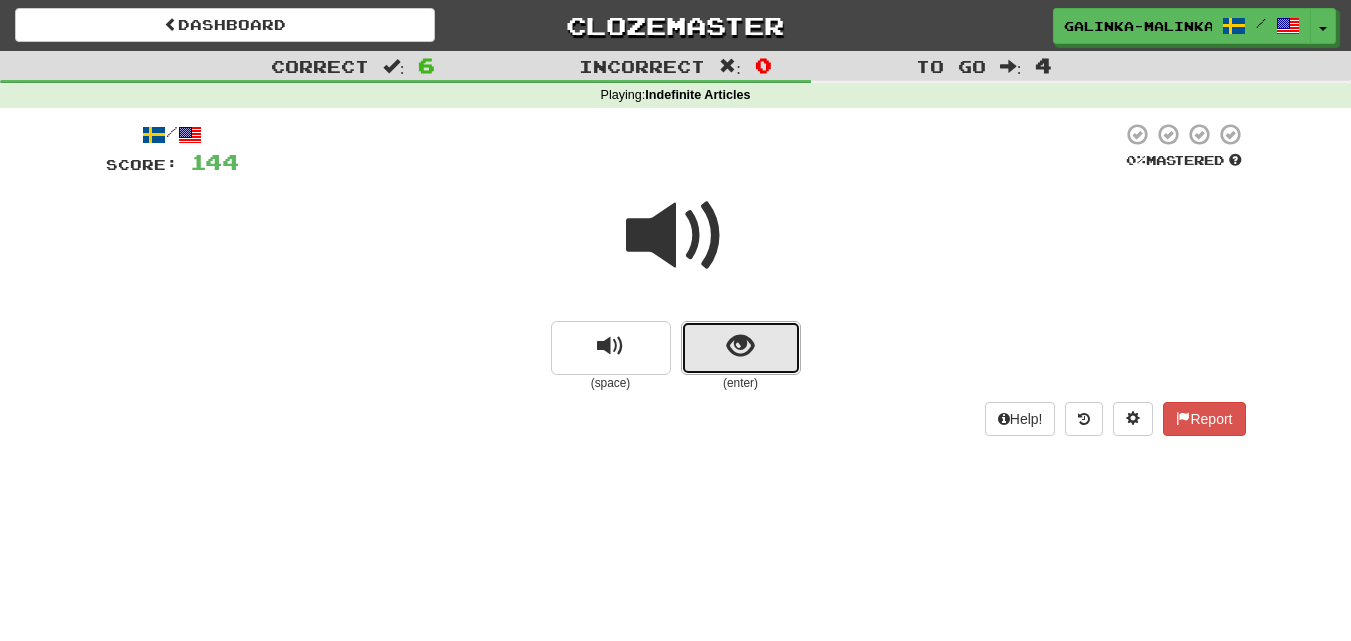 click at bounding box center (741, 348) 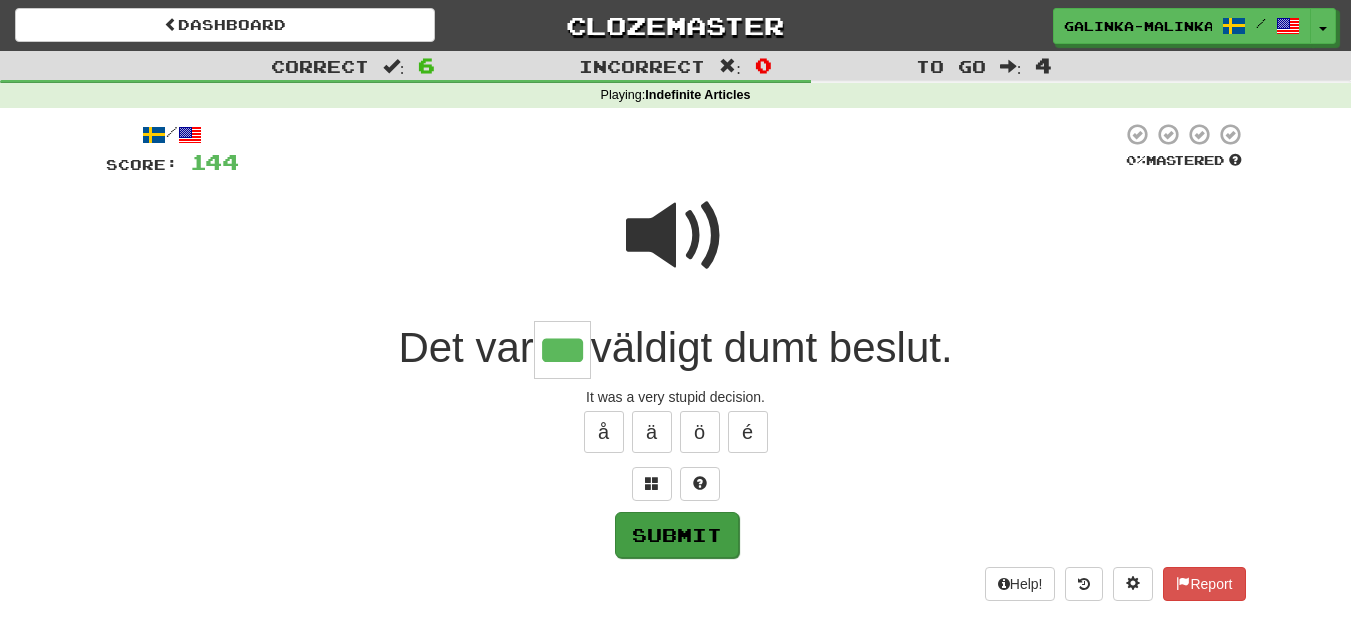 type on "***" 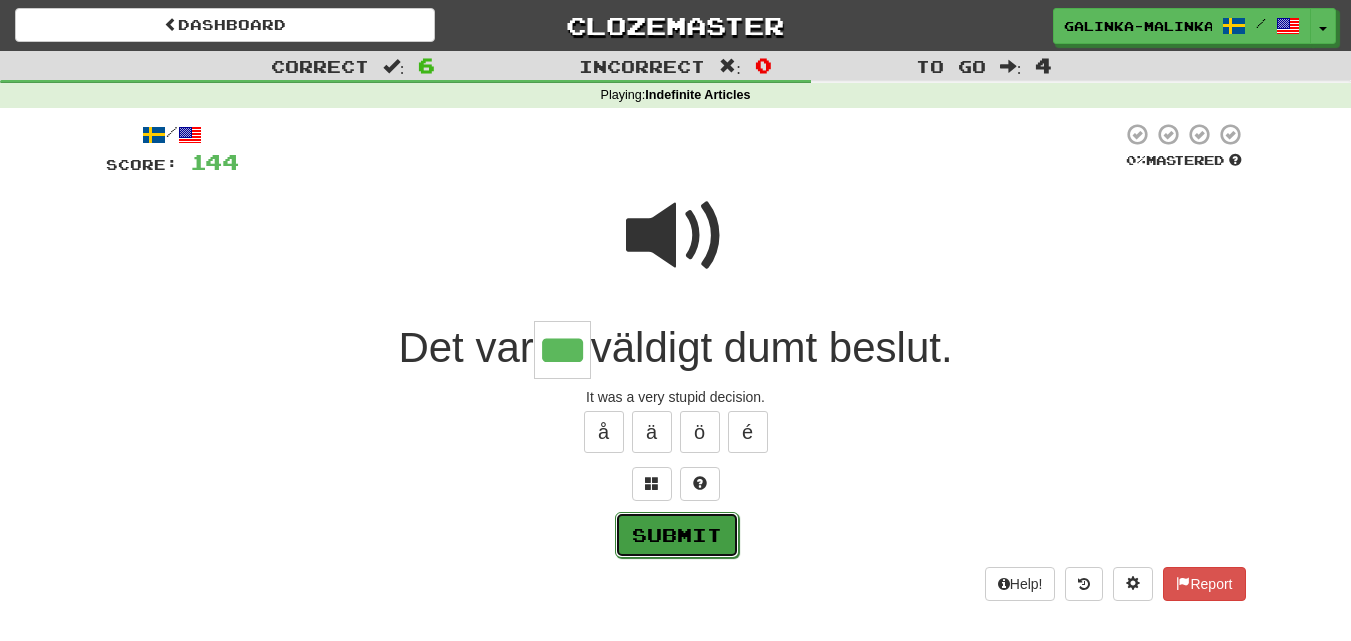 click on "Submit" at bounding box center (677, 535) 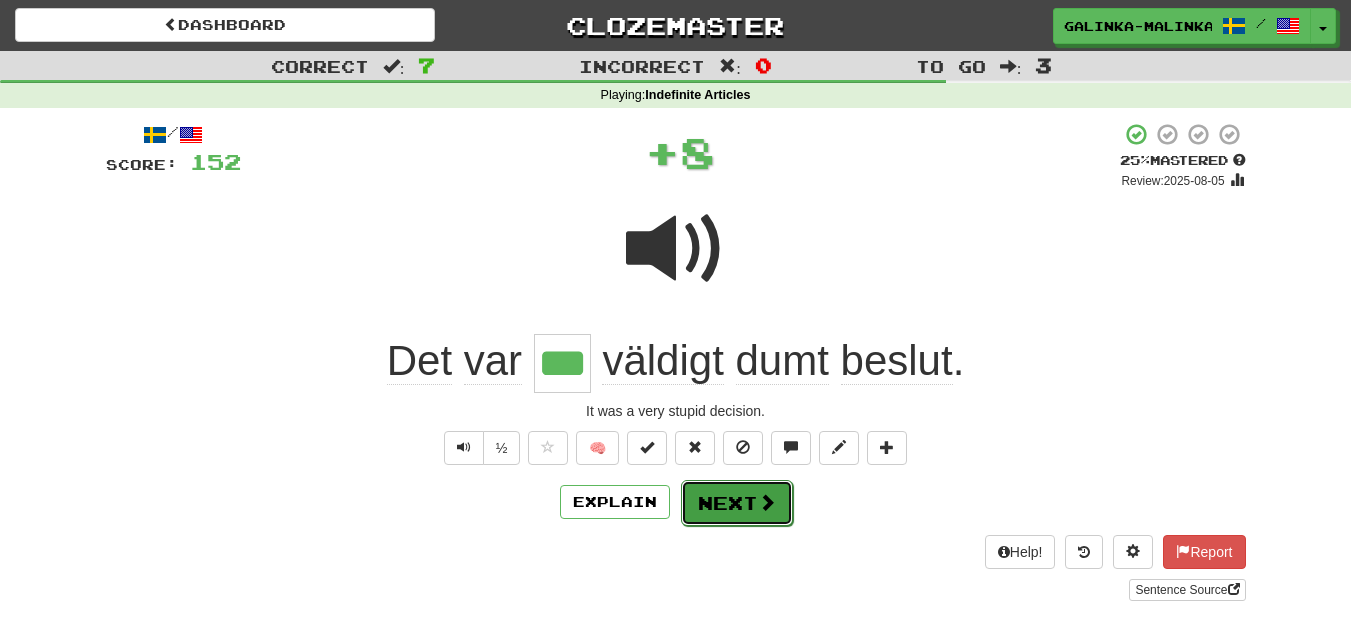 click on "Next" at bounding box center (737, 503) 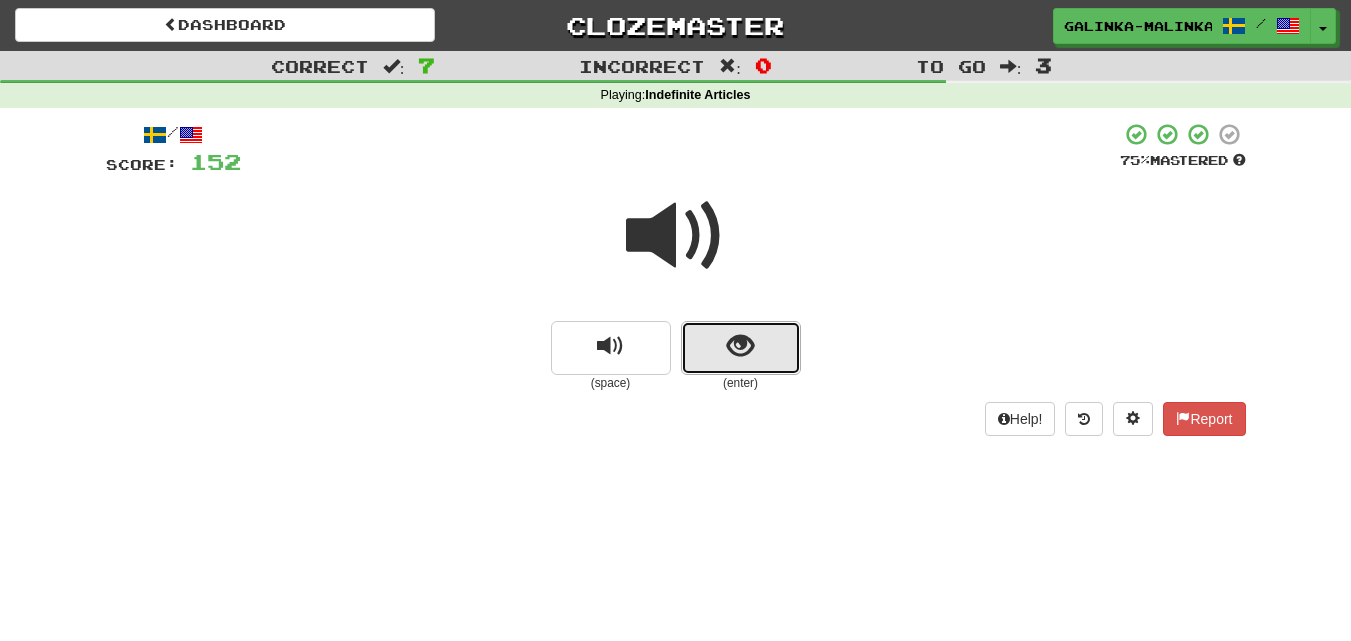 click at bounding box center [741, 348] 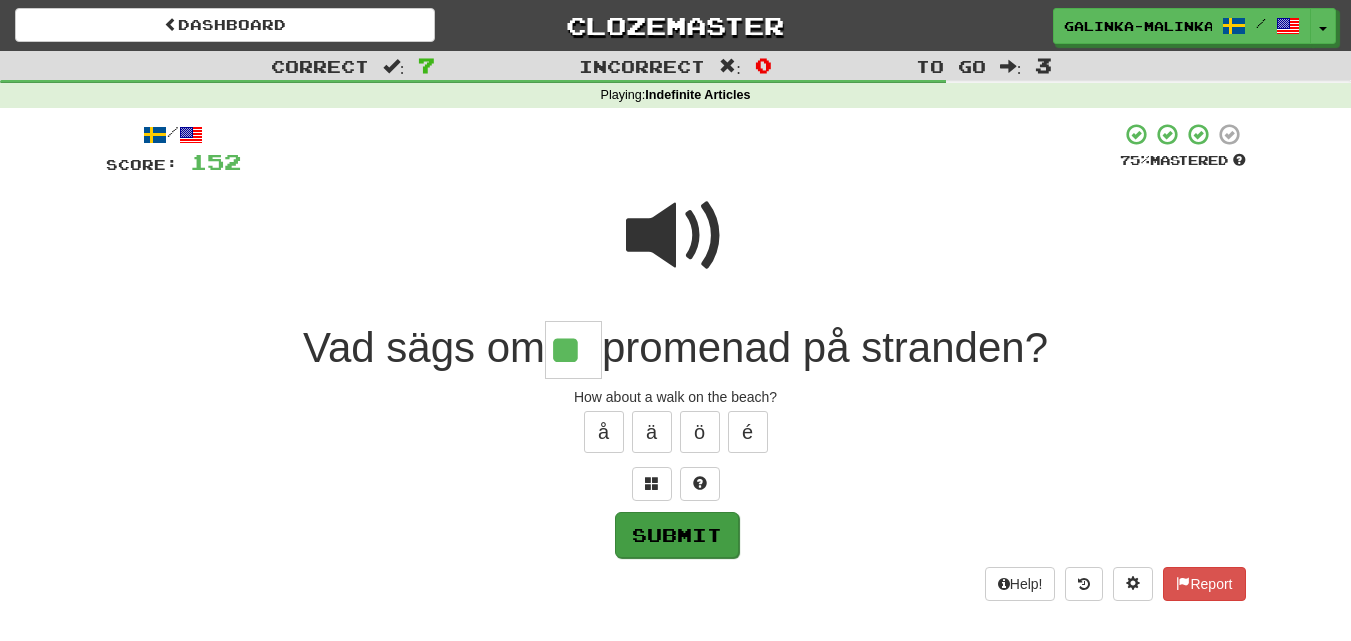 type on "**" 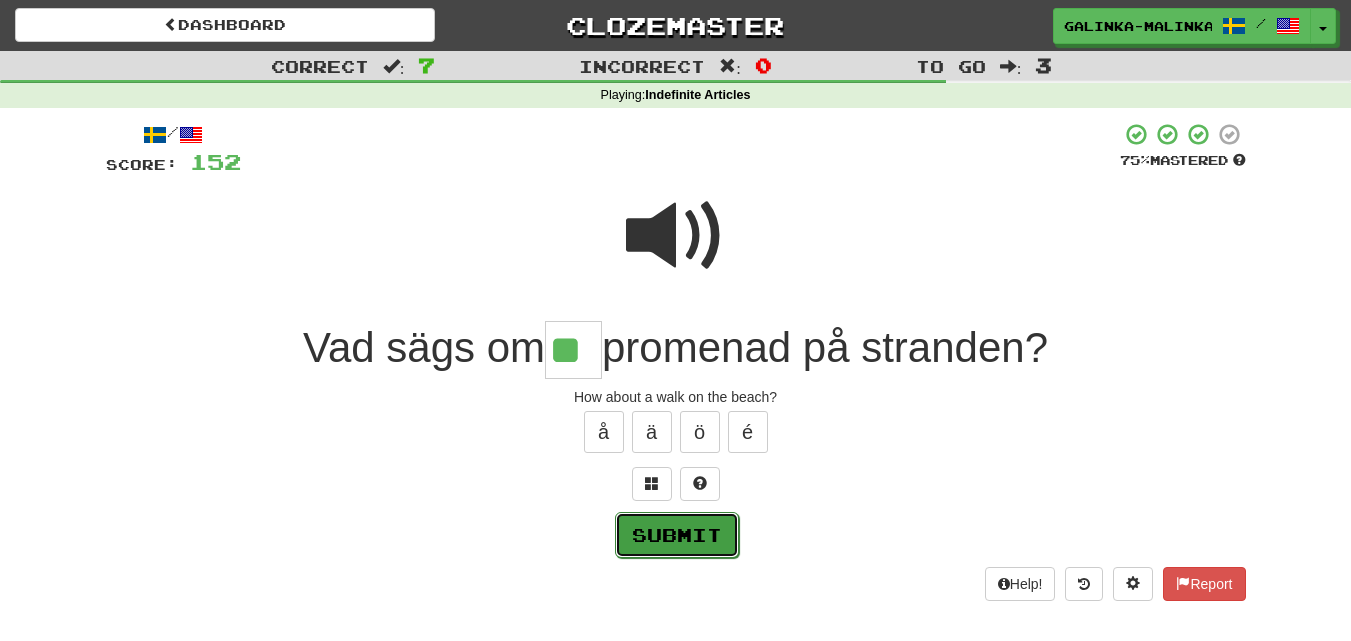 click on "Submit" at bounding box center [677, 535] 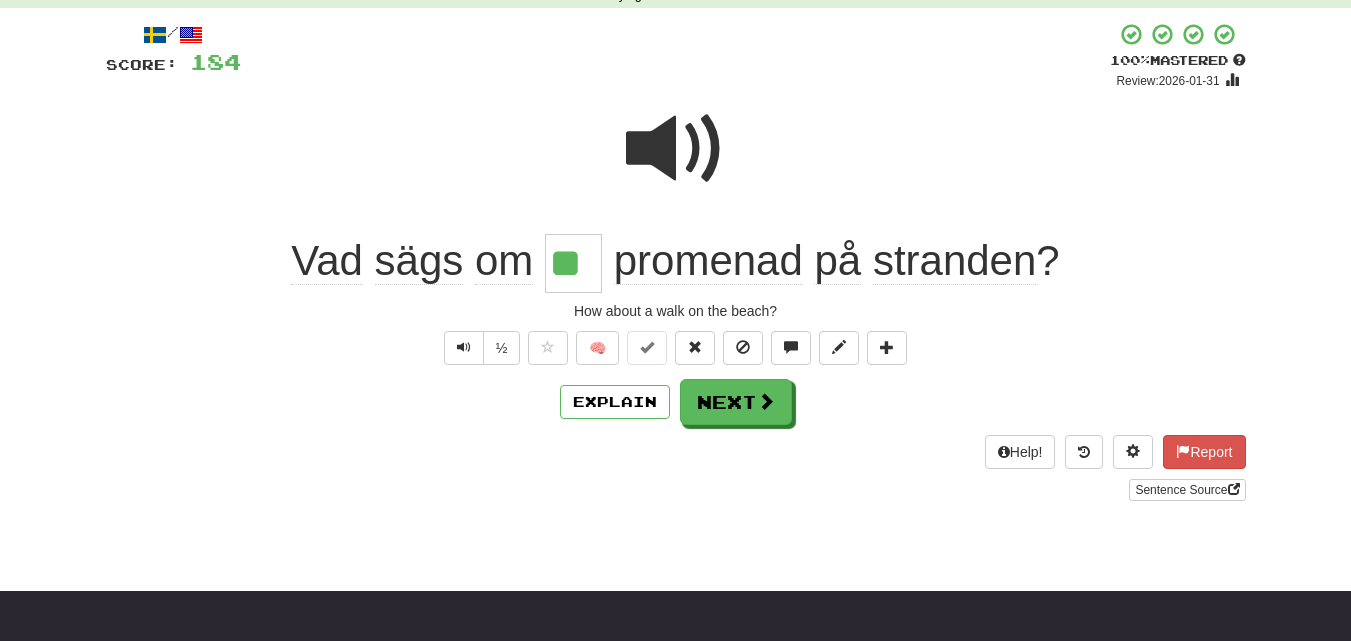 scroll, scrollTop: 0, scrollLeft: 0, axis: both 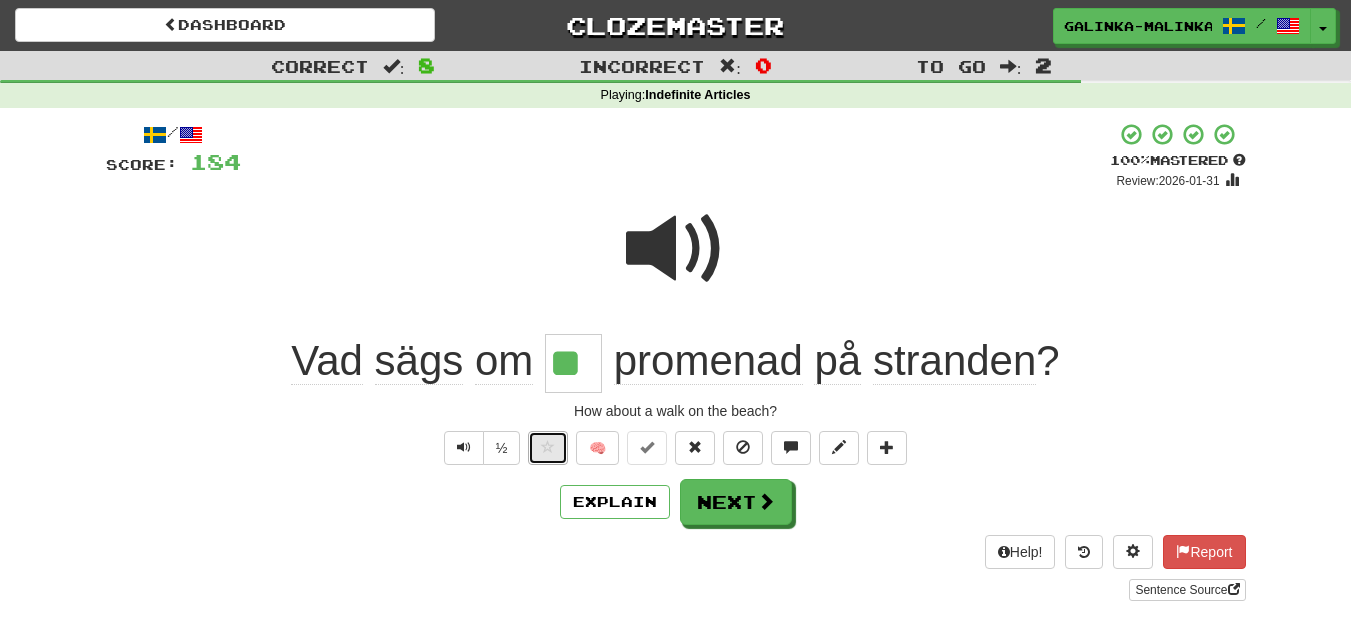 click at bounding box center (548, 448) 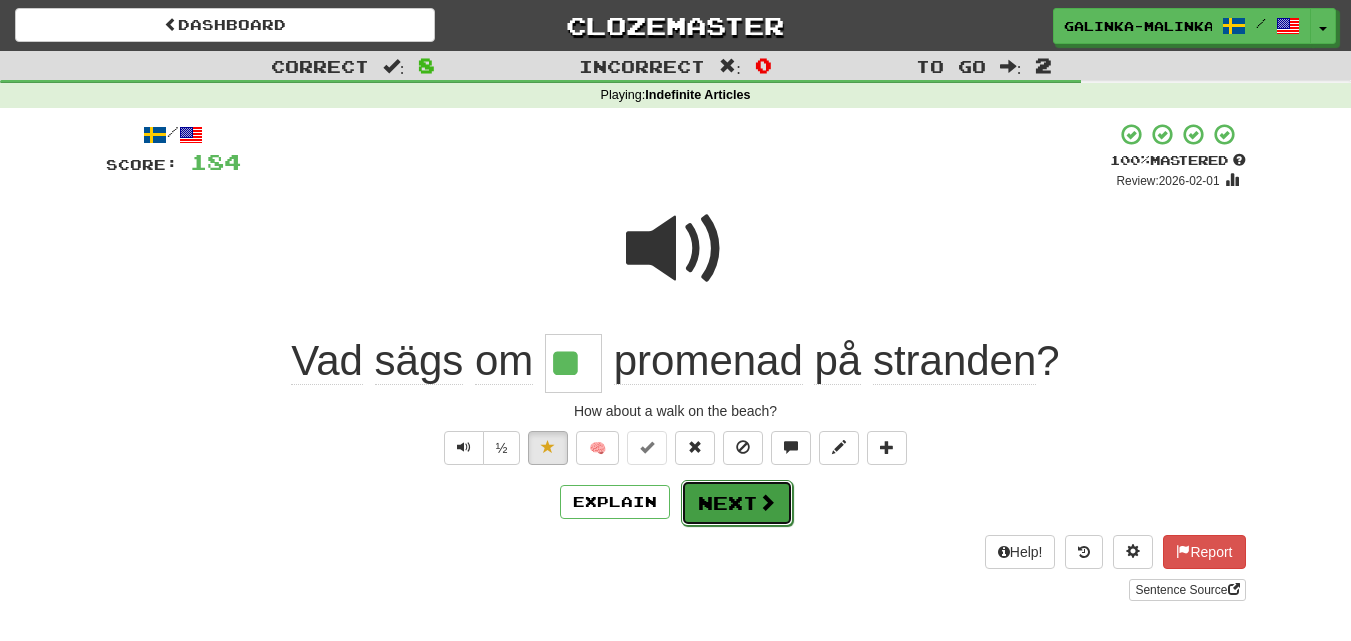 click on "Next" at bounding box center [737, 503] 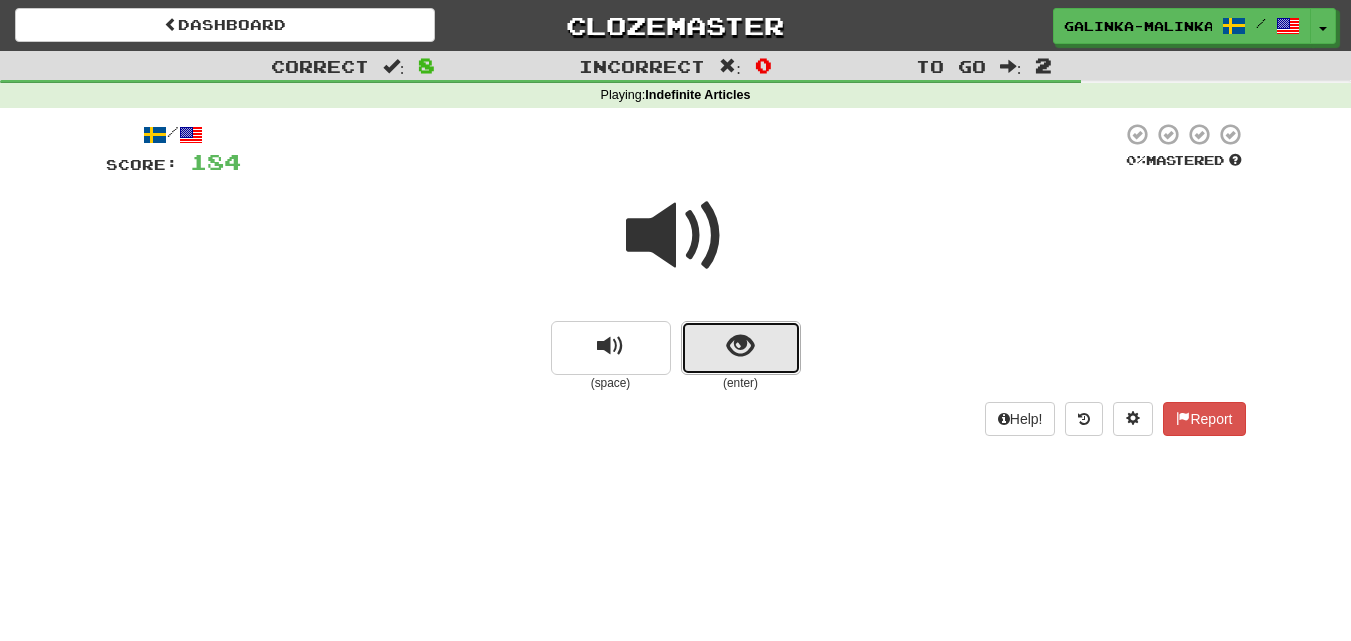 click at bounding box center (741, 348) 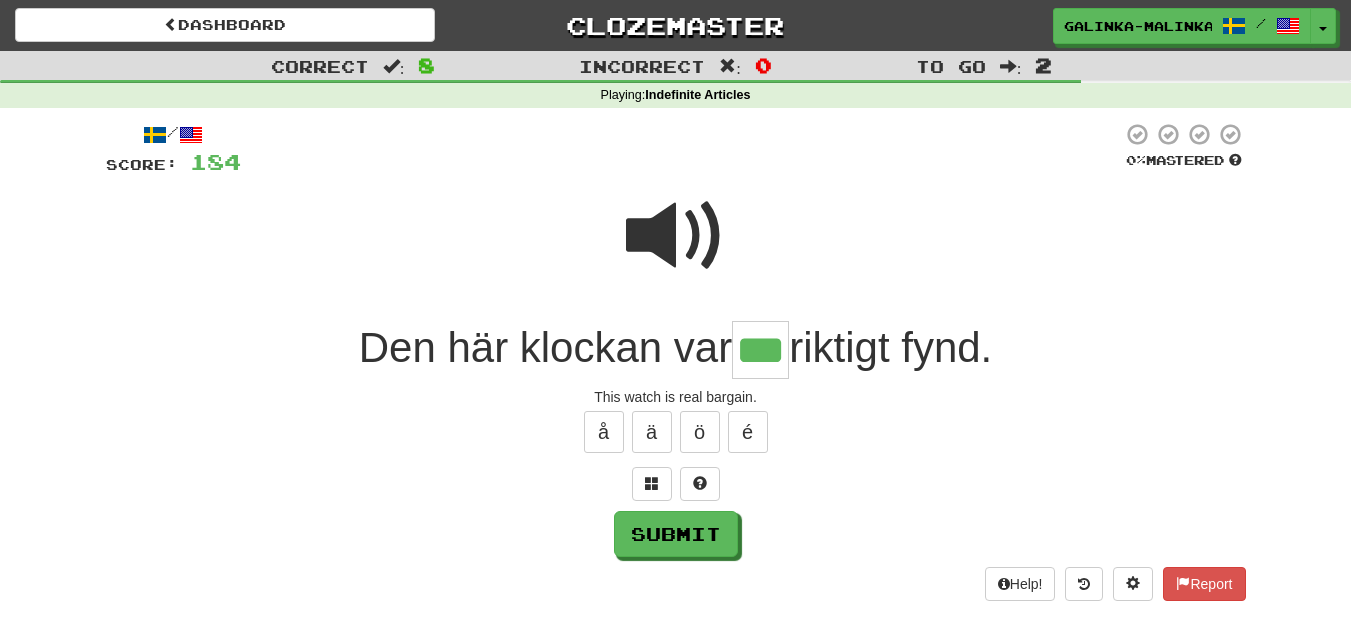 type on "***" 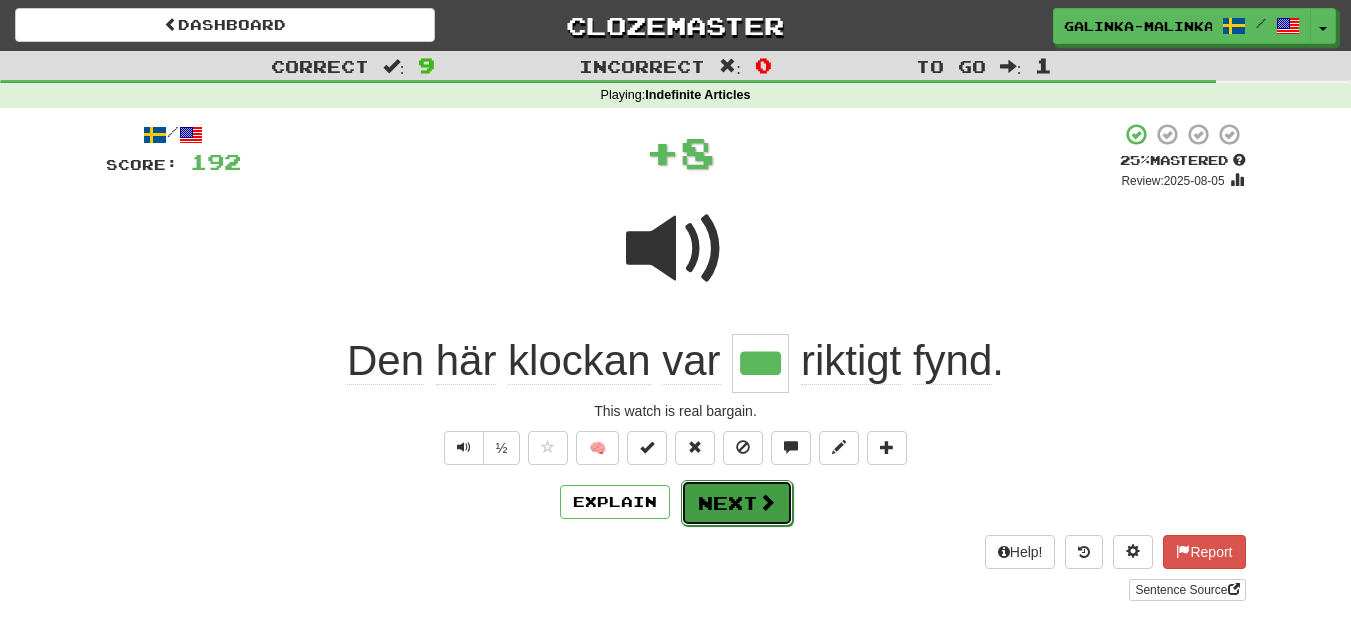 click on "Next" at bounding box center (737, 503) 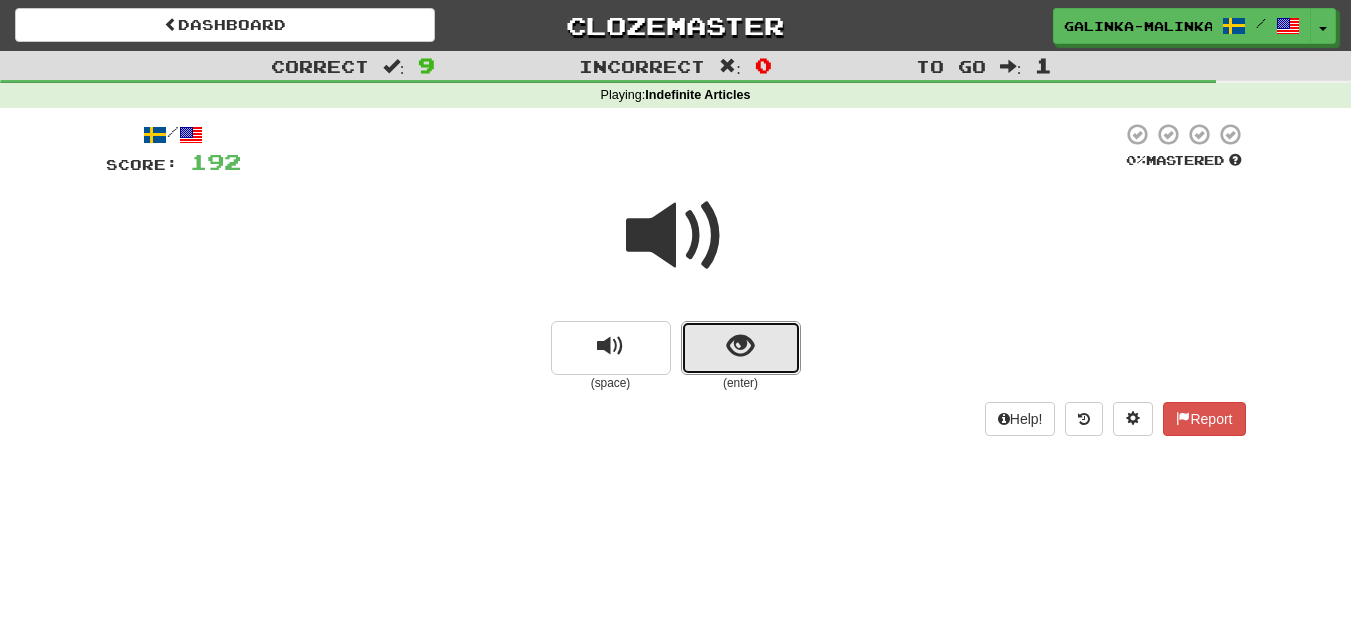 click at bounding box center [741, 348] 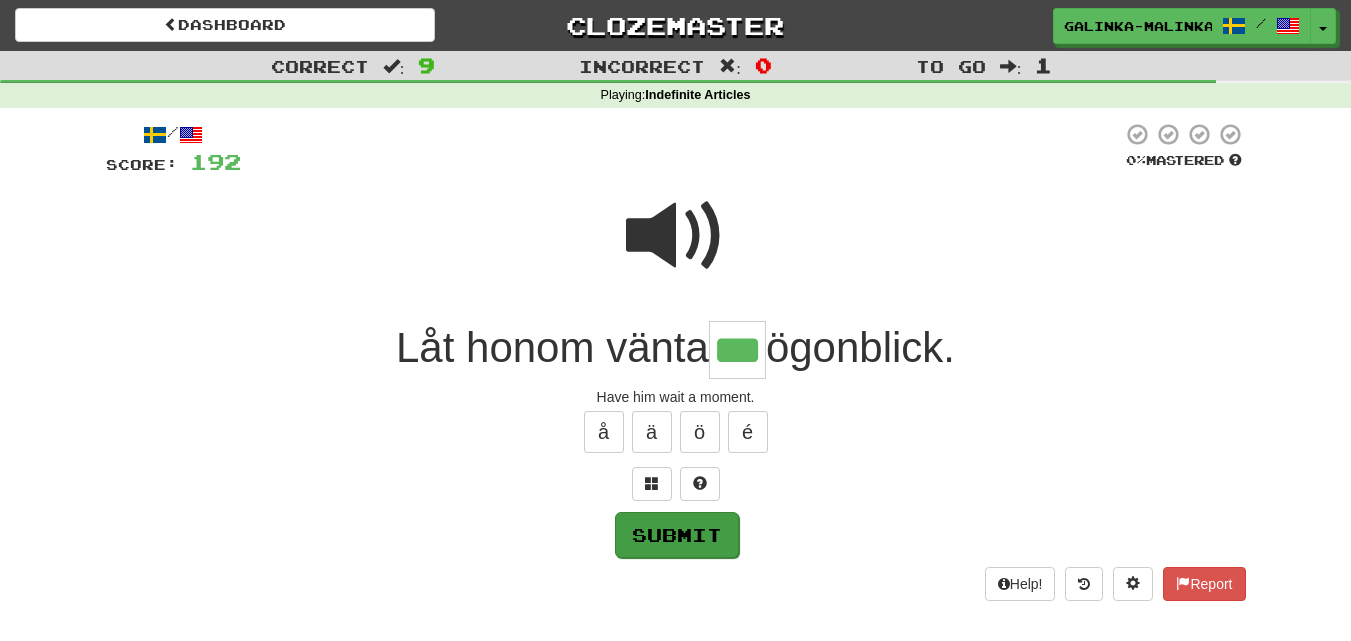 type on "***" 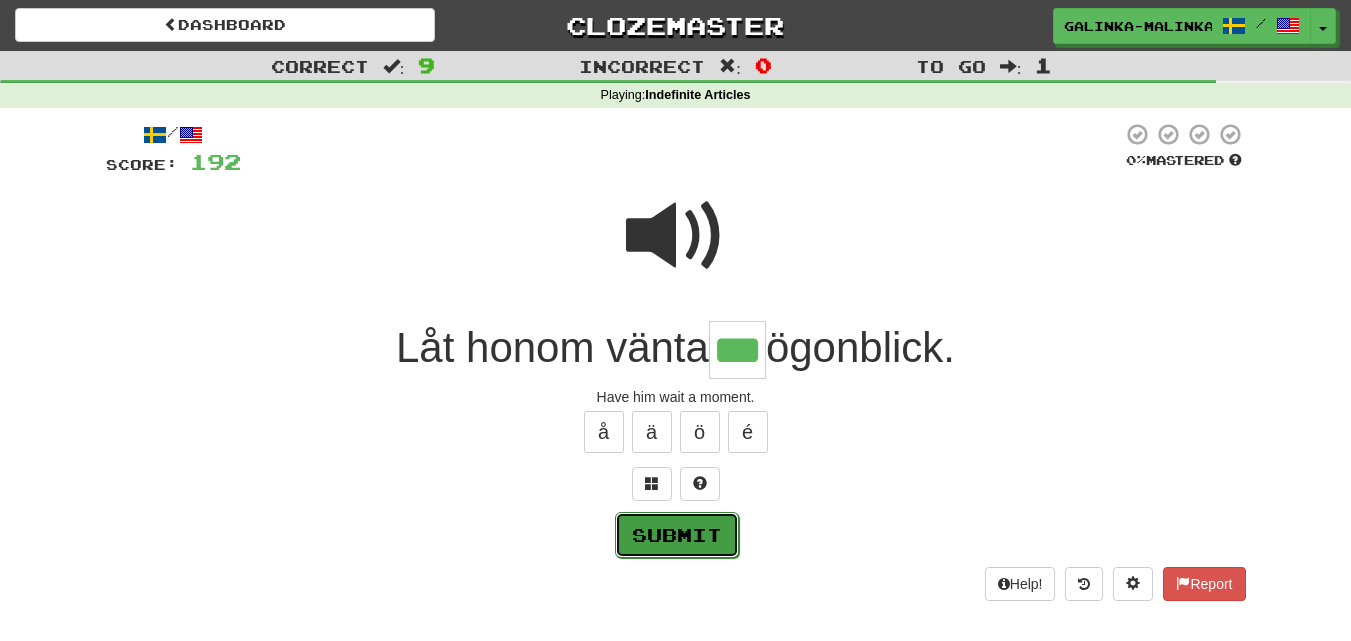 click on "Submit" at bounding box center (677, 535) 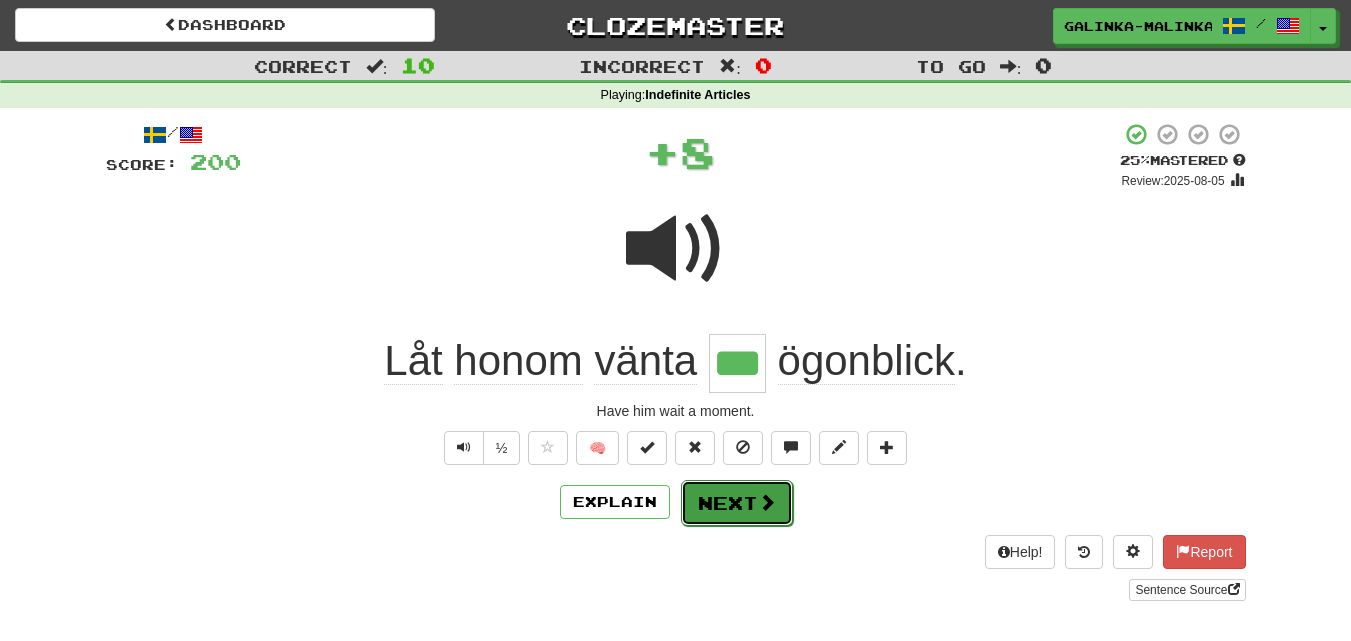 click on "Next" at bounding box center (737, 503) 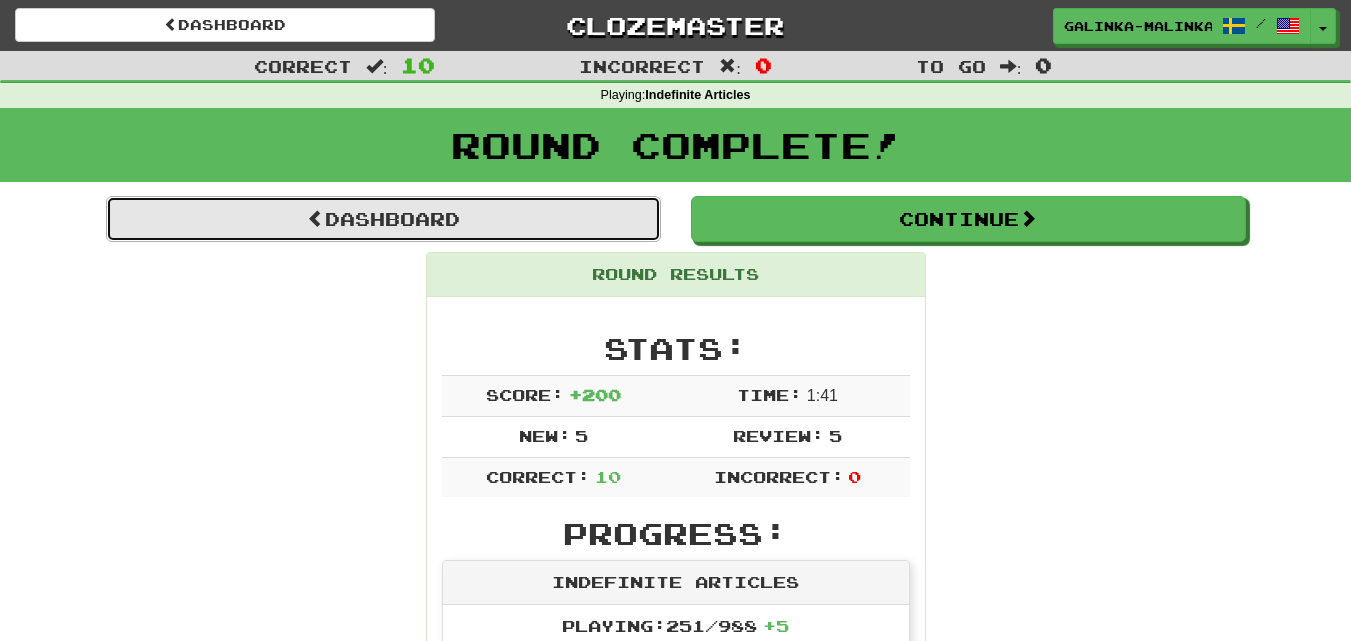 click on "Dashboard" at bounding box center (383, 219) 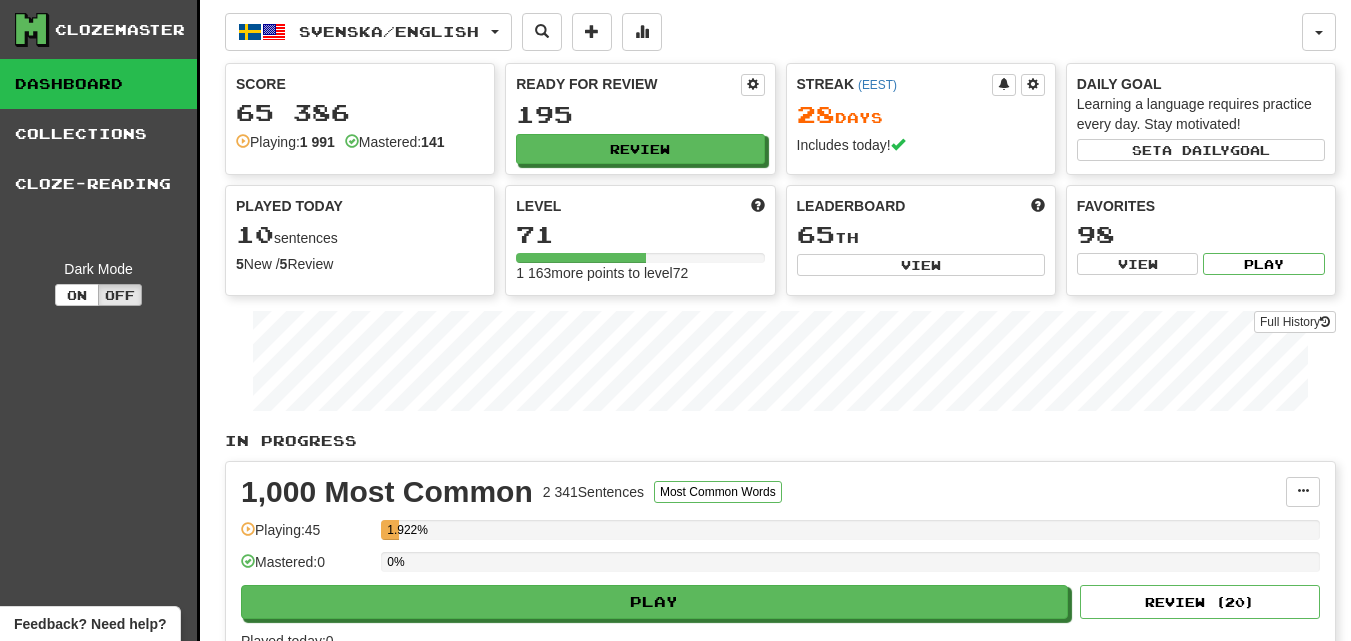scroll, scrollTop: 0, scrollLeft: 0, axis: both 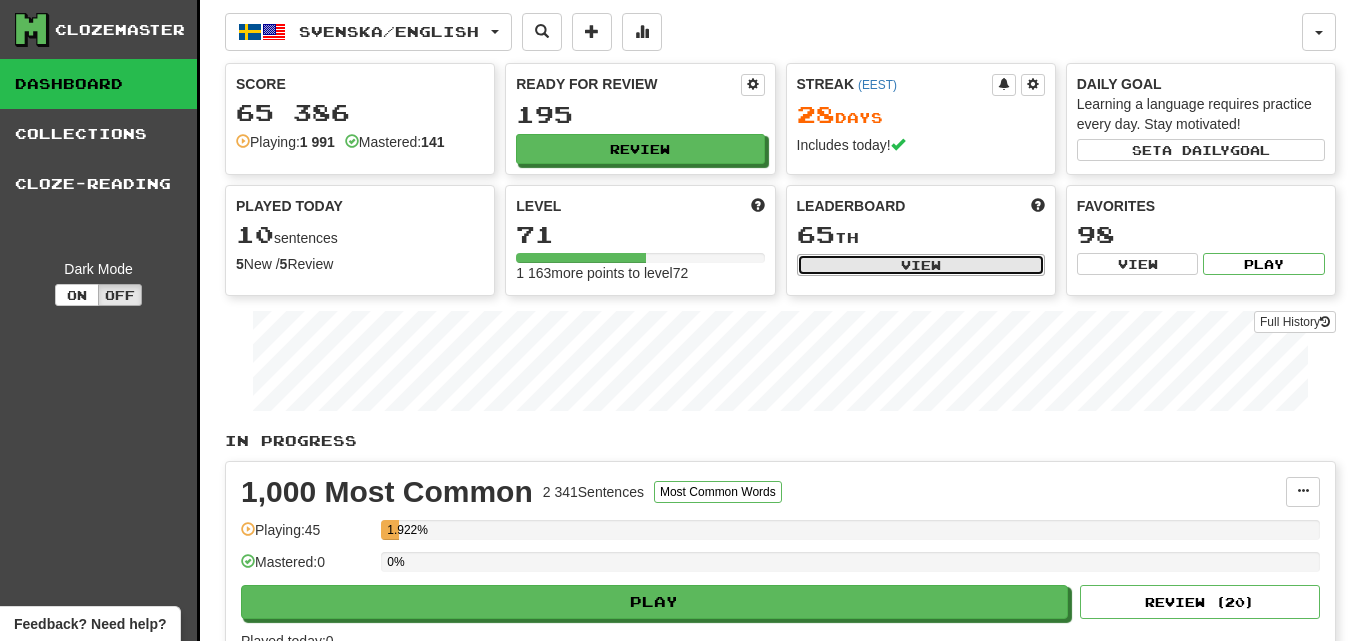 click on "View" at bounding box center (921, 265) 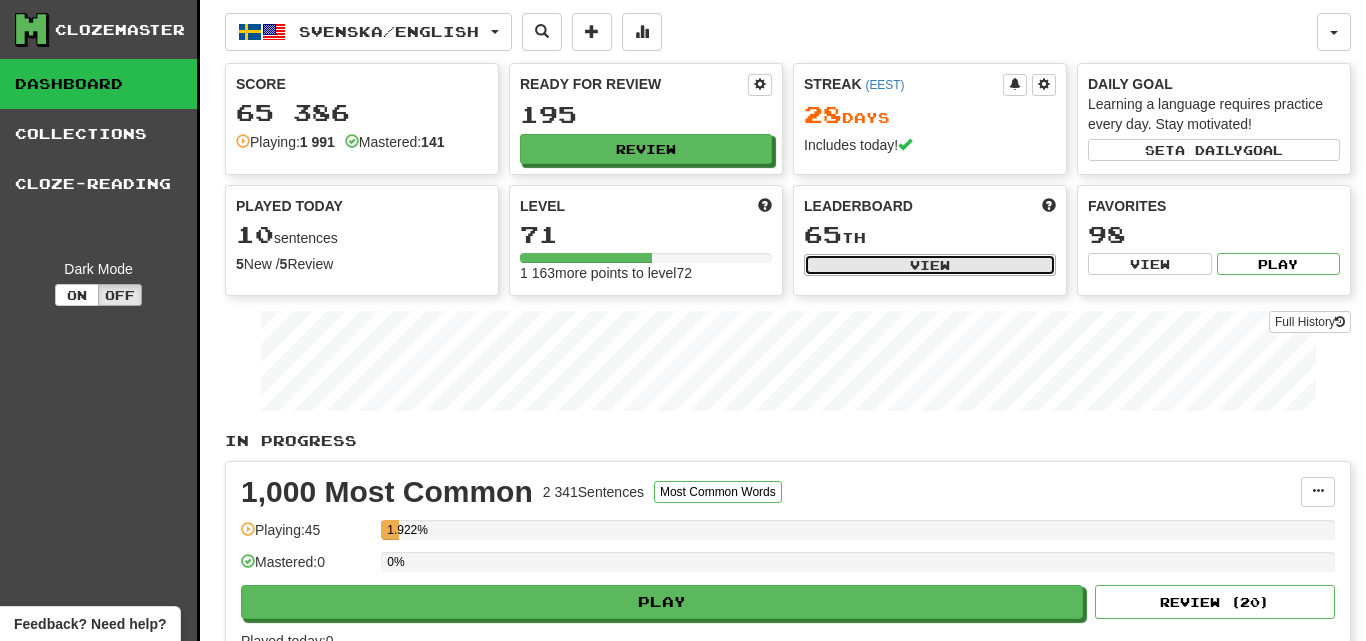 select on "**********" 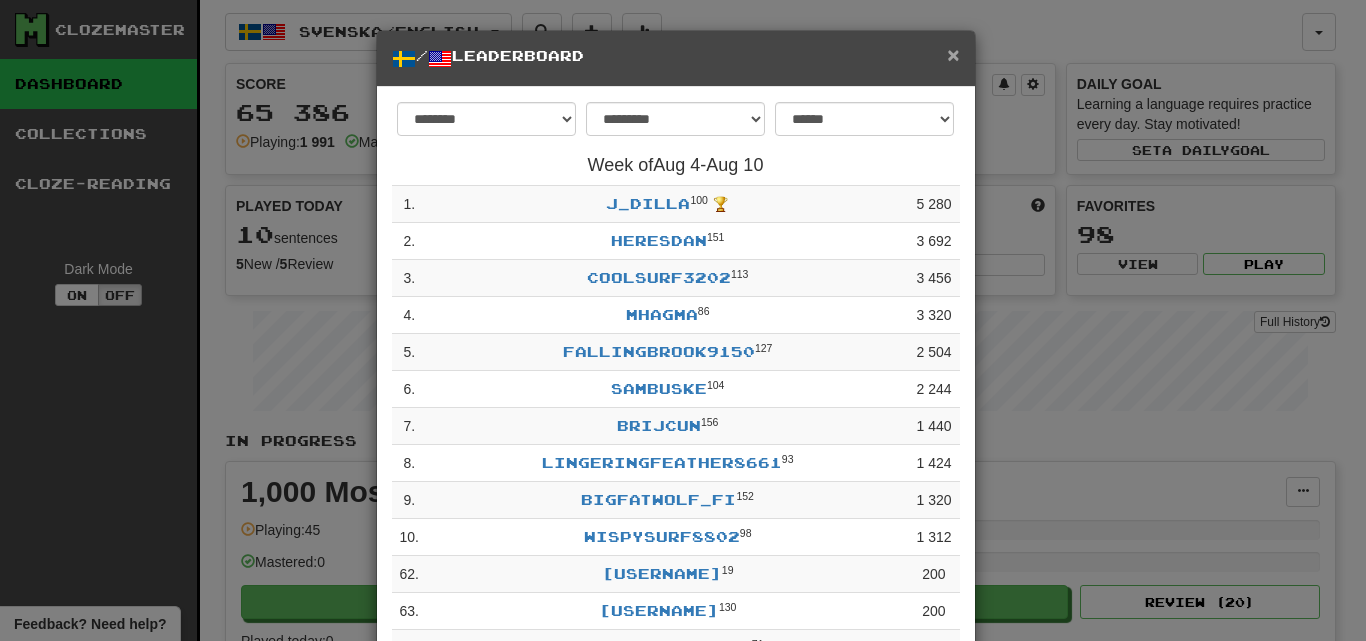 click on "×" at bounding box center (953, 54) 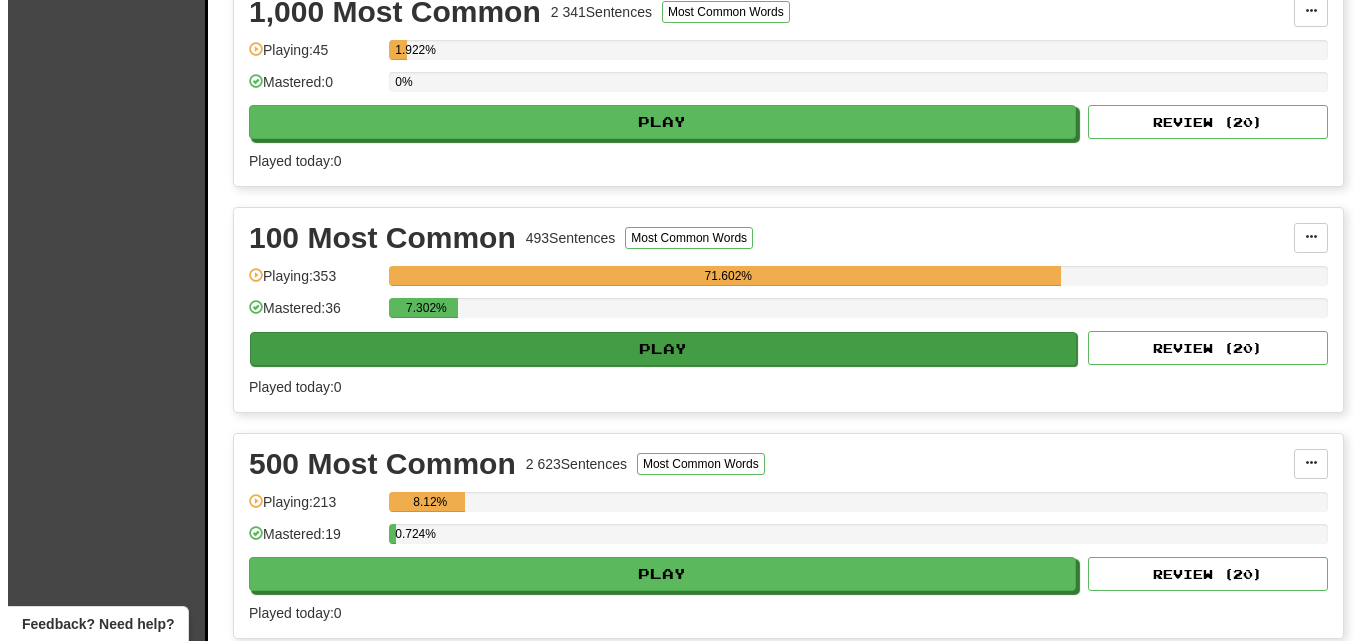 scroll, scrollTop: 600, scrollLeft: 0, axis: vertical 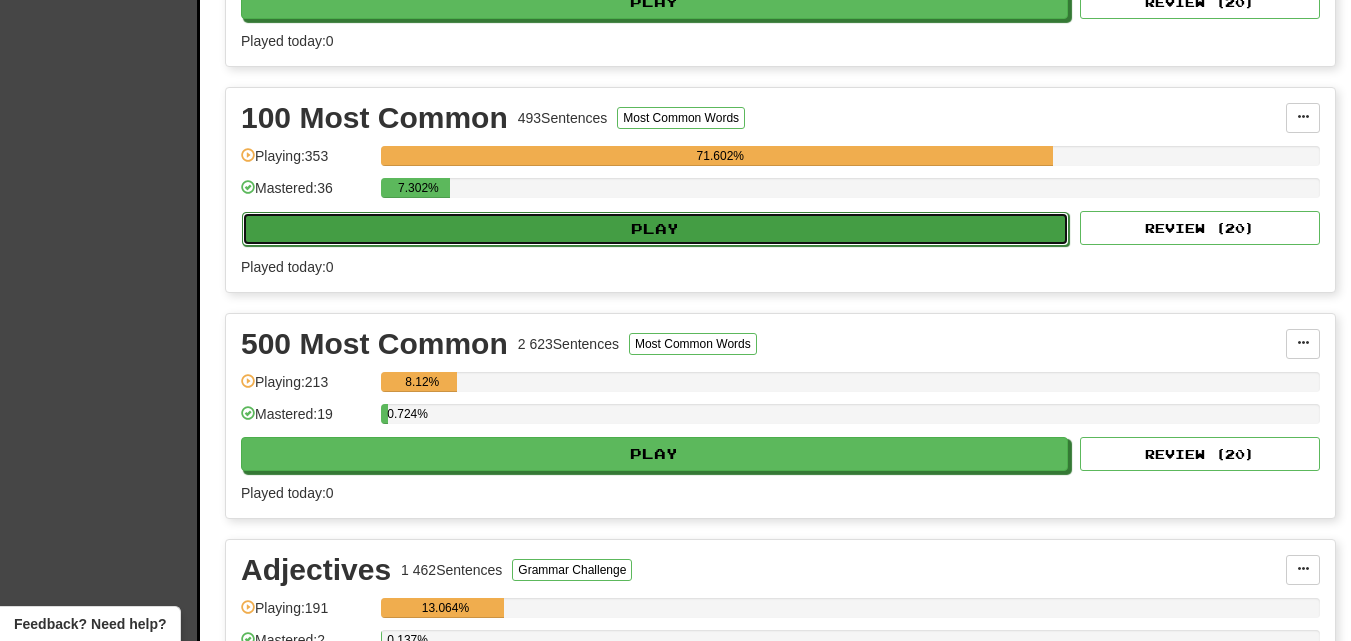 click on "Play" at bounding box center [655, 229] 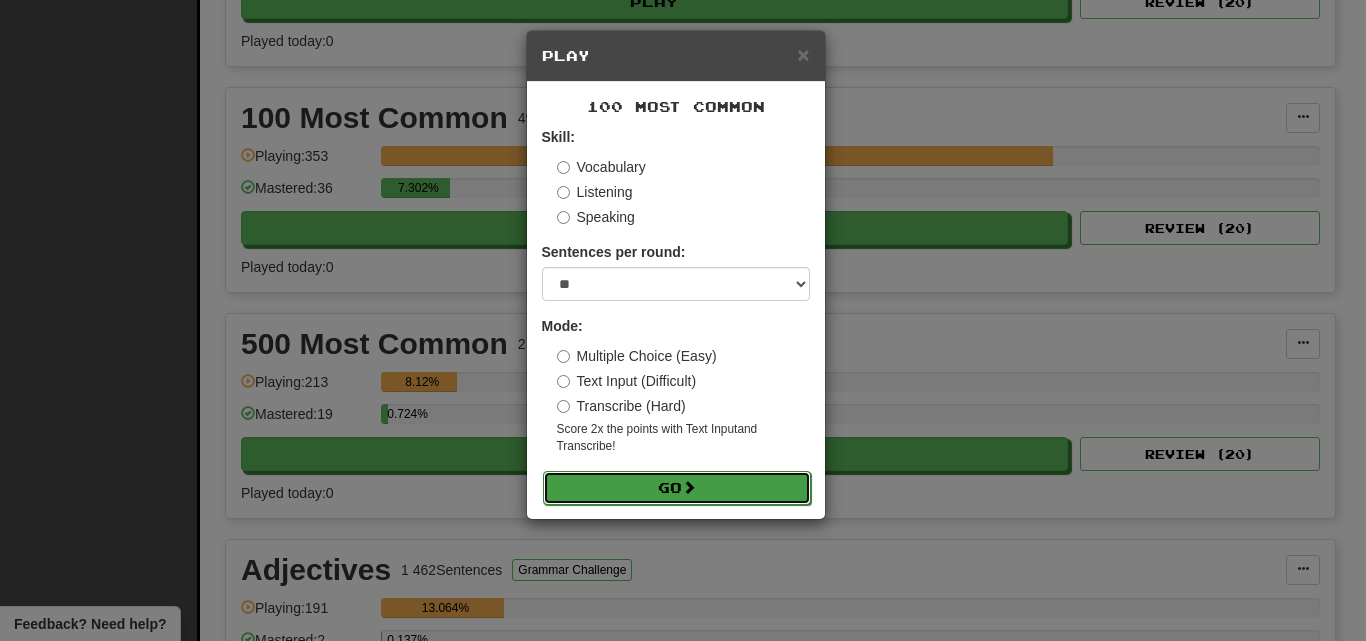 click on "Go" at bounding box center (677, 488) 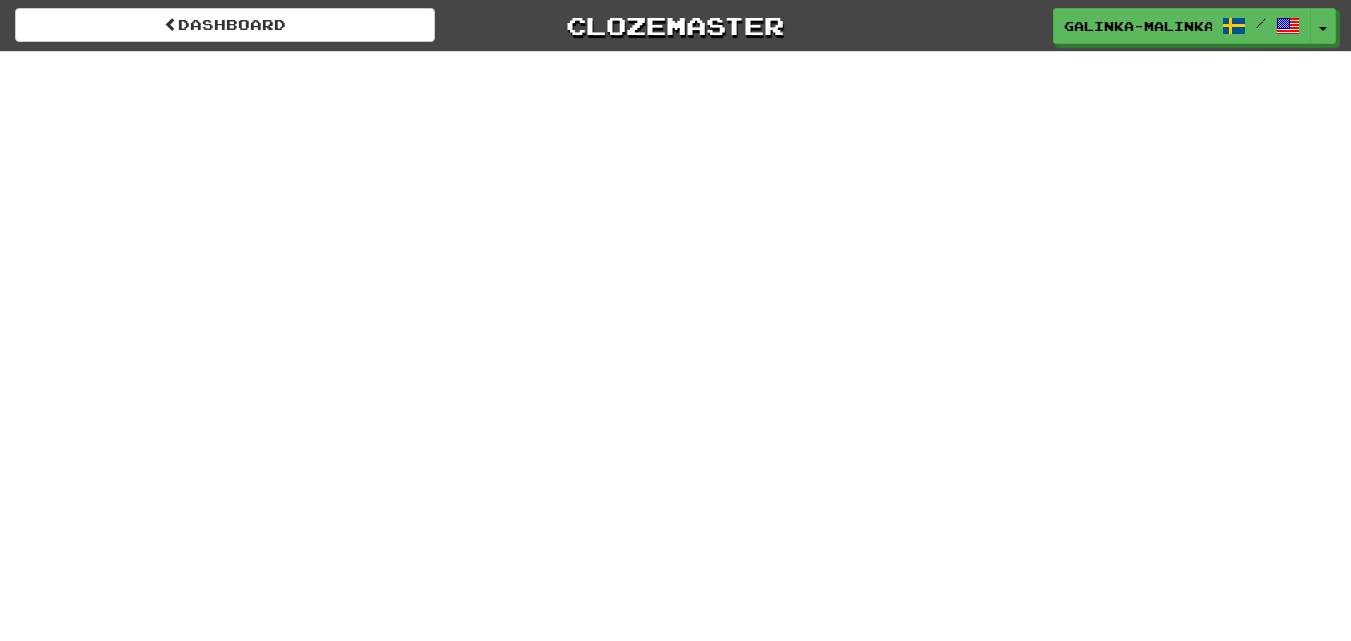 scroll, scrollTop: 0, scrollLeft: 0, axis: both 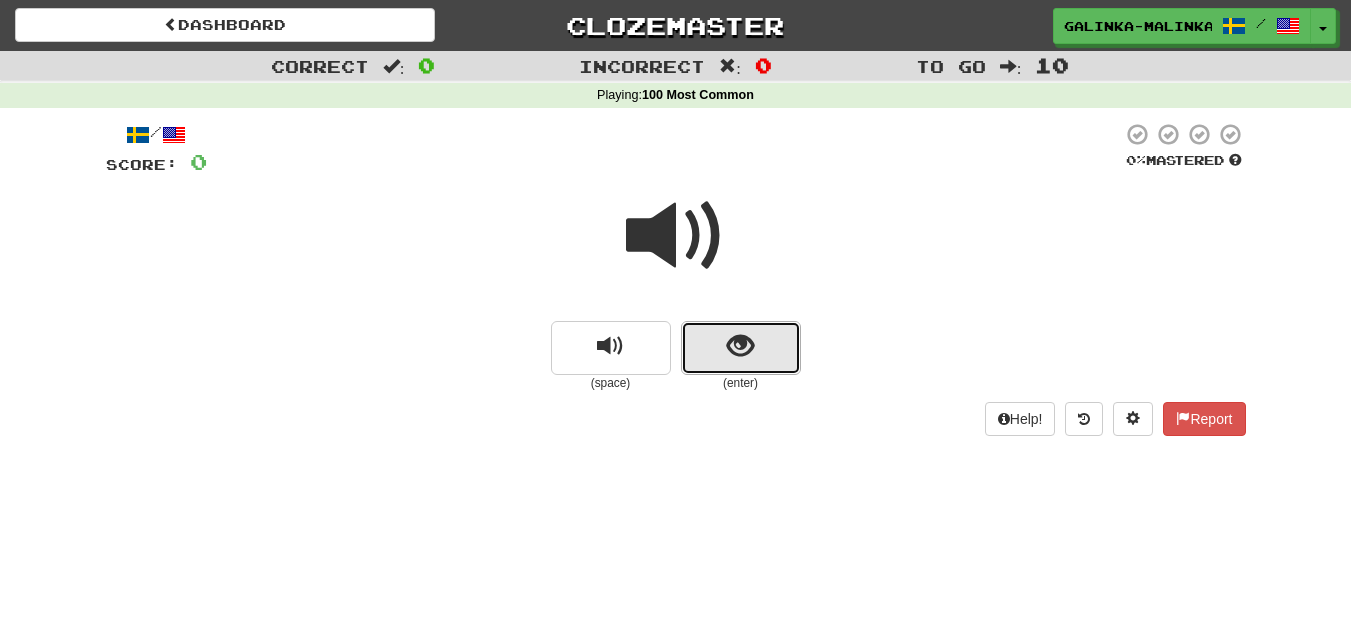 click at bounding box center (741, 348) 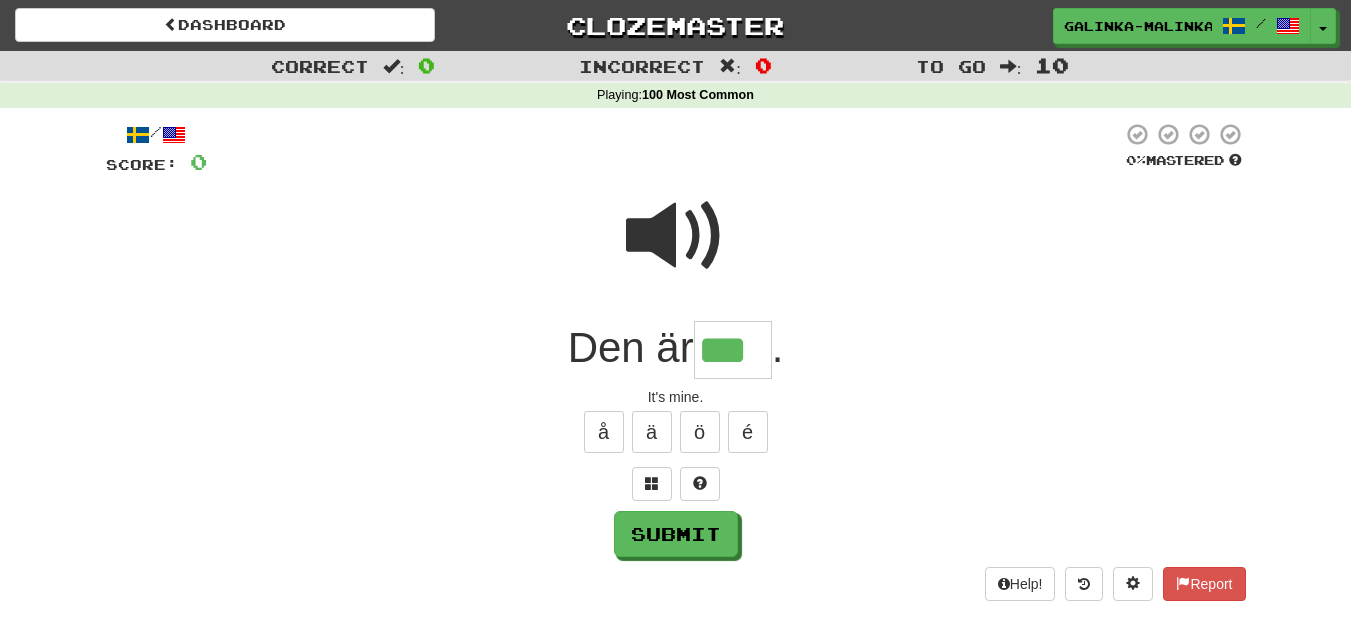 type on "***" 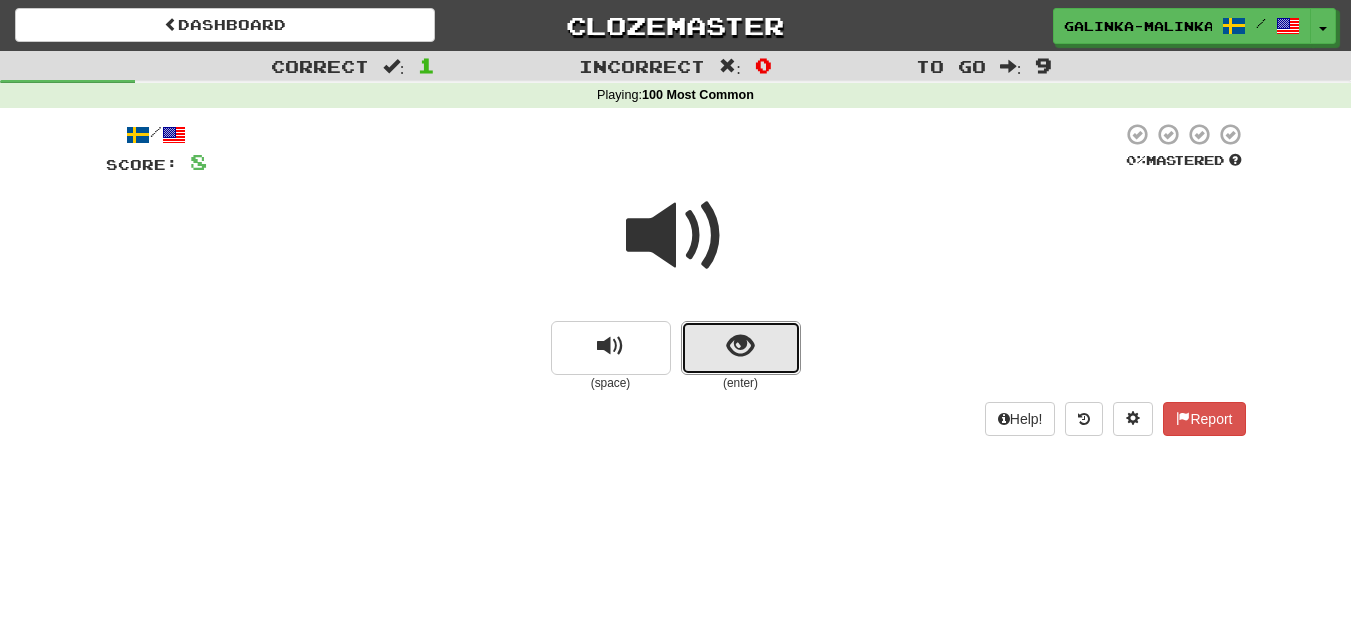 click at bounding box center (740, 346) 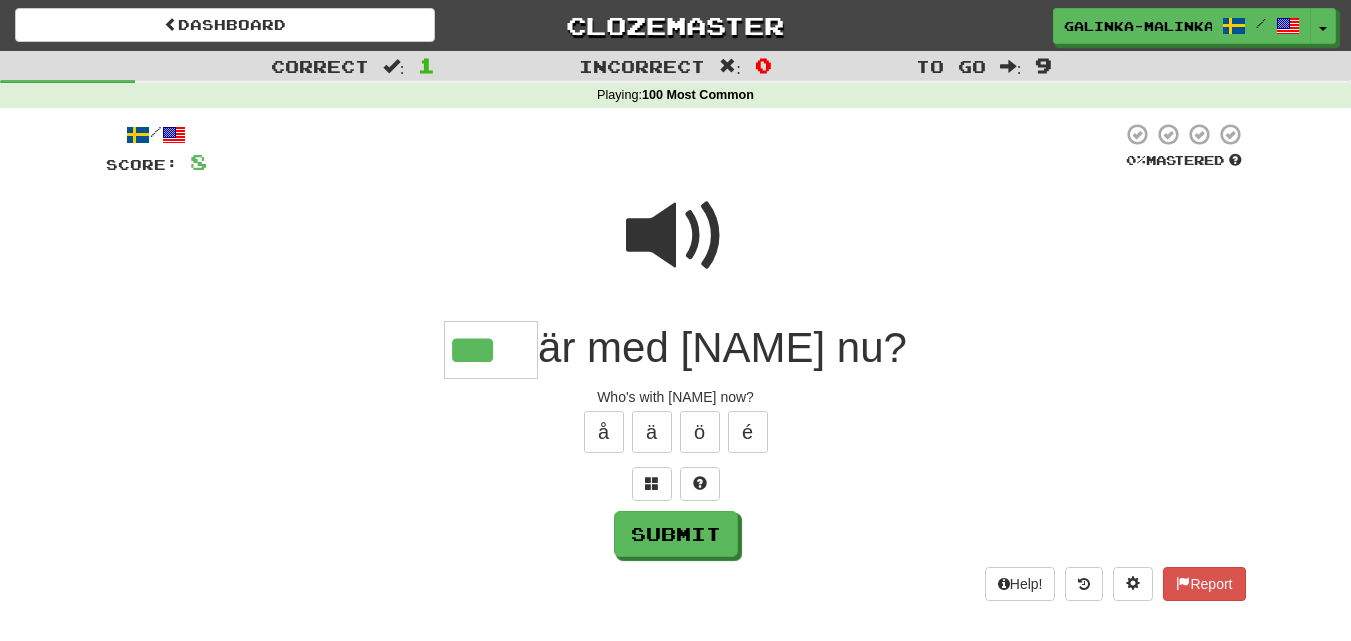 type on "***" 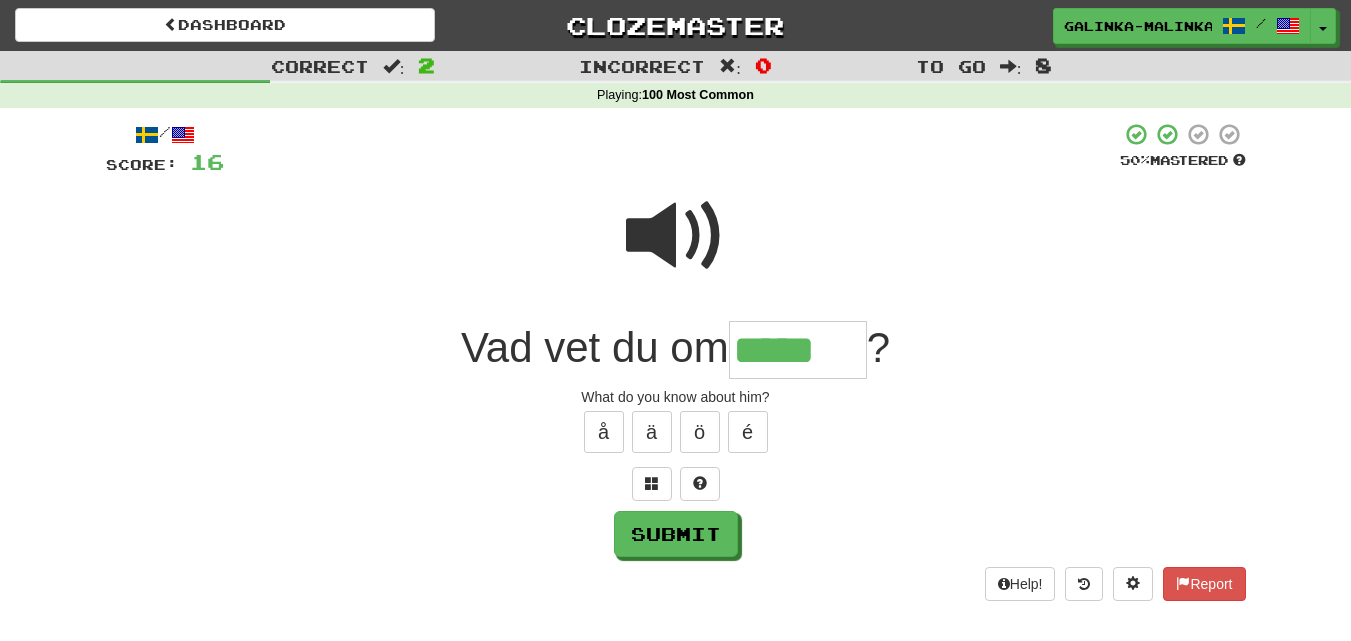 type on "*****" 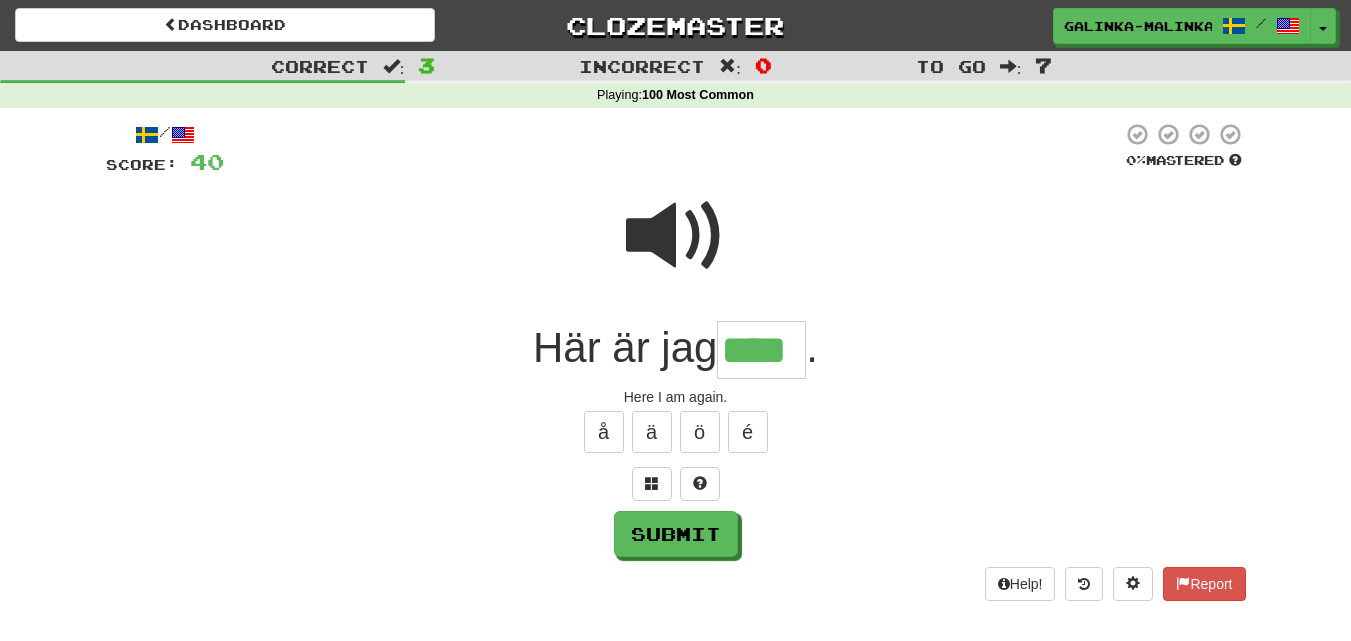 type on "****" 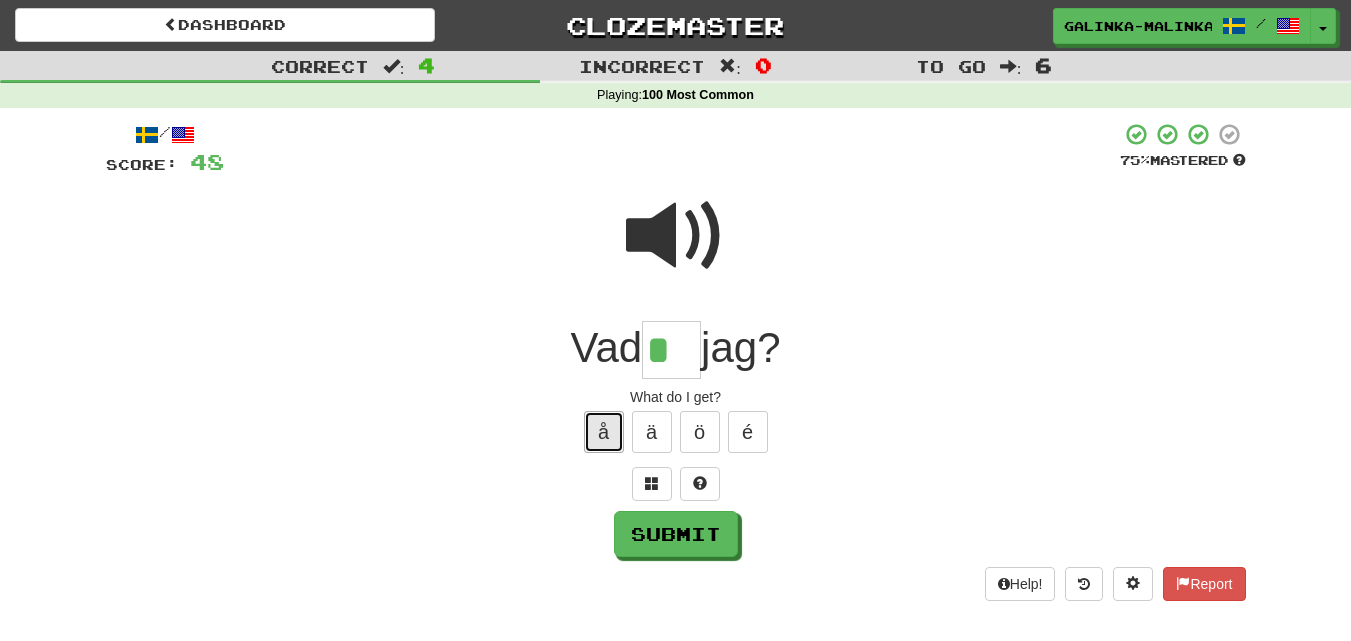 click on "å" at bounding box center [604, 432] 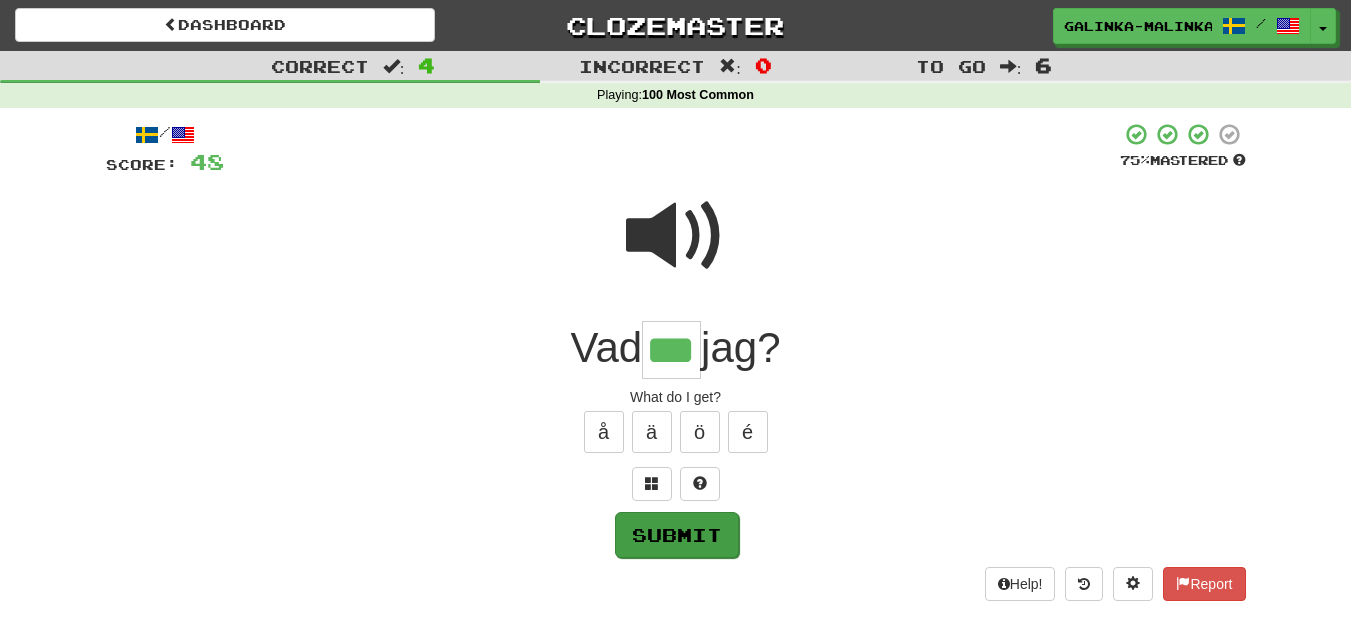 type on "***" 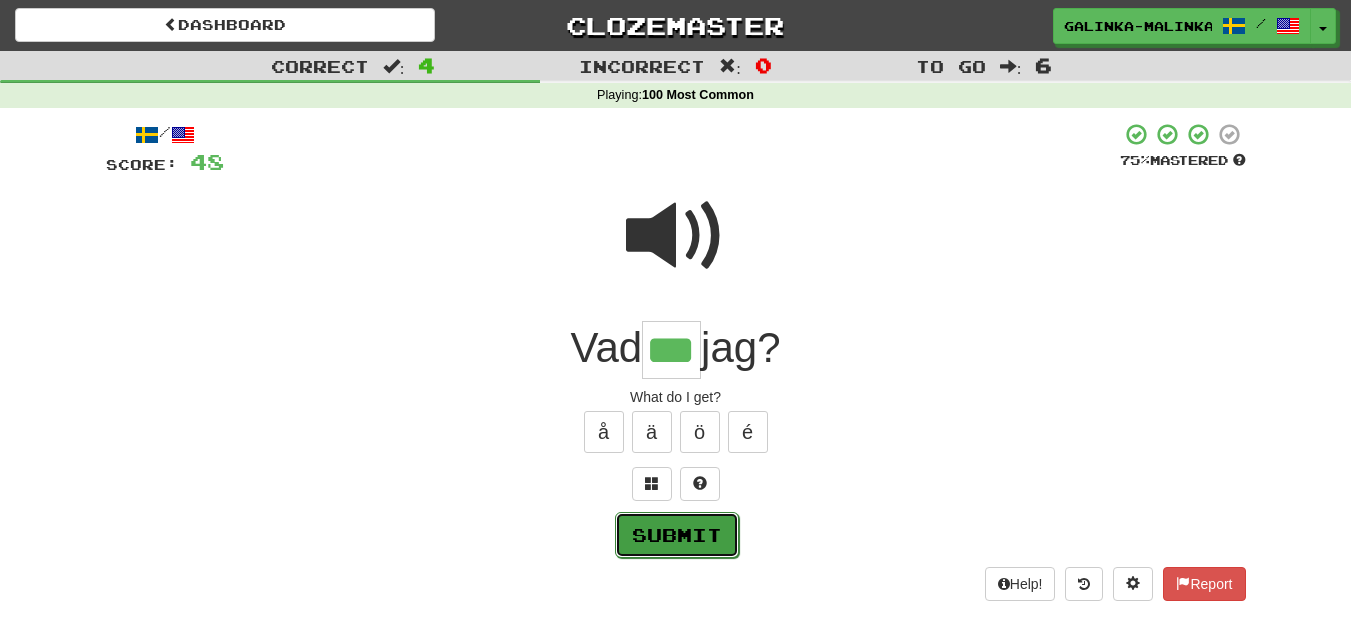 click on "Submit" at bounding box center [677, 535] 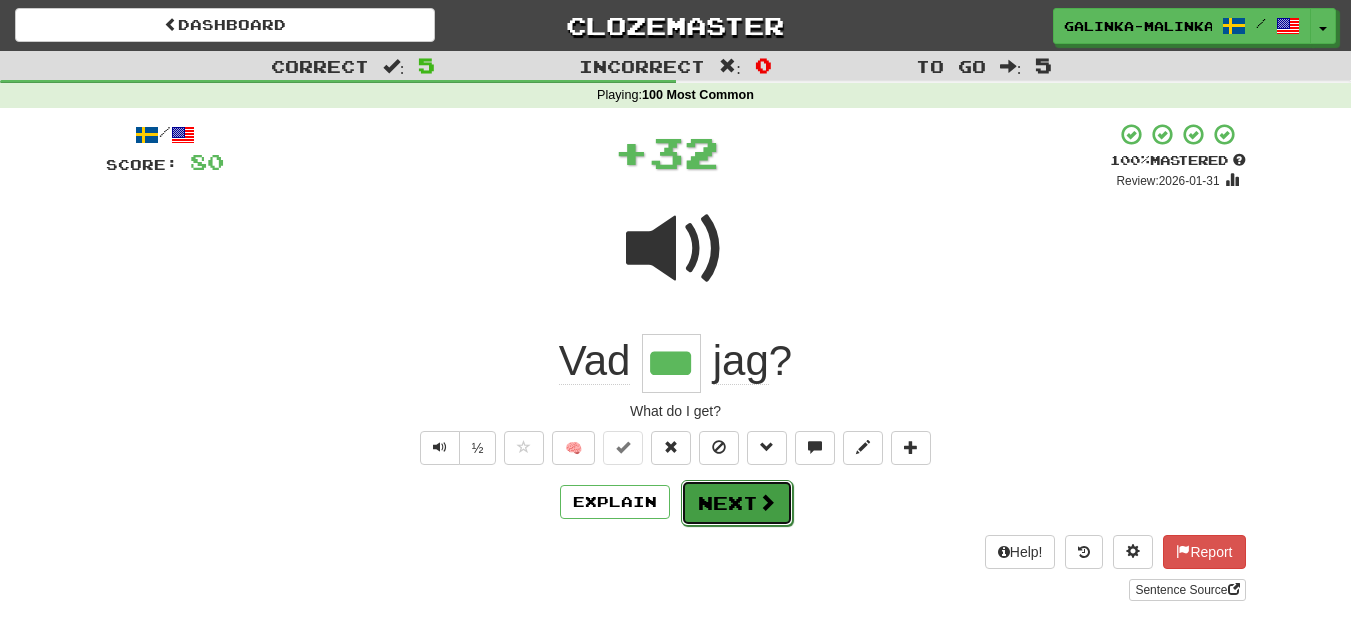 click on "Next" at bounding box center [737, 503] 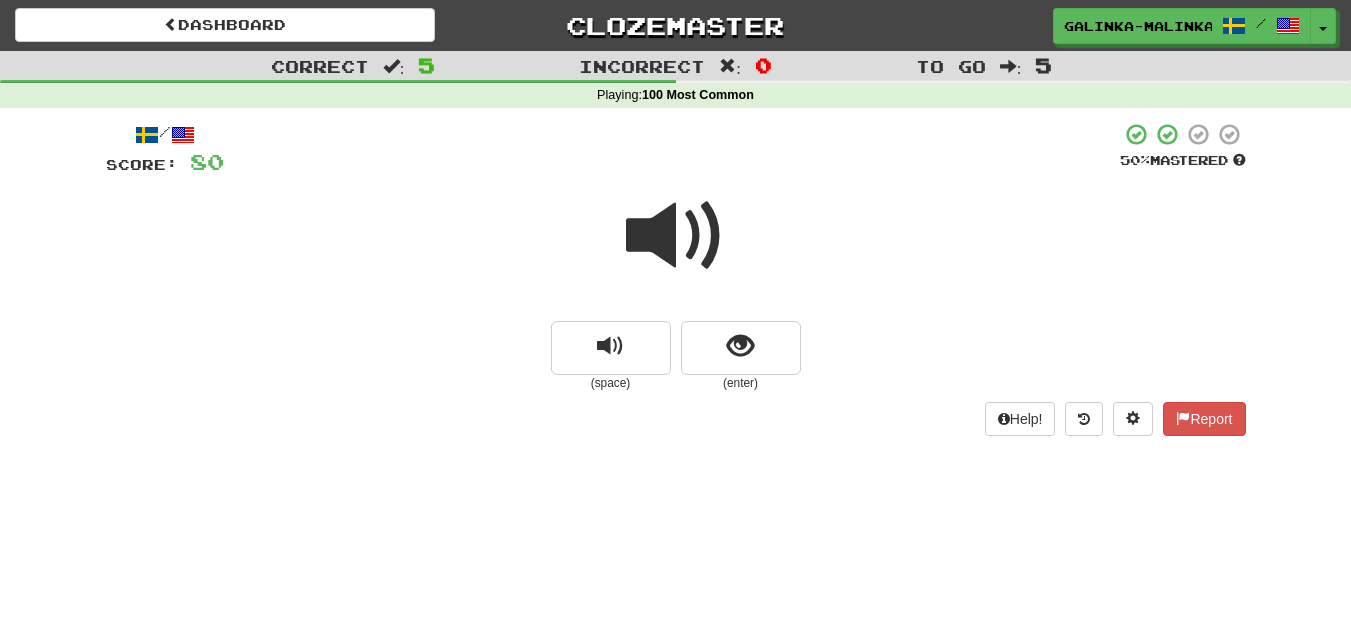 click at bounding box center [676, 249] 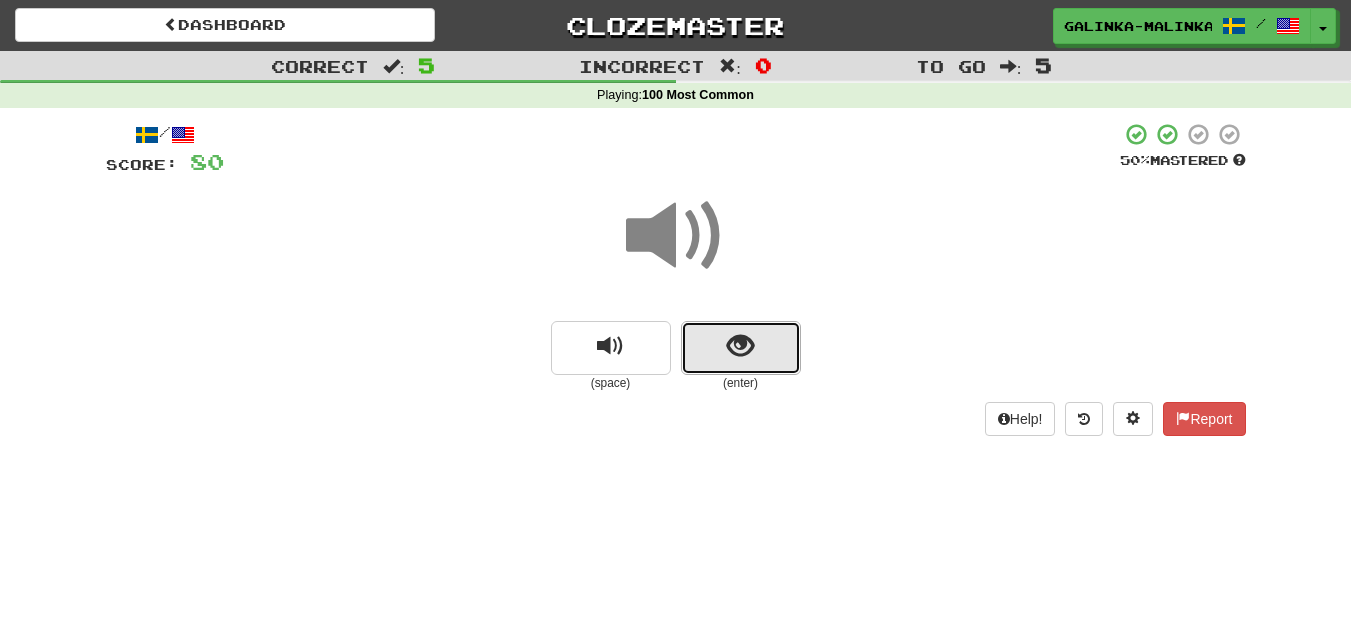 click at bounding box center [740, 346] 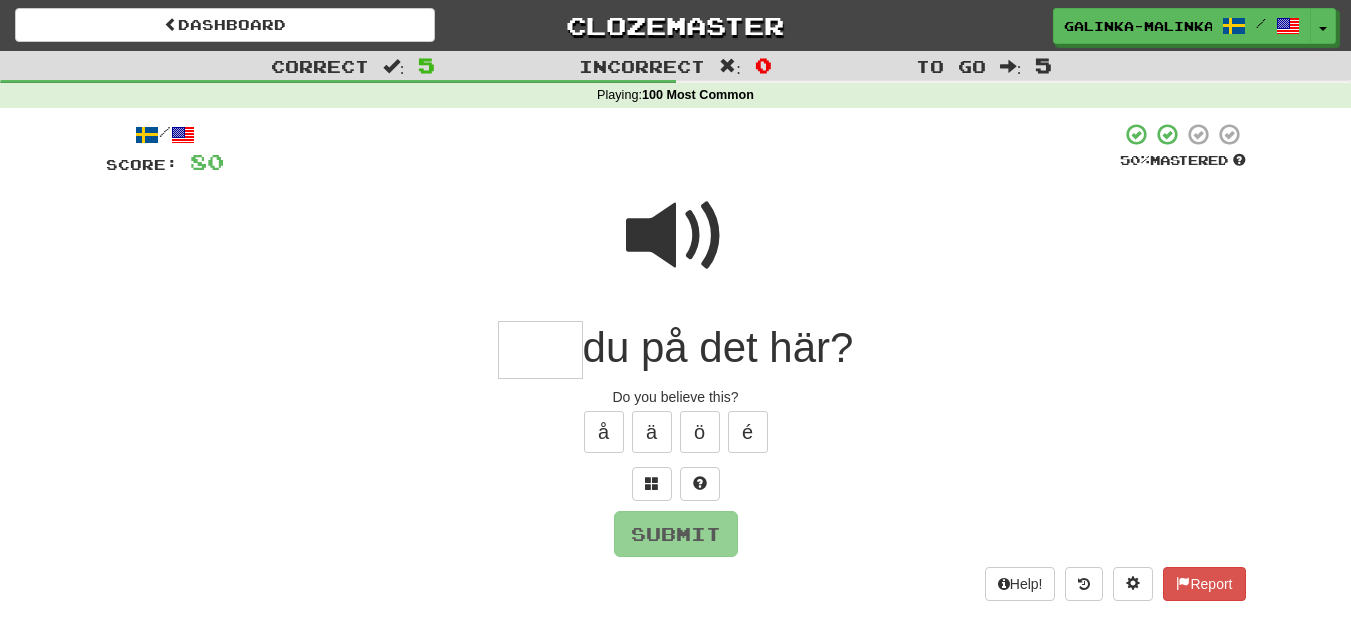 type on "*" 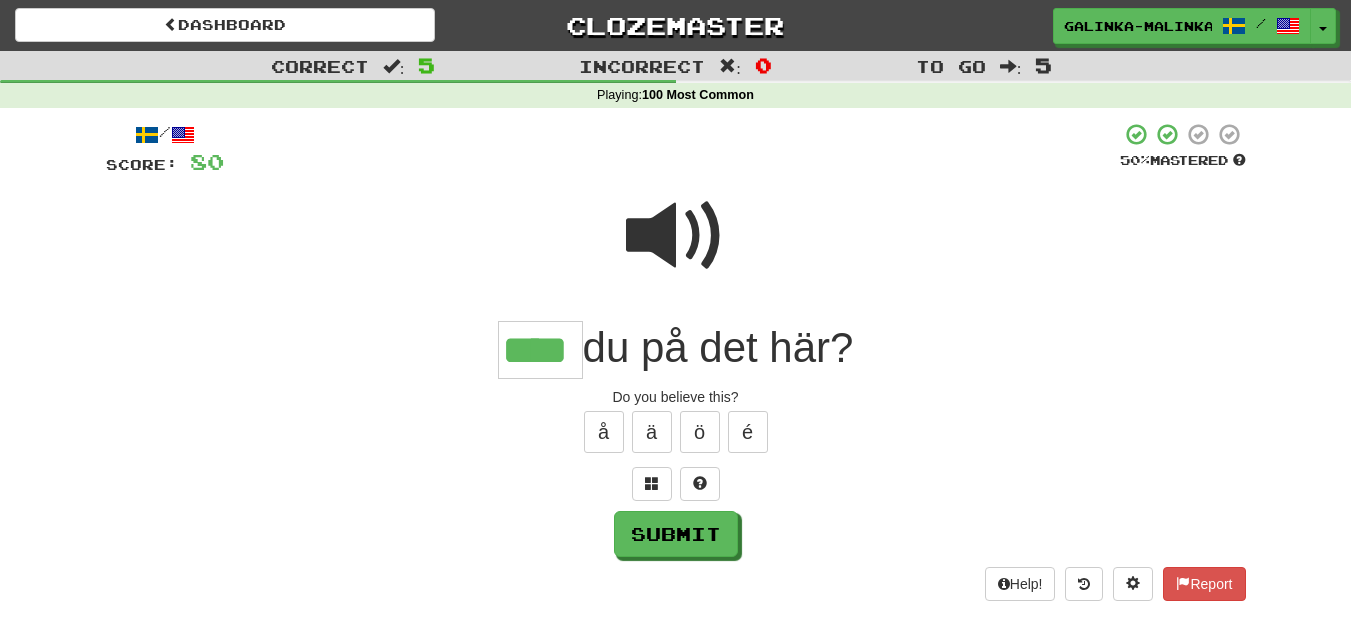 type on "****" 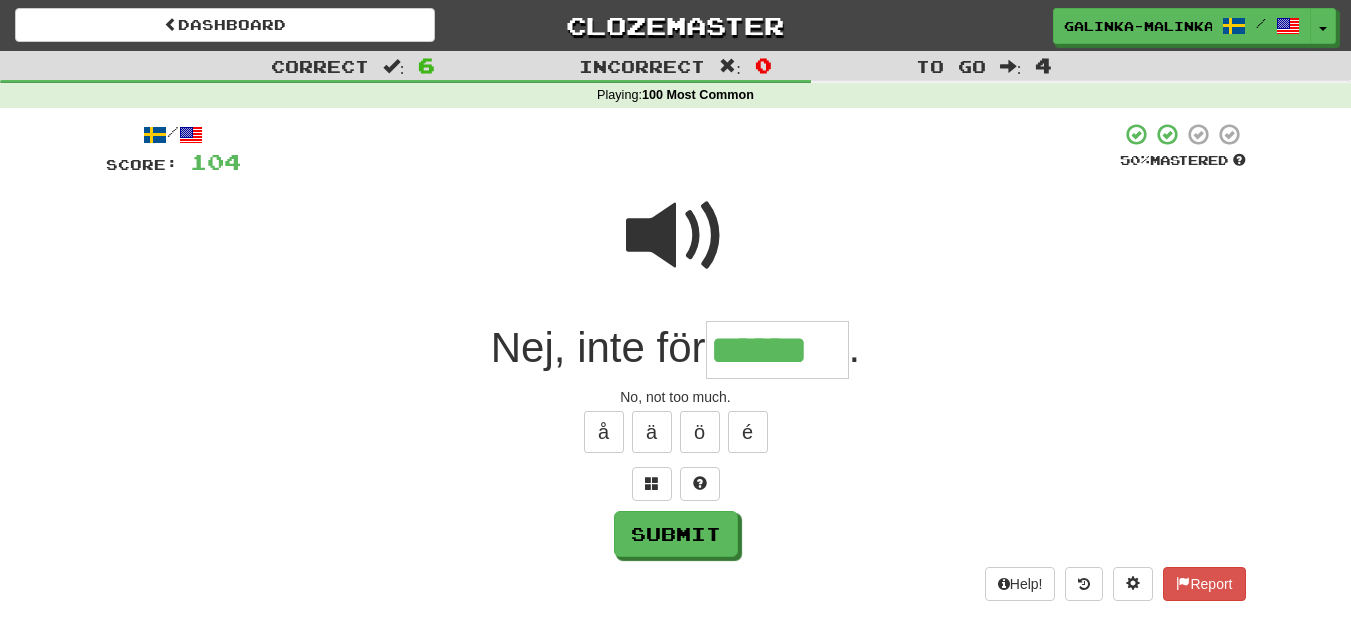 type on "******" 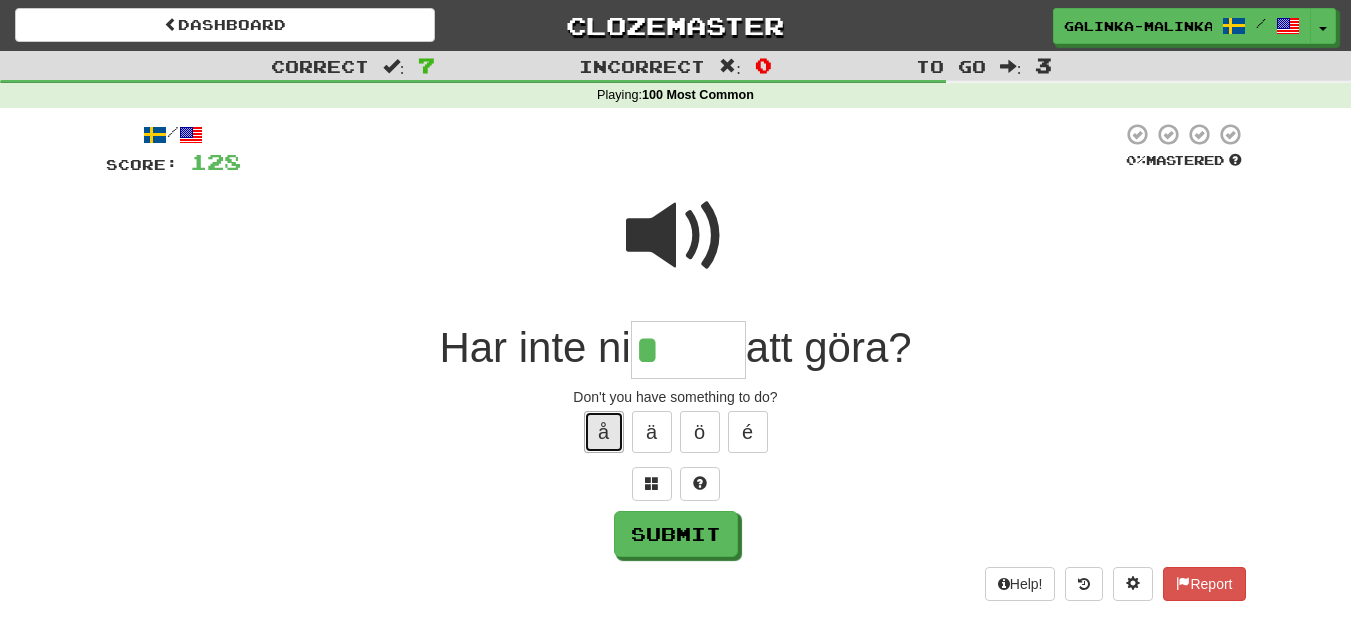 click on "å" at bounding box center [604, 432] 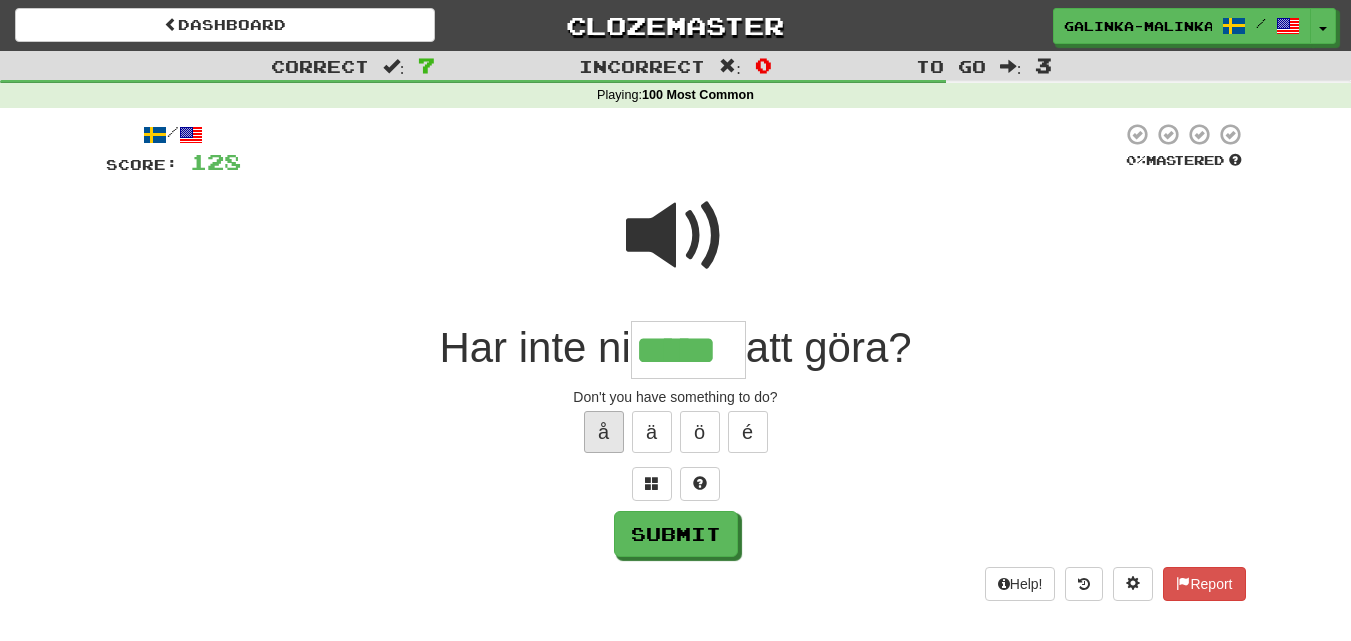 type on "*****" 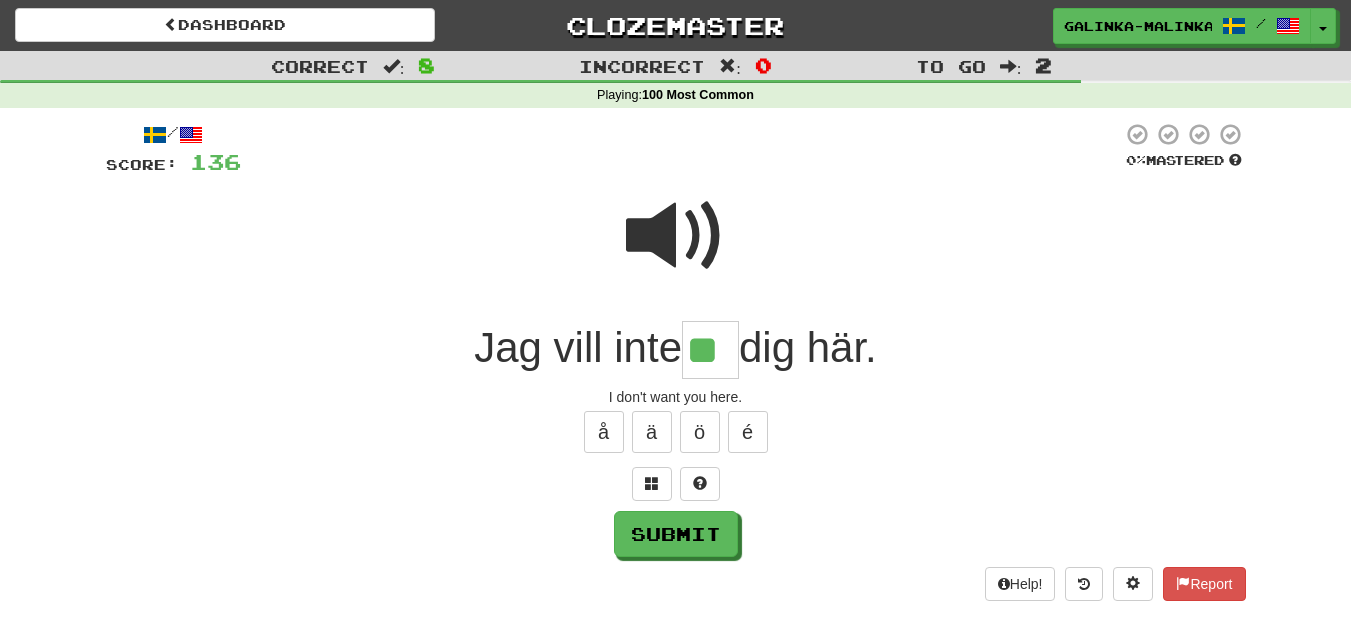 scroll, scrollTop: 0, scrollLeft: 0, axis: both 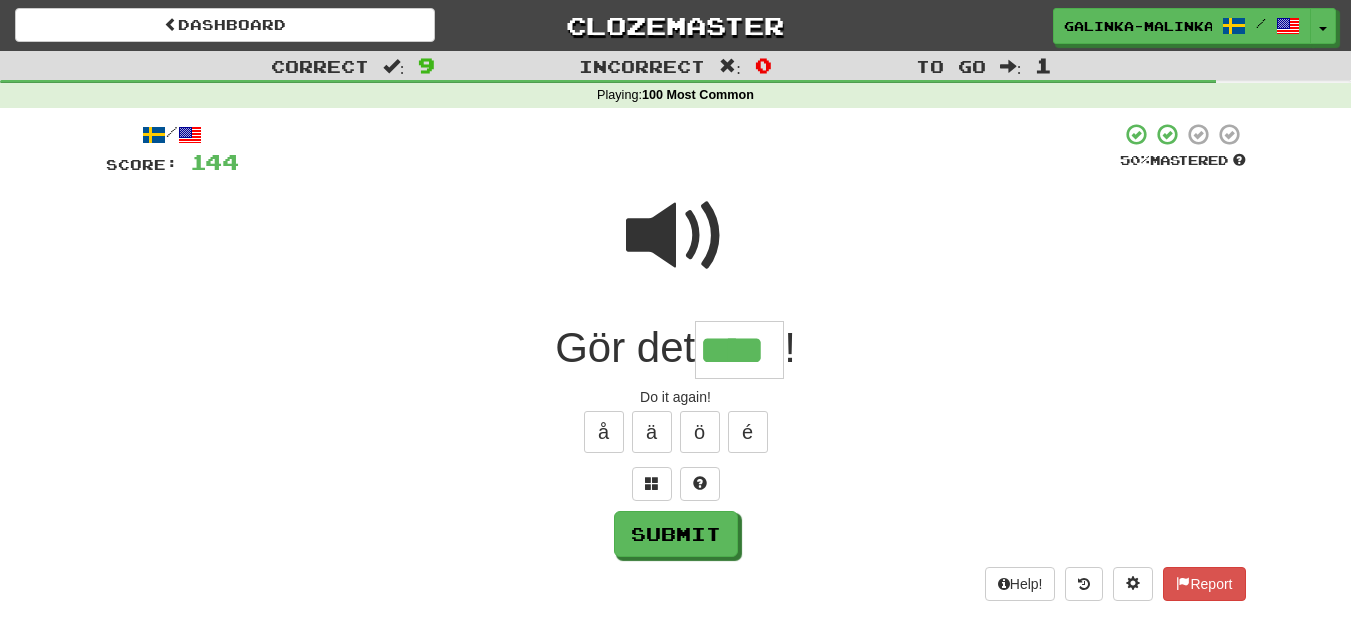 type on "****" 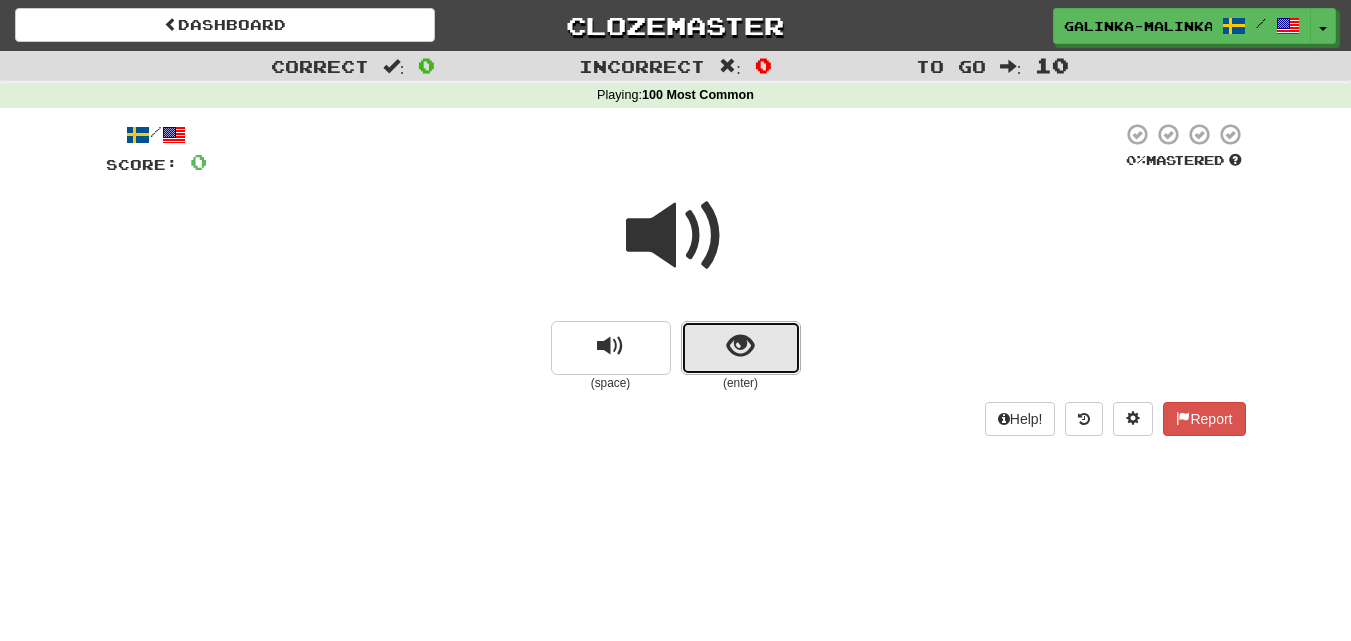 click at bounding box center [741, 348] 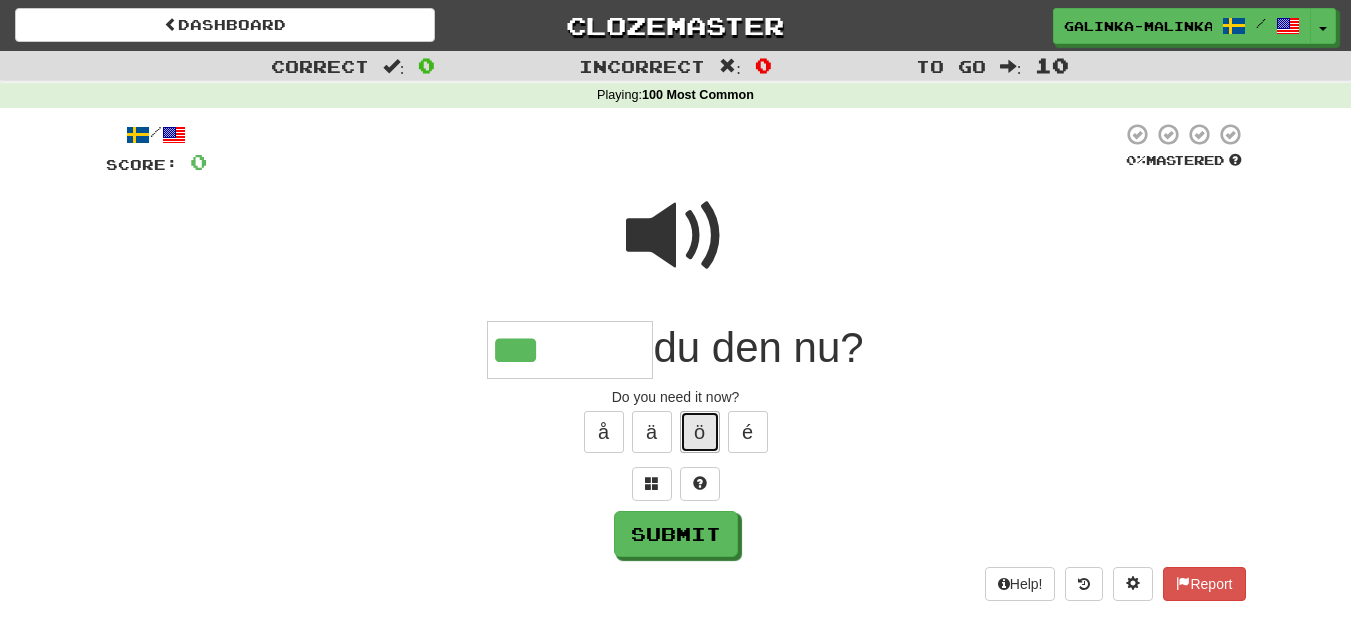 click on "ö" at bounding box center [700, 432] 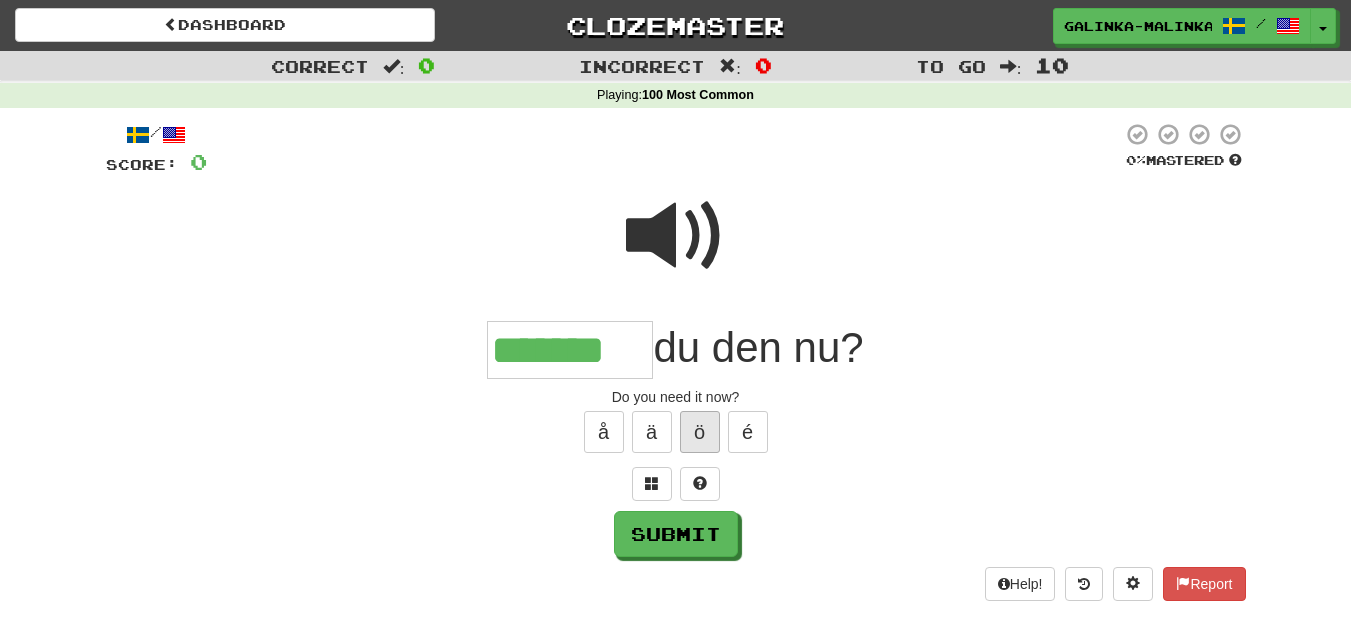 type on "*******" 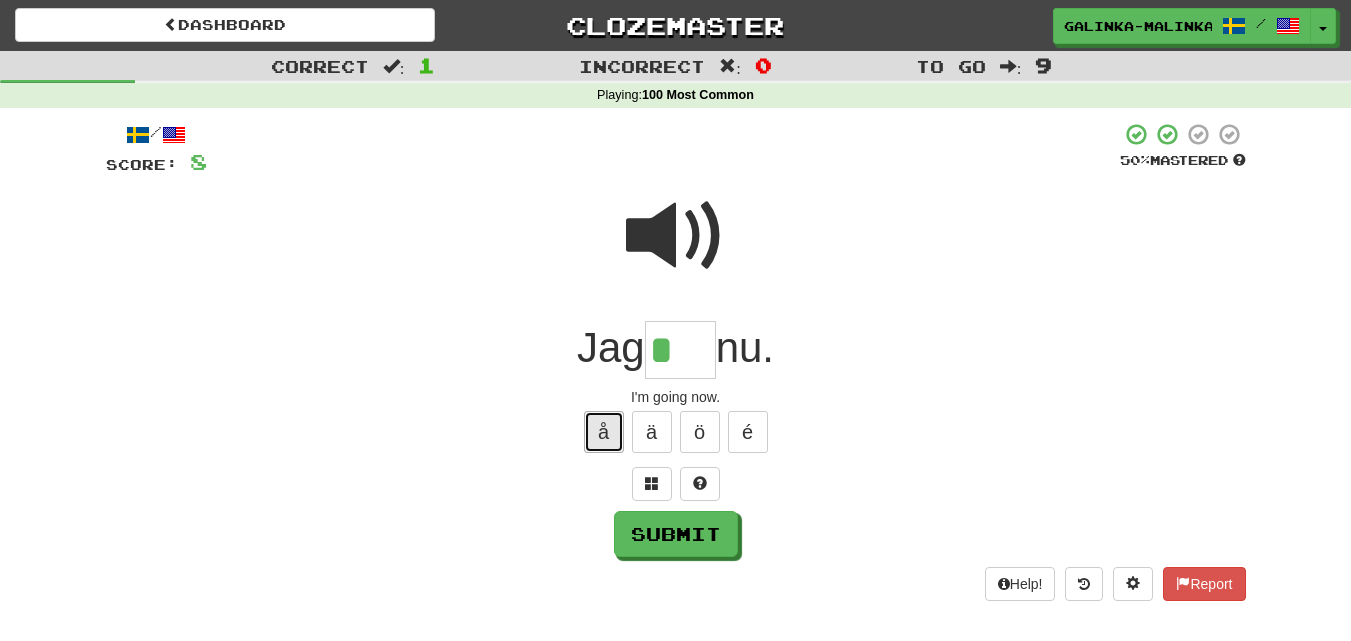 click on "å" at bounding box center [604, 432] 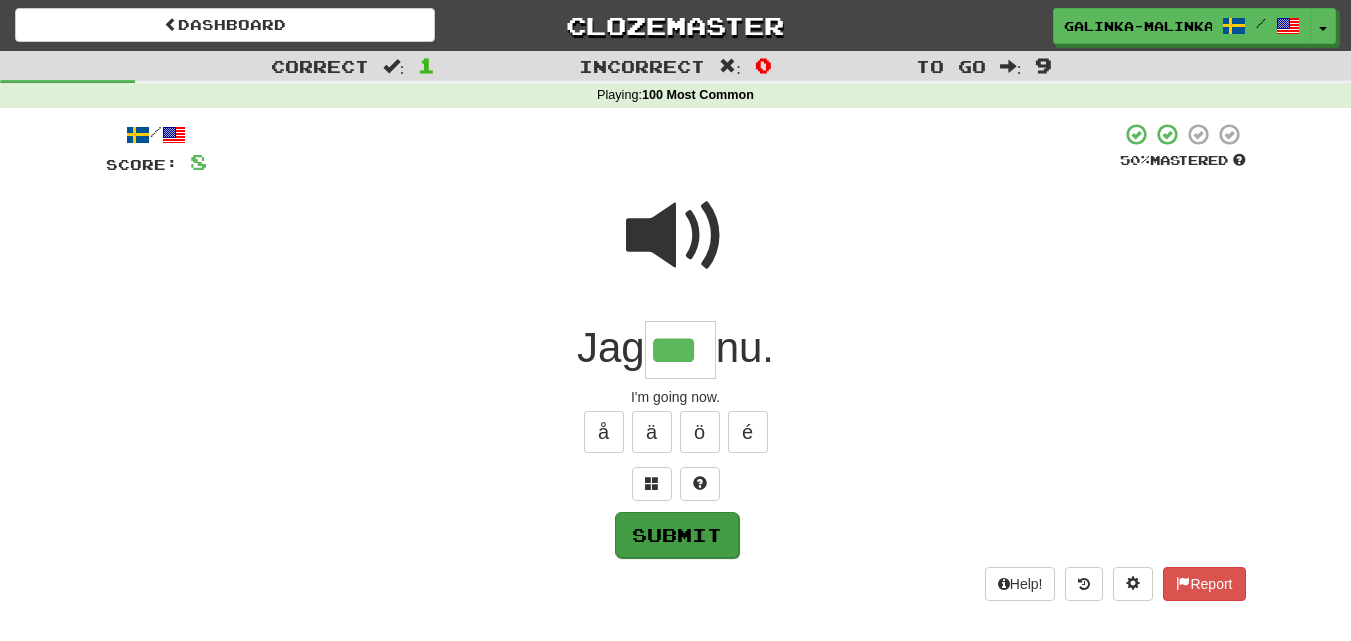 type on "***" 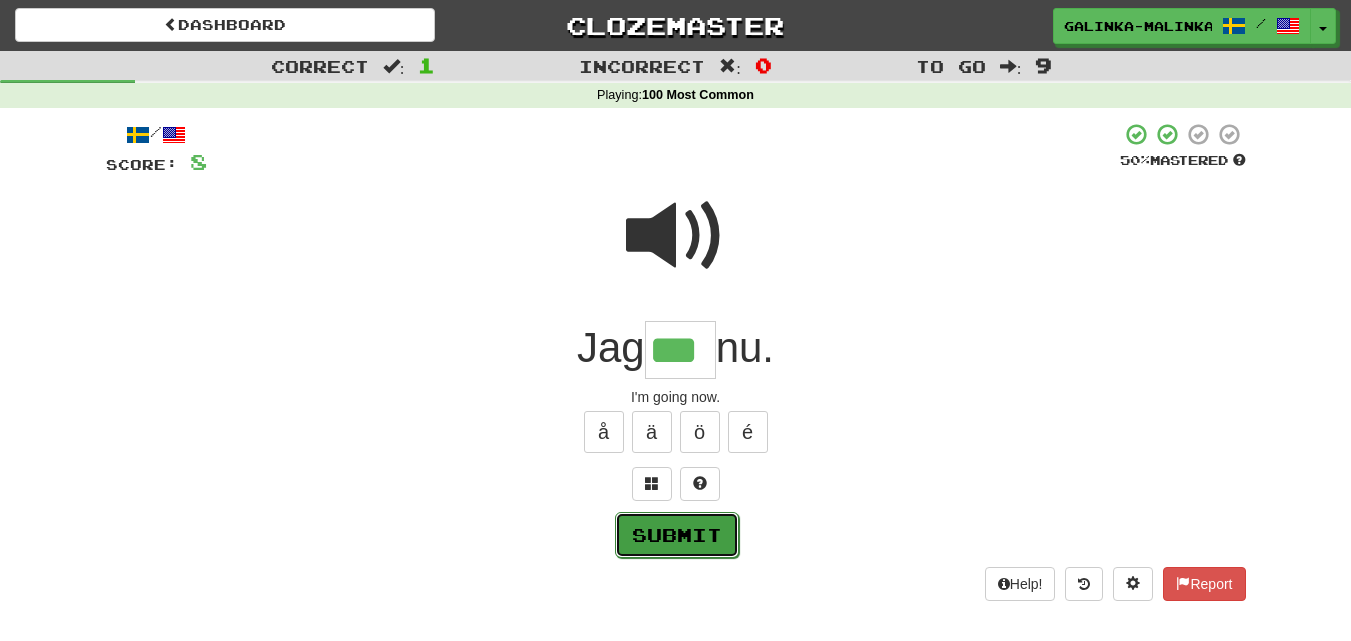 click on "Submit" at bounding box center [677, 535] 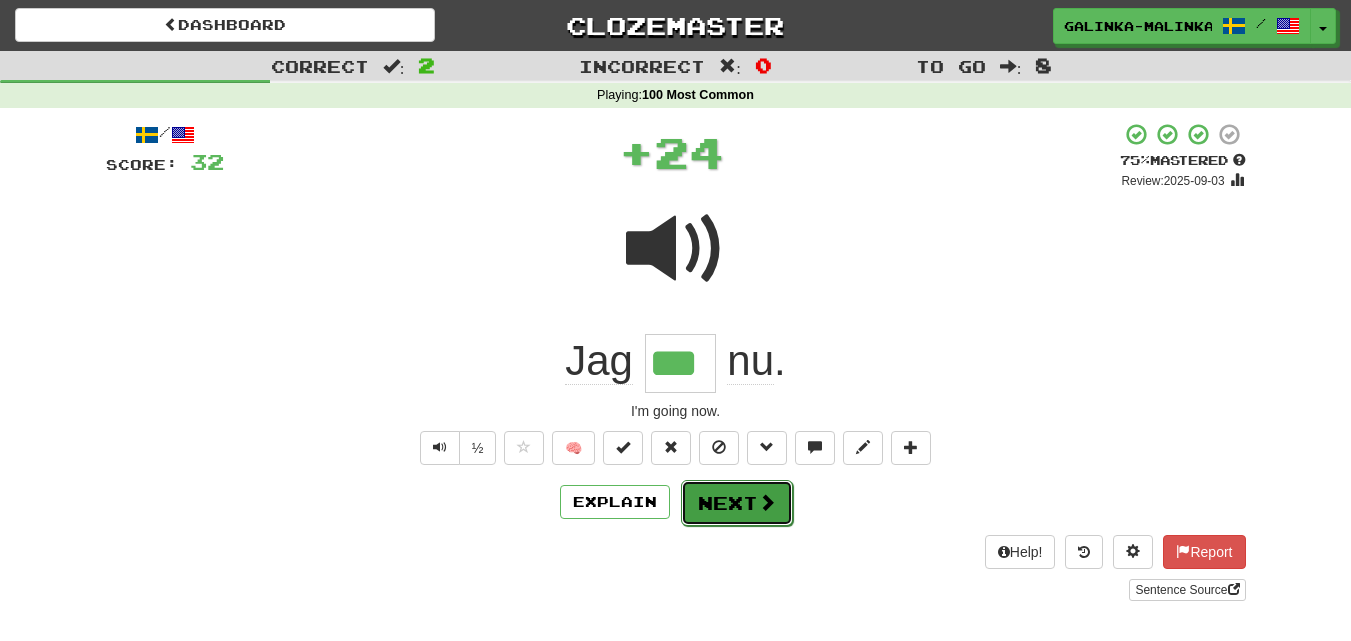 click on "Next" at bounding box center (737, 503) 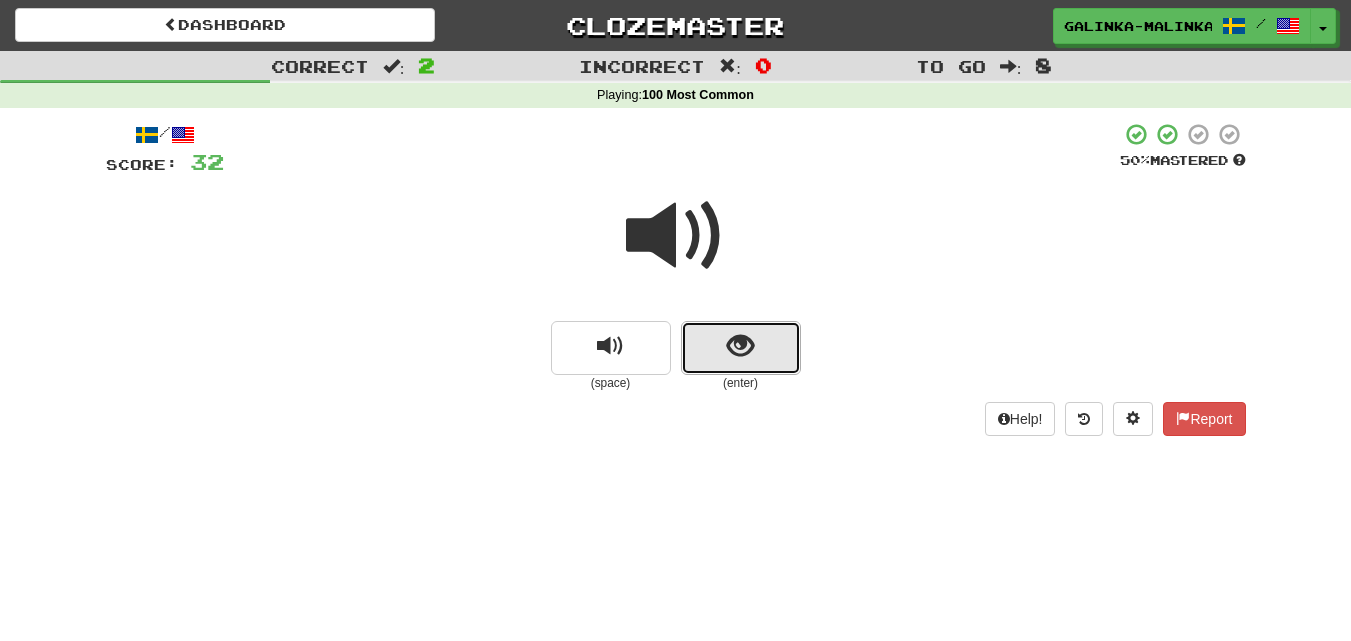 click at bounding box center [741, 348] 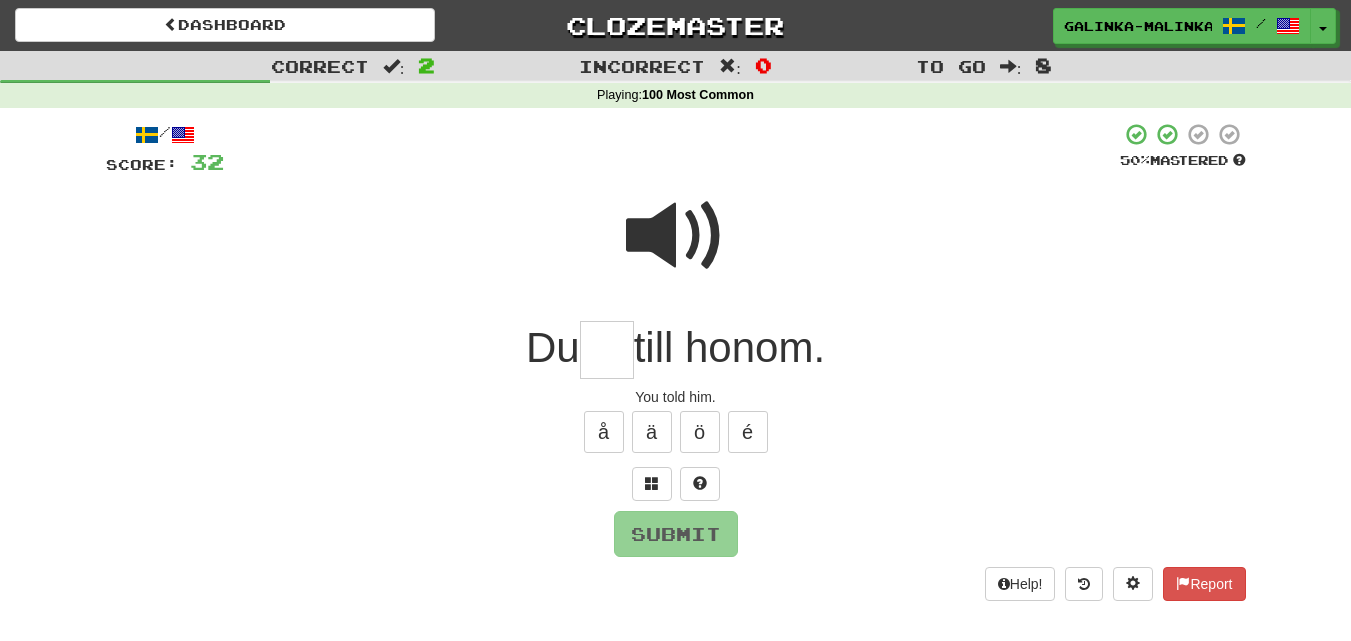 type on "*" 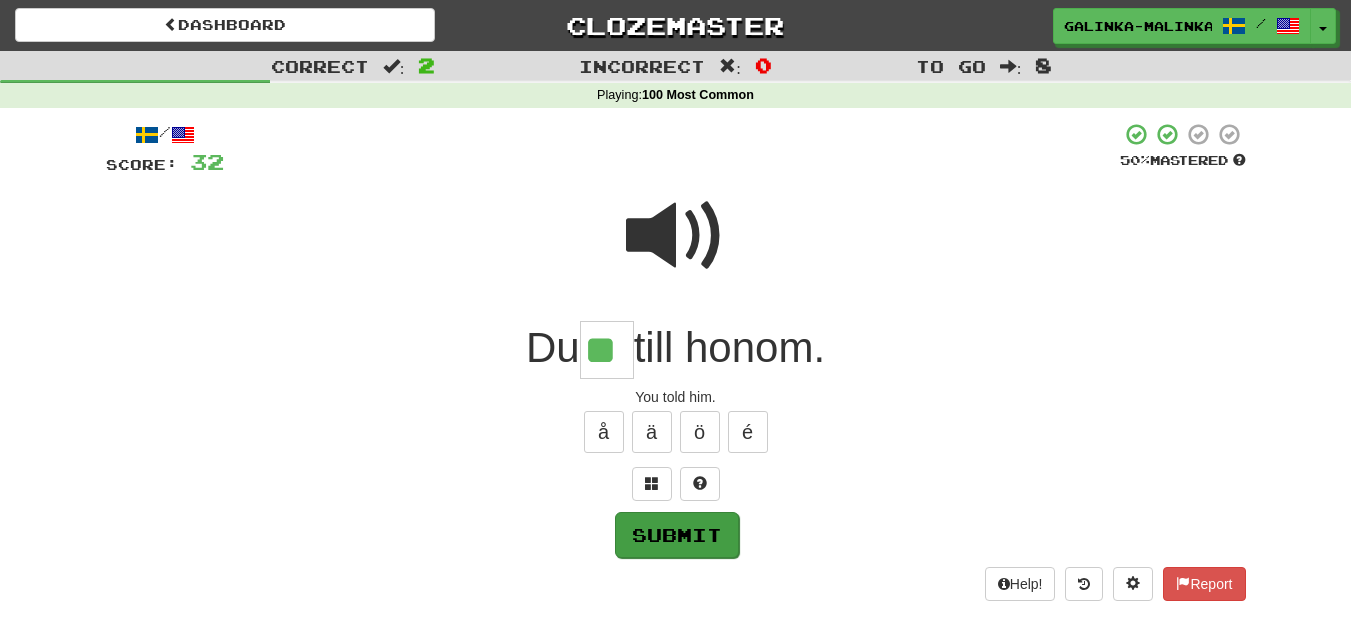 type on "**" 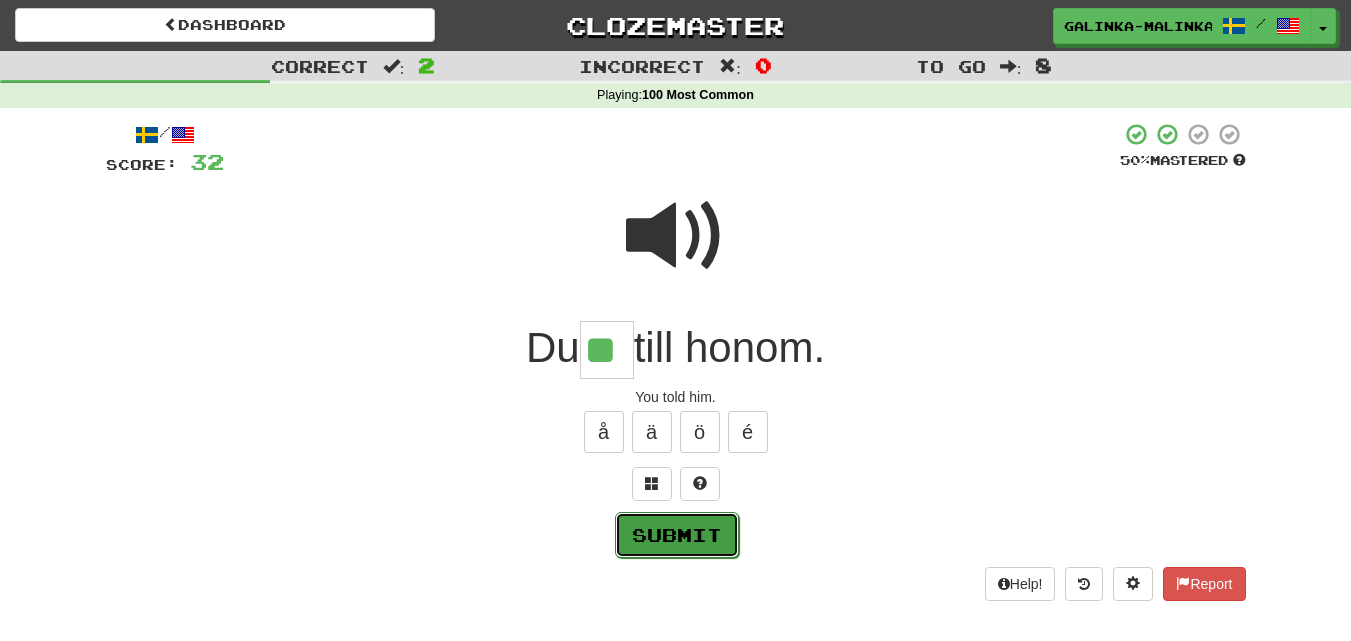 click on "Submit" at bounding box center (677, 535) 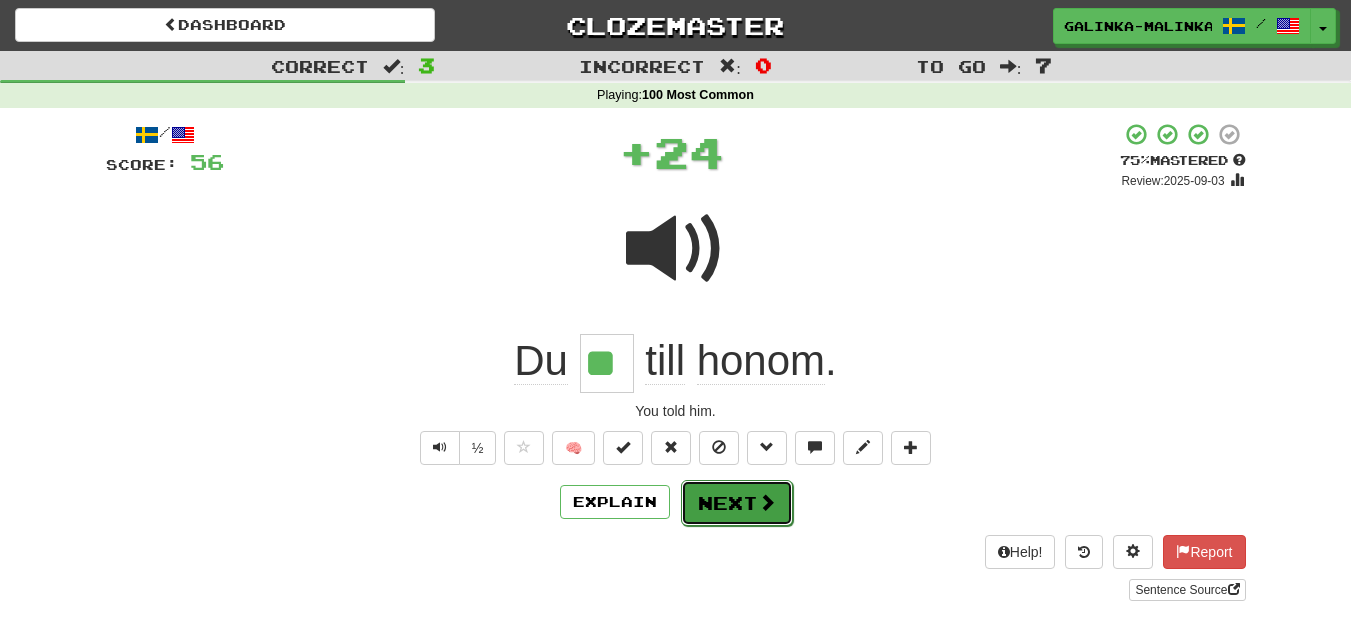 click on "Next" at bounding box center [737, 503] 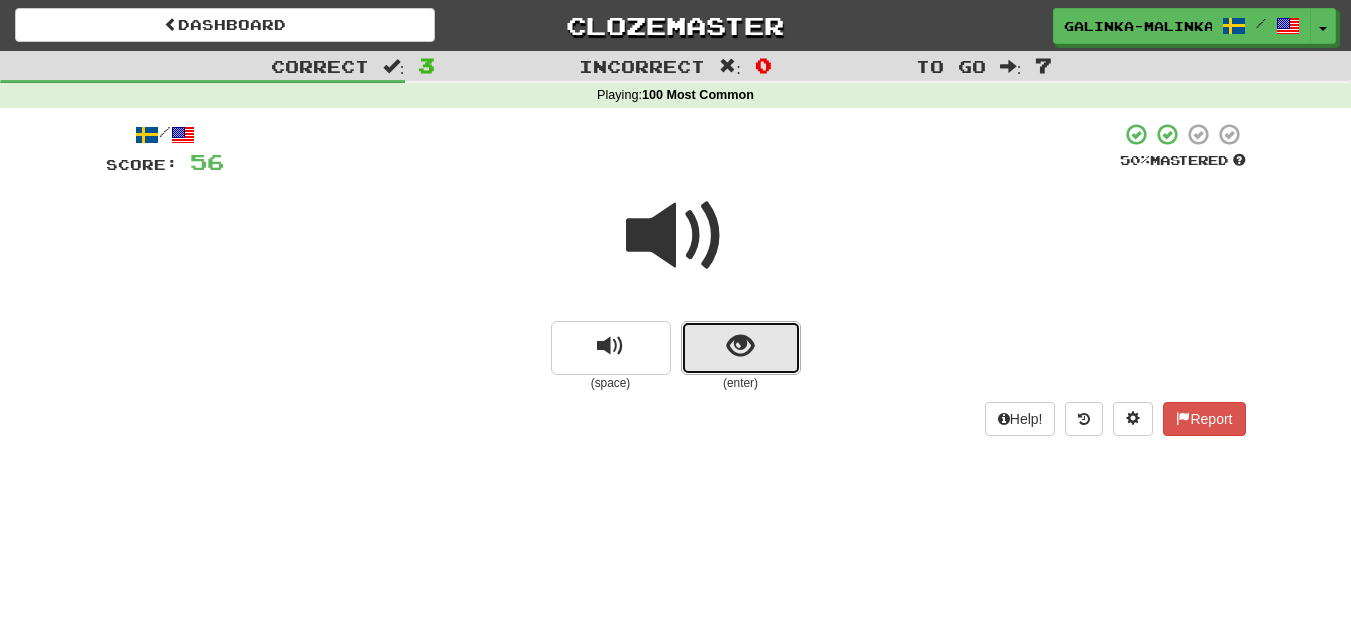 click at bounding box center (740, 346) 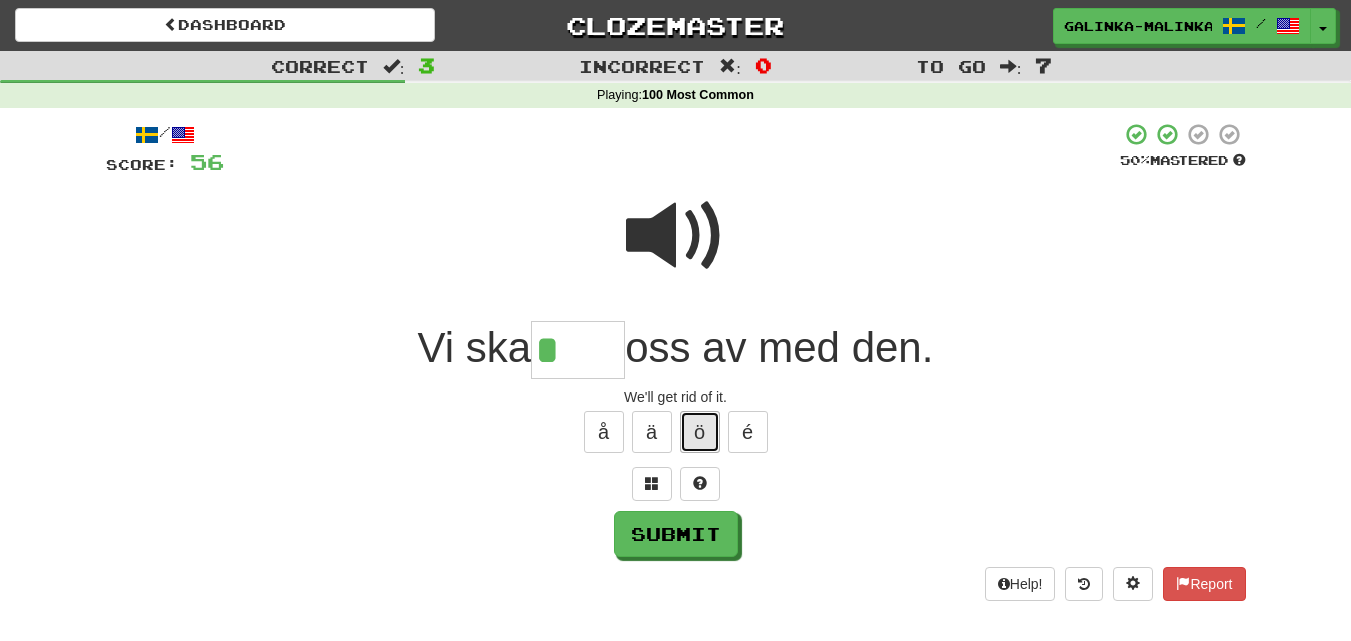 click on "ö" at bounding box center (700, 432) 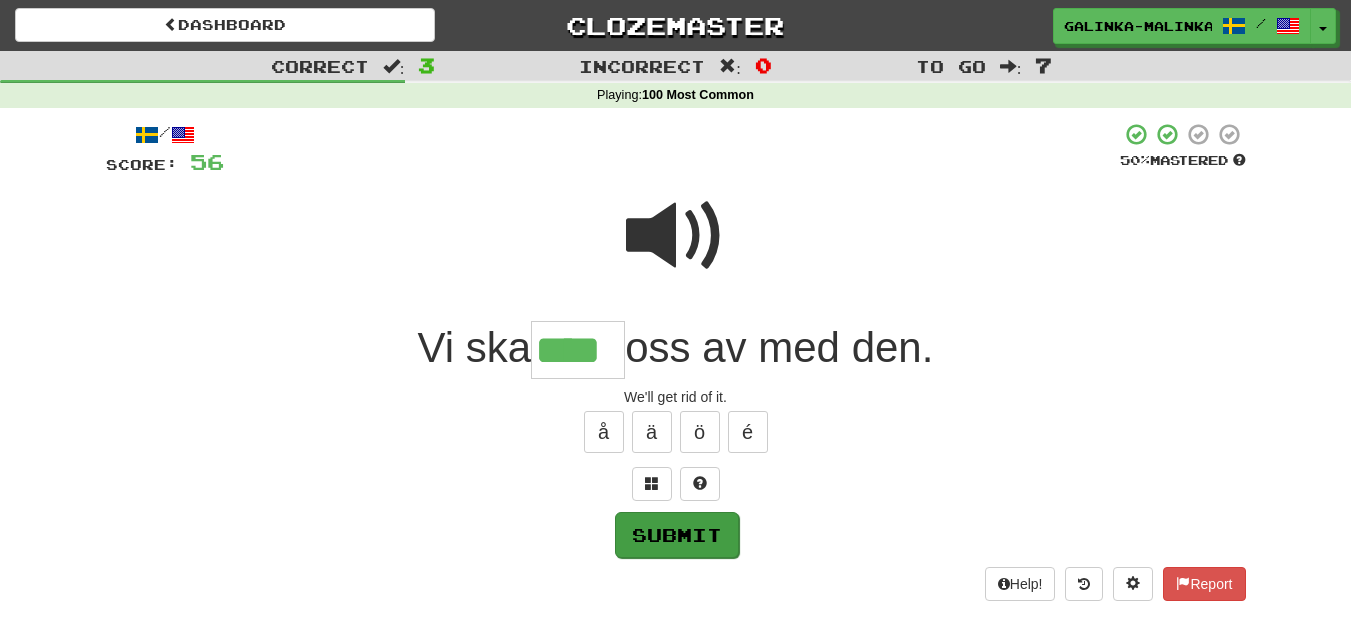 type on "****" 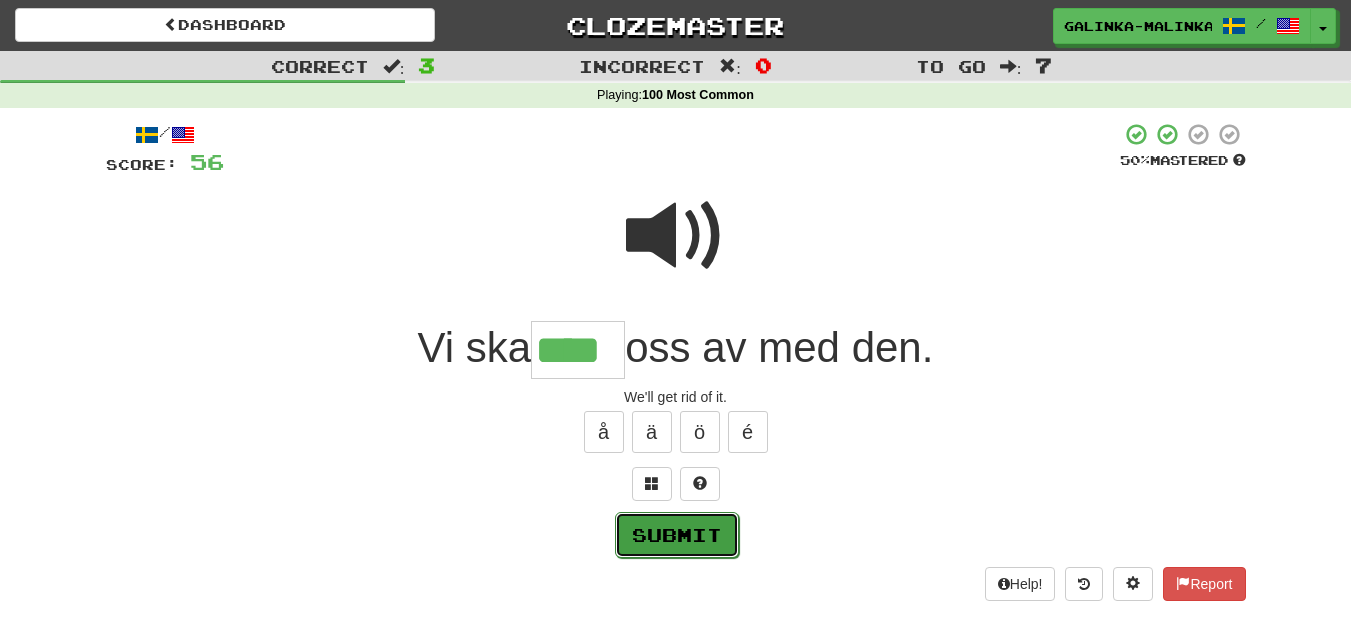 click on "Submit" at bounding box center [677, 535] 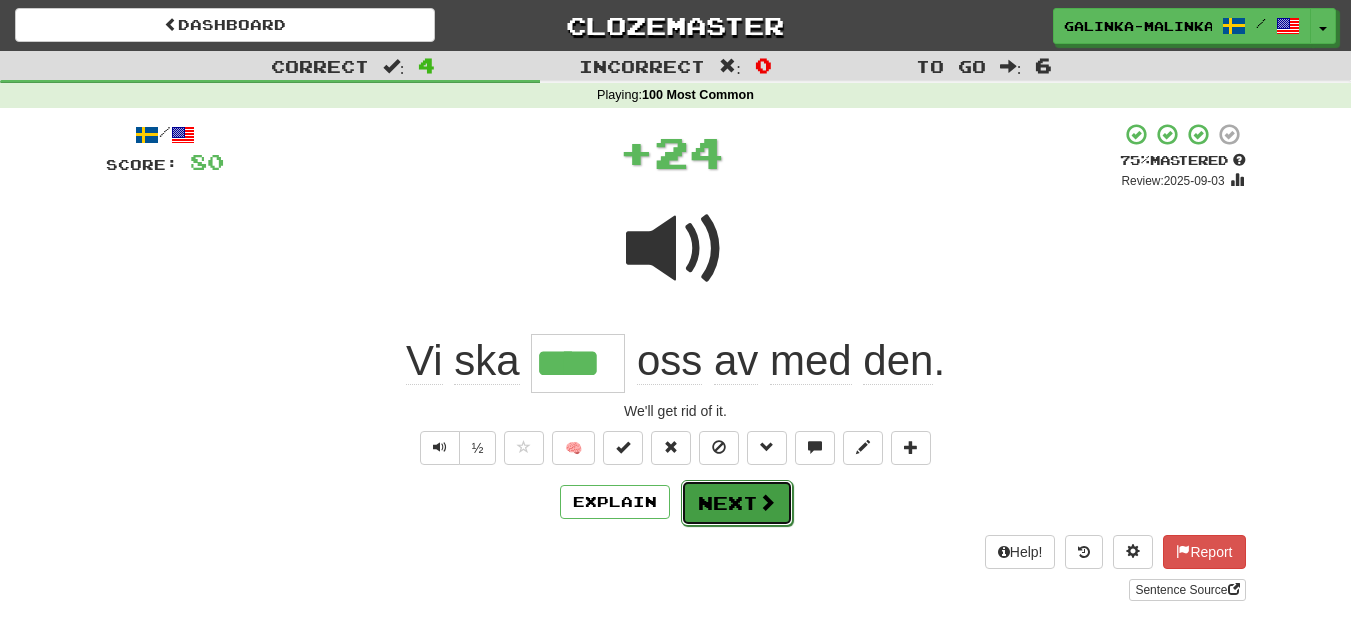 click on "Next" at bounding box center (737, 503) 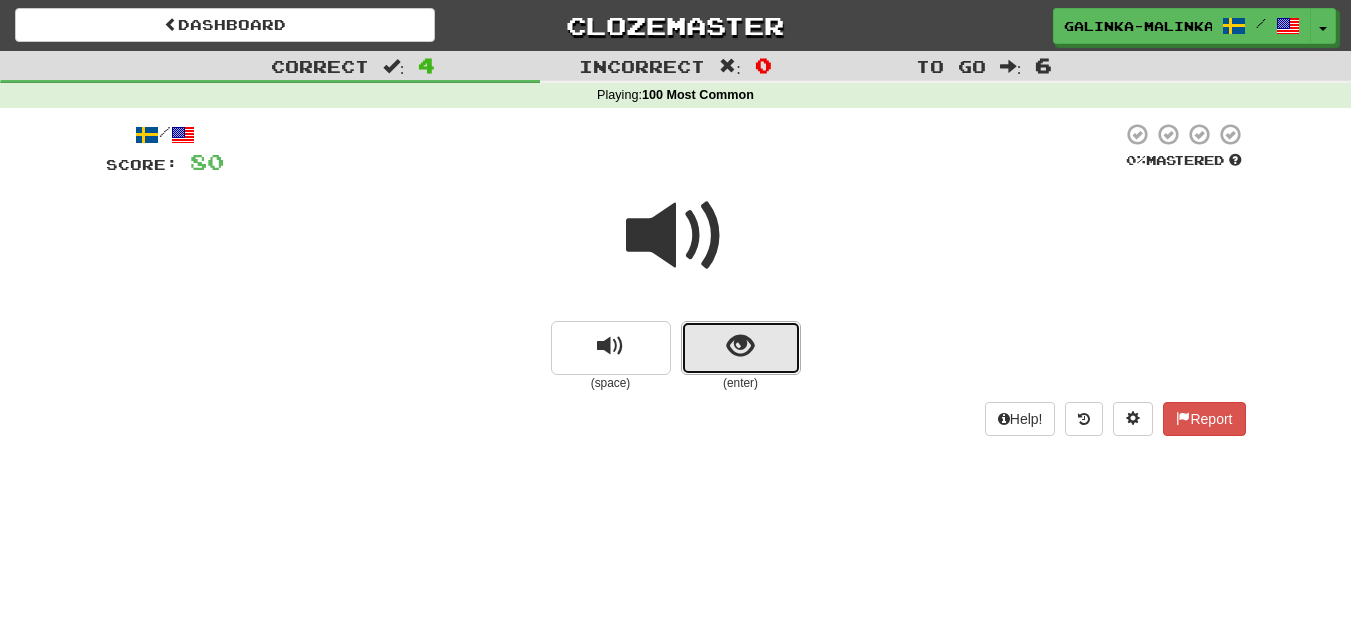 click at bounding box center [741, 348] 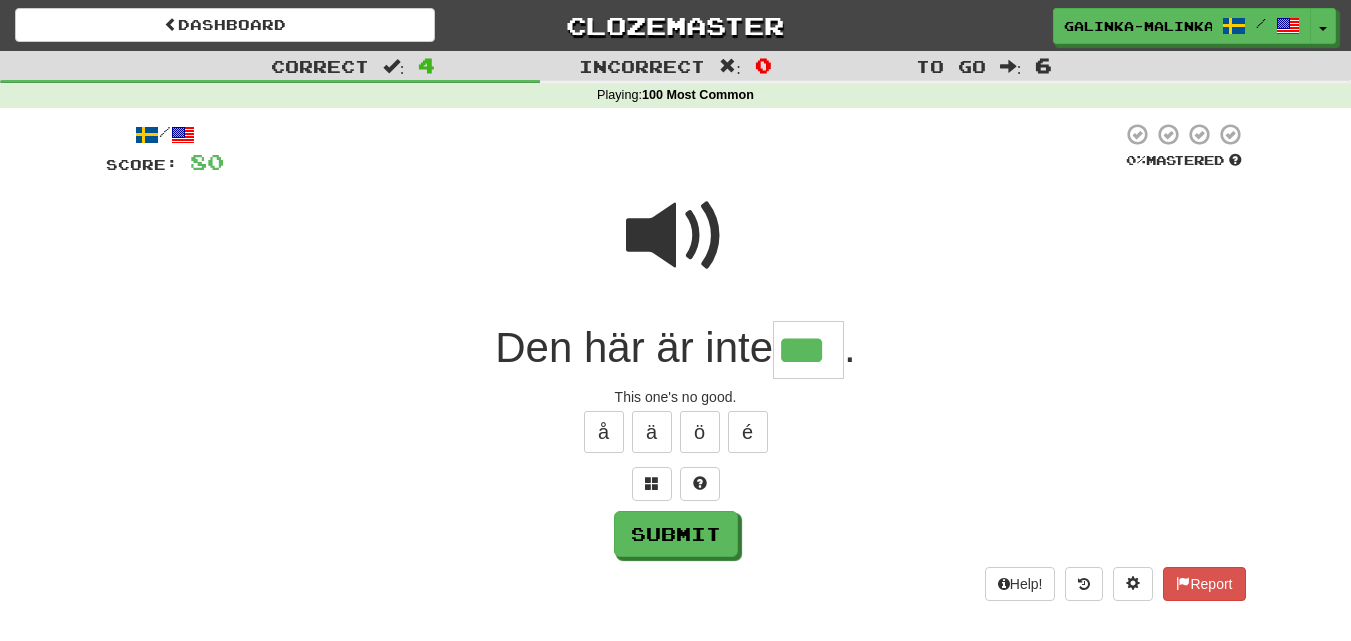 type on "***" 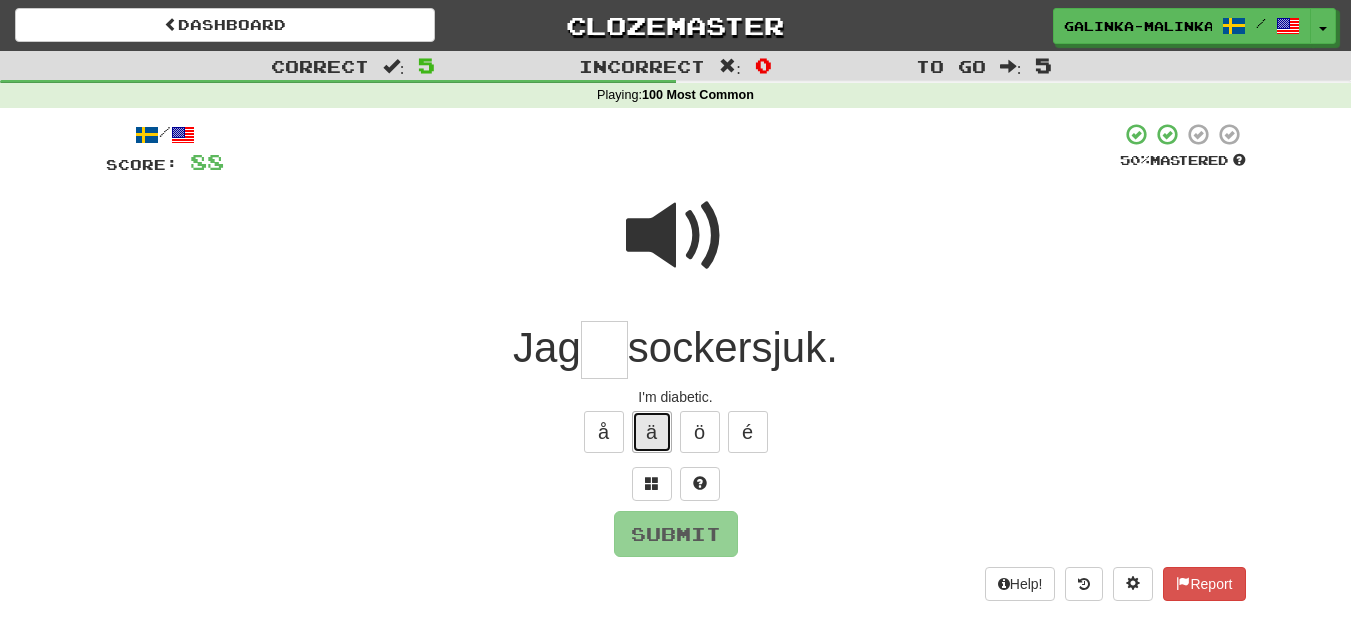 click on "ä" at bounding box center [652, 432] 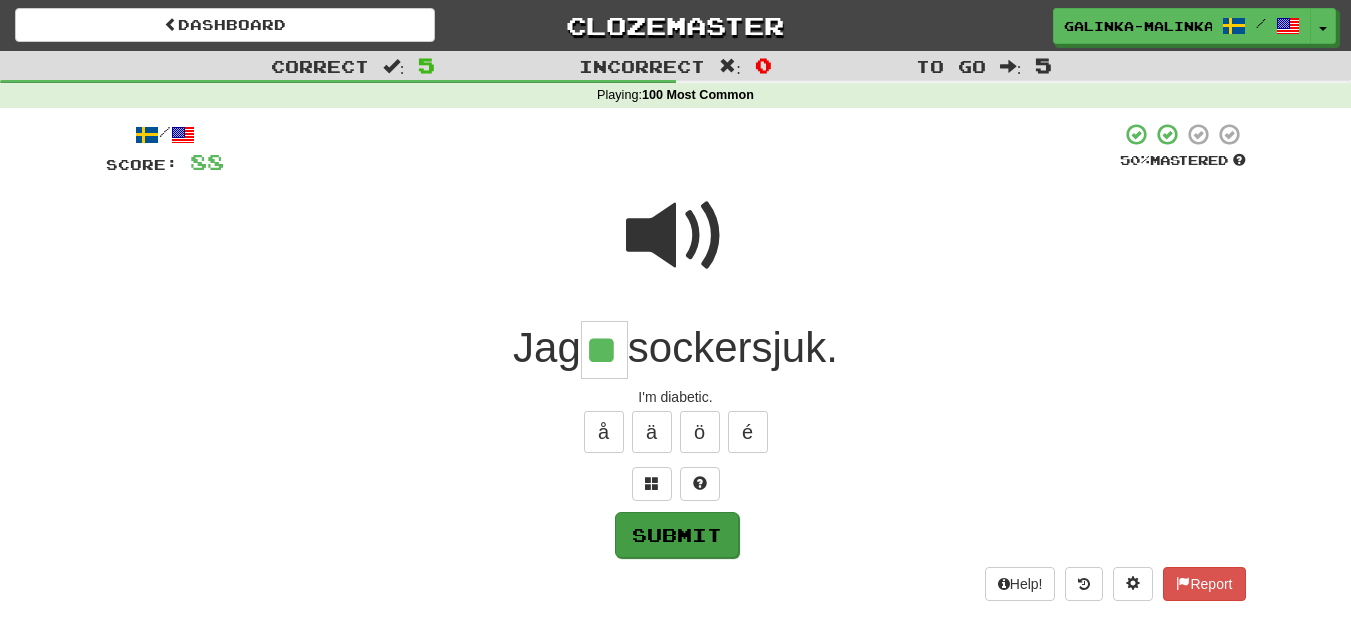 type on "**" 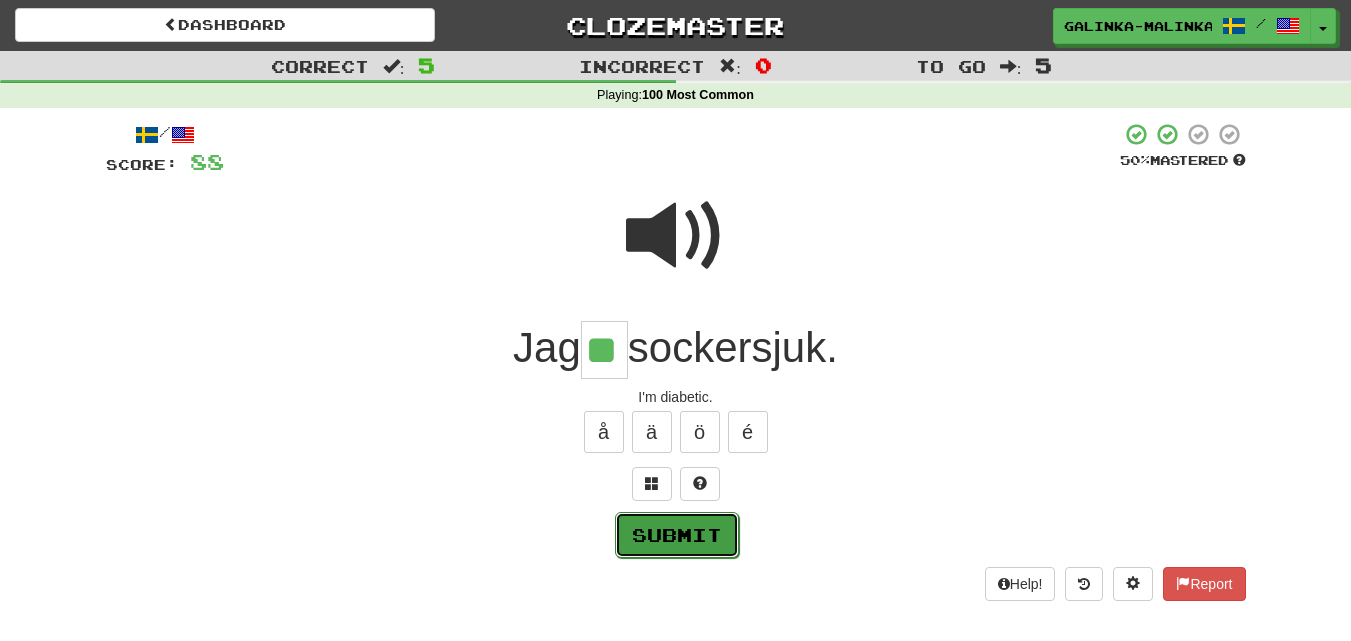 click on "Submit" at bounding box center (677, 535) 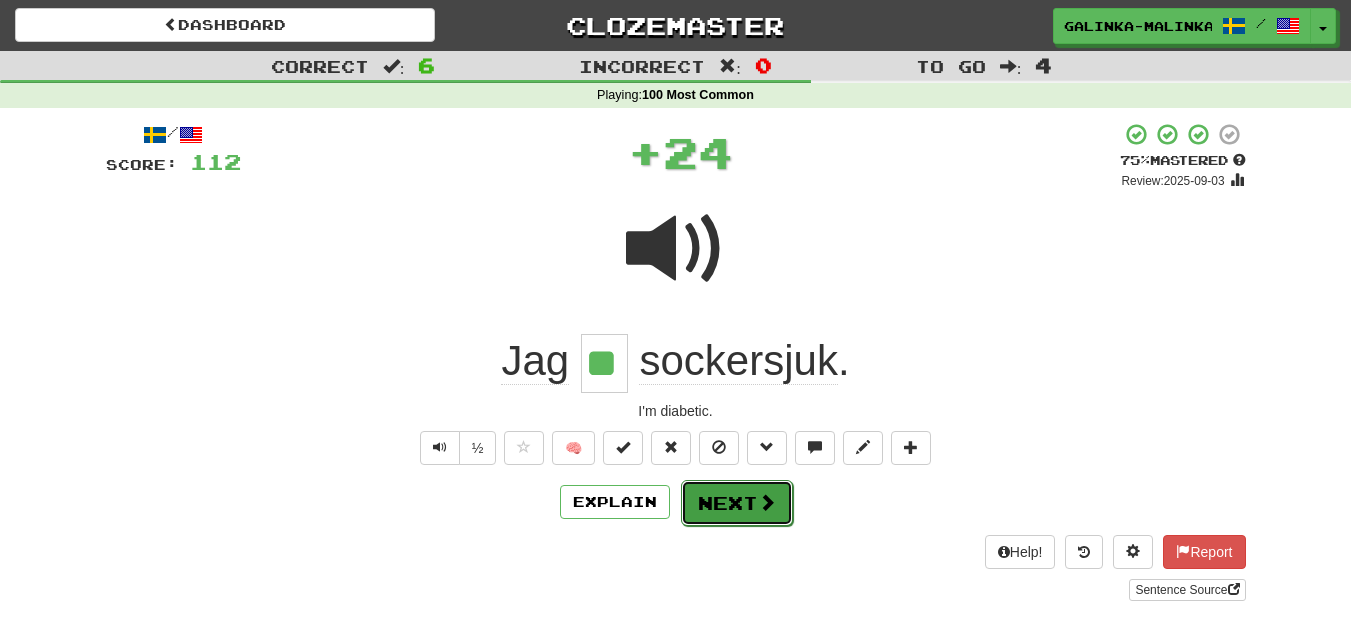 click on "Next" at bounding box center (737, 503) 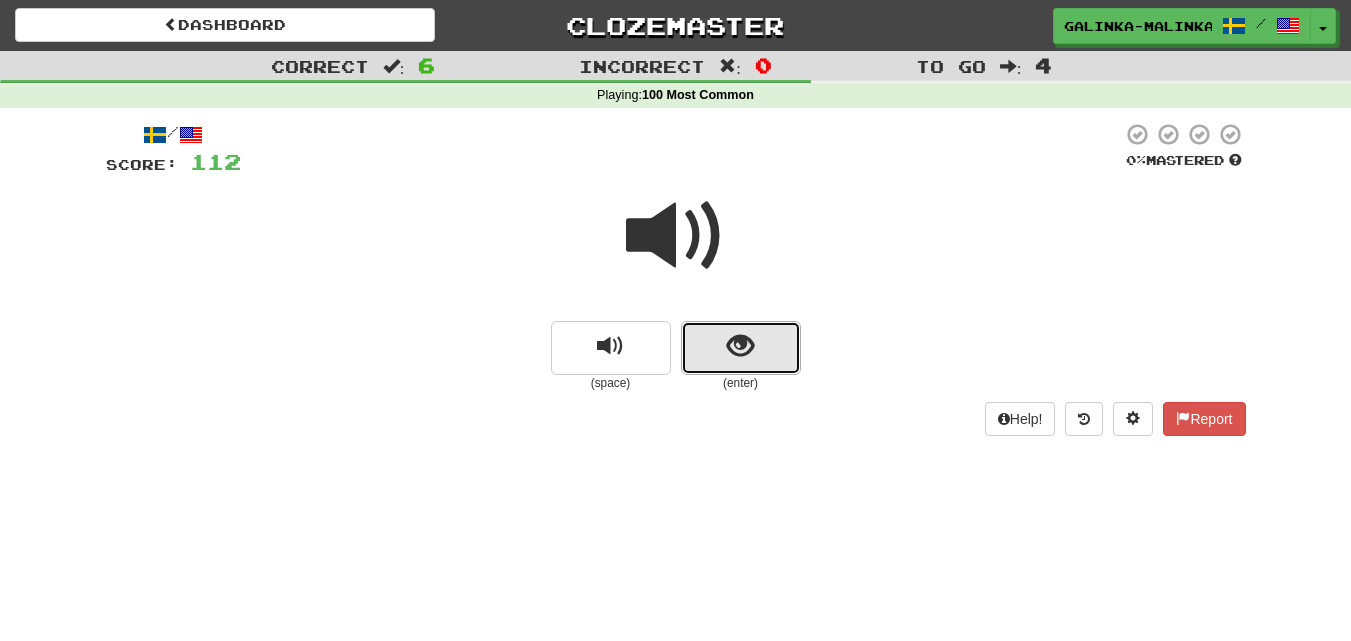 click at bounding box center (741, 348) 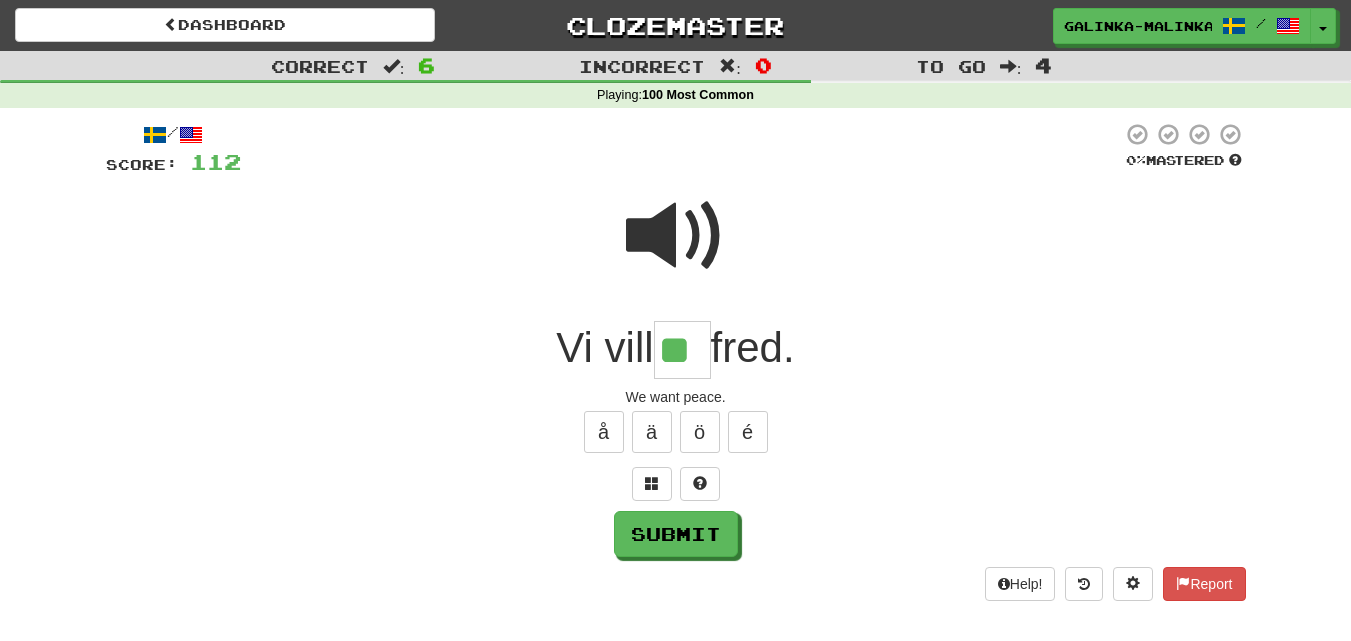 type on "**" 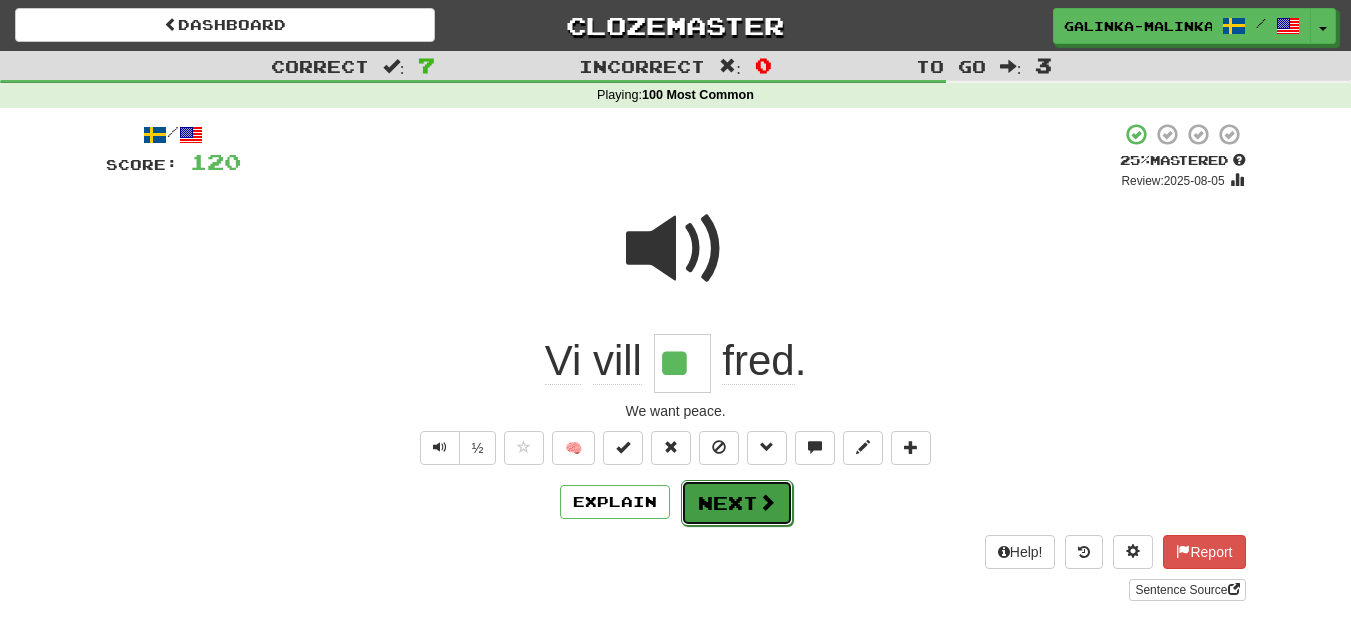 click on "Next" at bounding box center (737, 503) 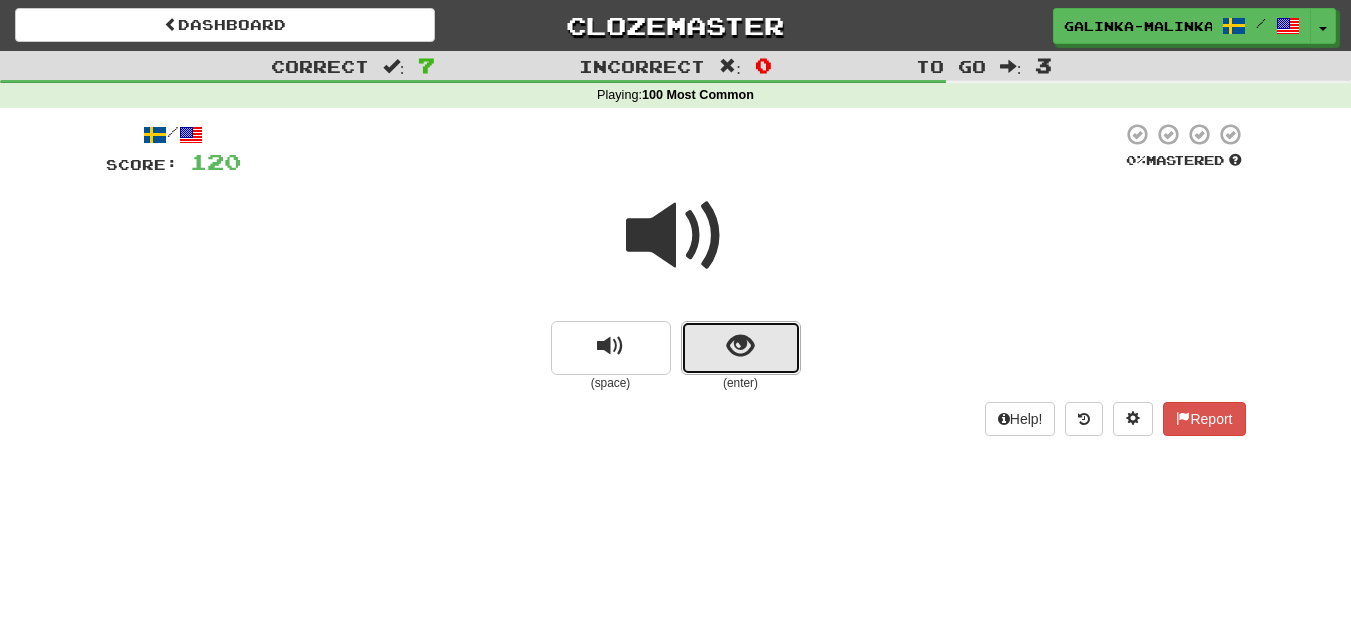 click at bounding box center (741, 348) 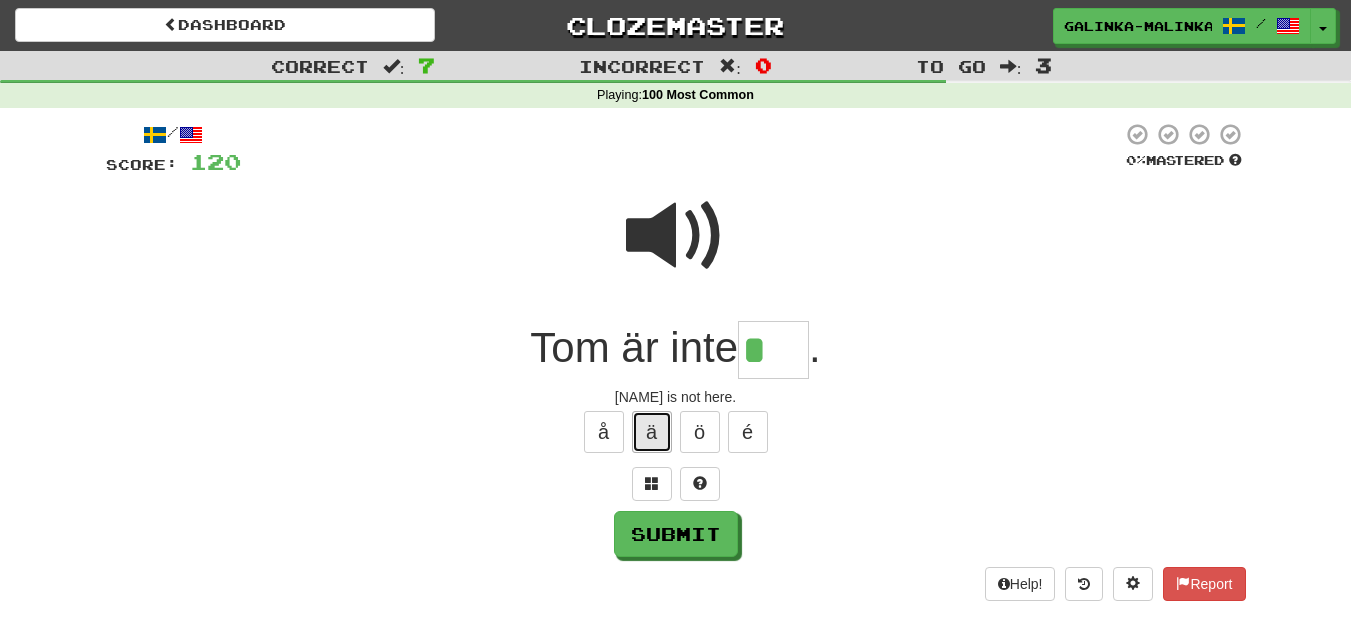 click on "ä" at bounding box center (652, 432) 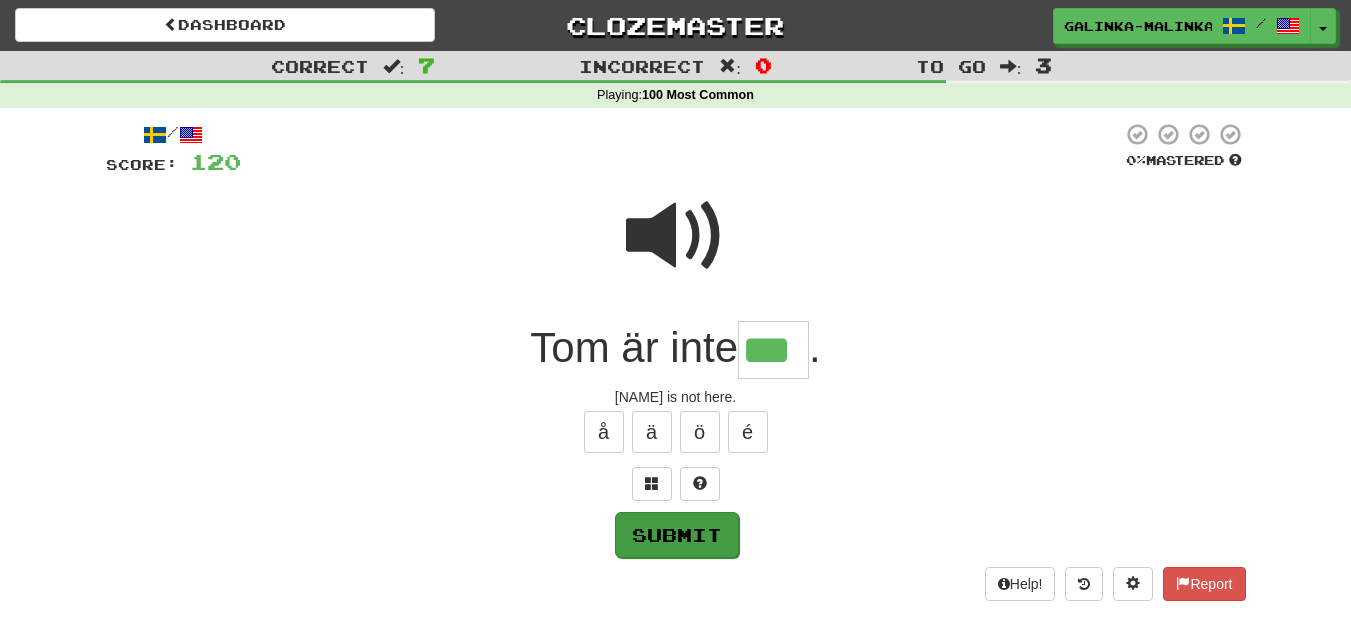 type on "***" 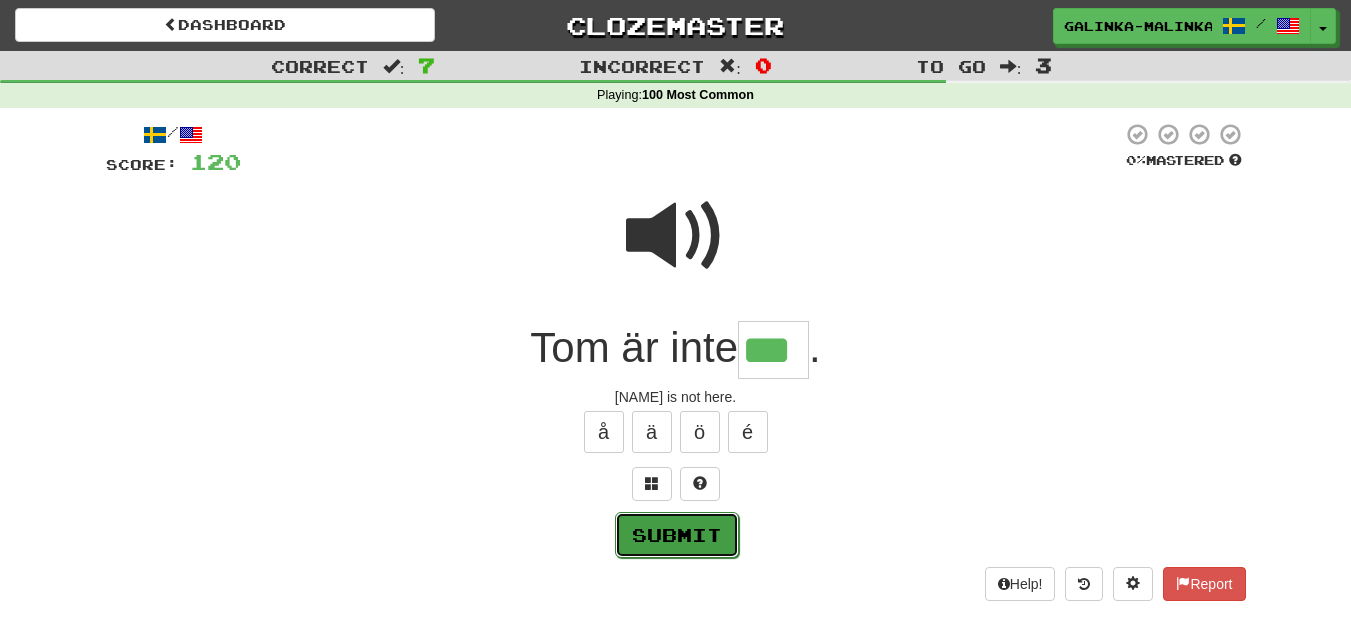 click on "Submit" at bounding box center (677, 535) 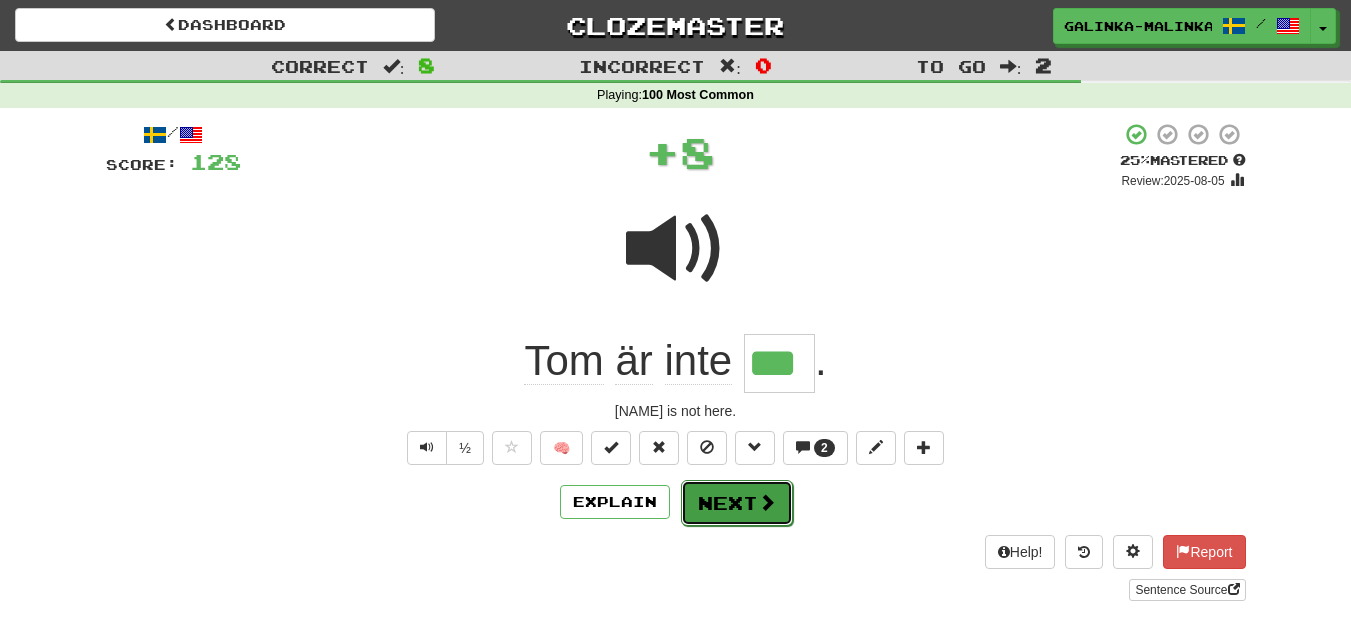 click on "Next" at bounding box center (737, 503) 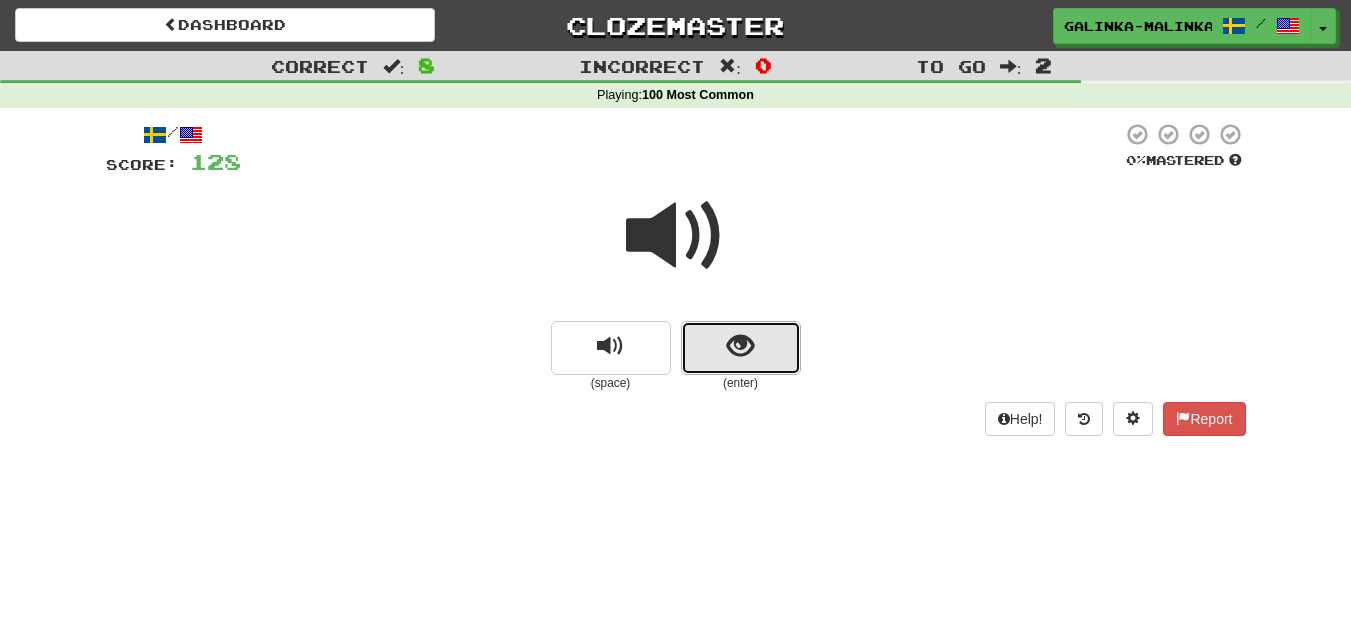 click at bounding box center (740, 346) 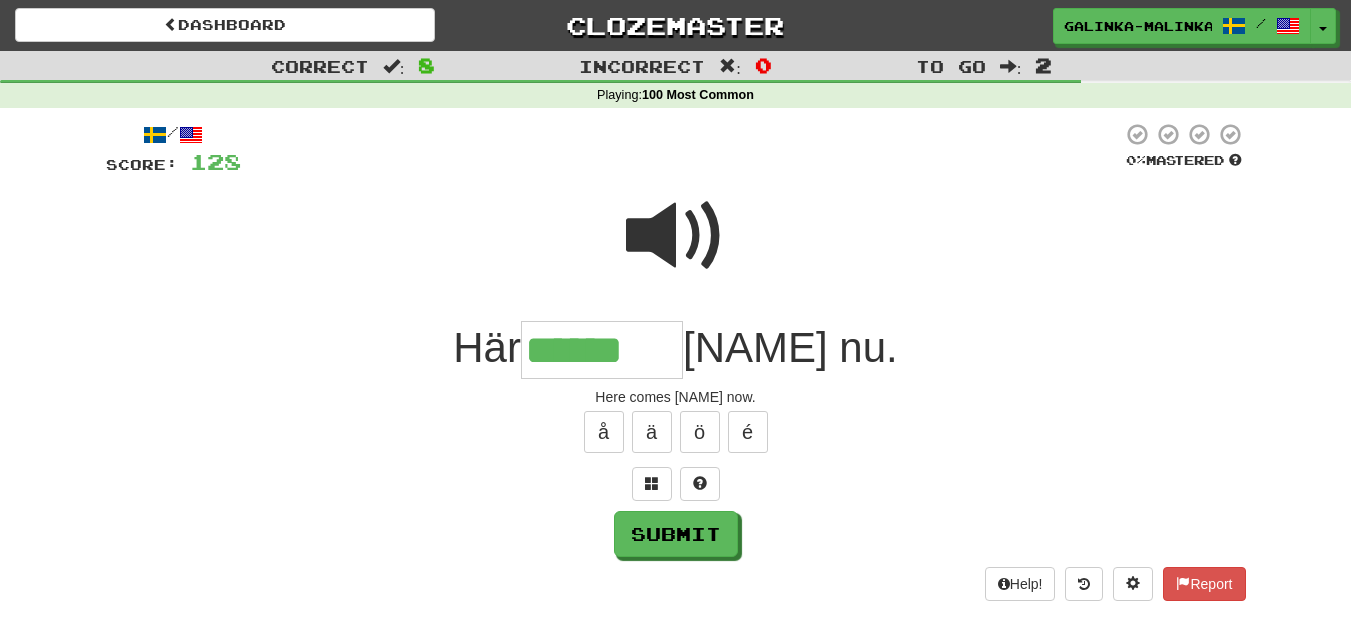 type on "******" 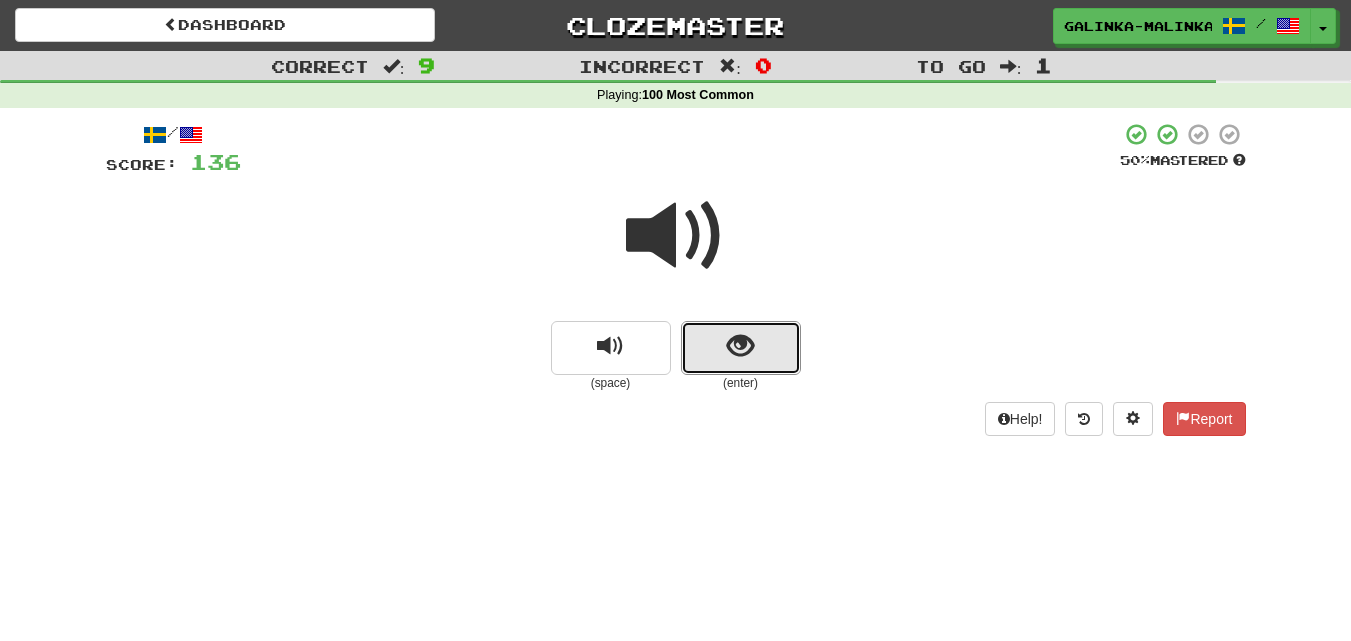 click at bounding box center (741, 348) 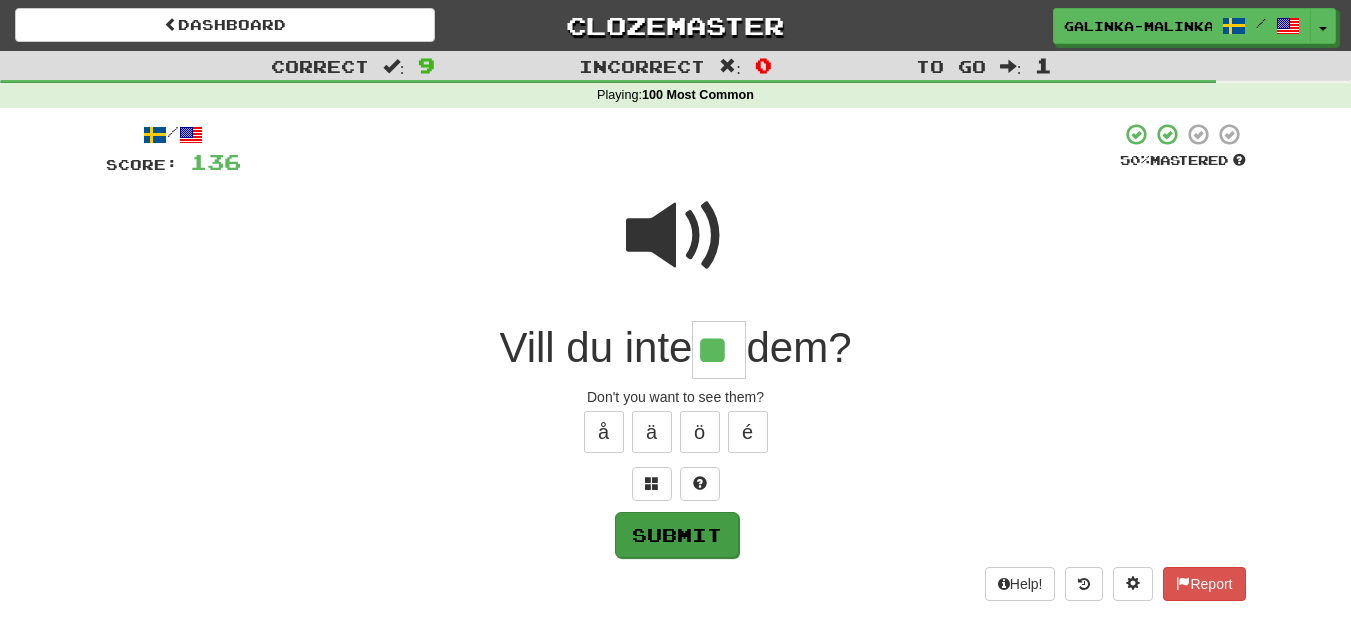 type on "**" 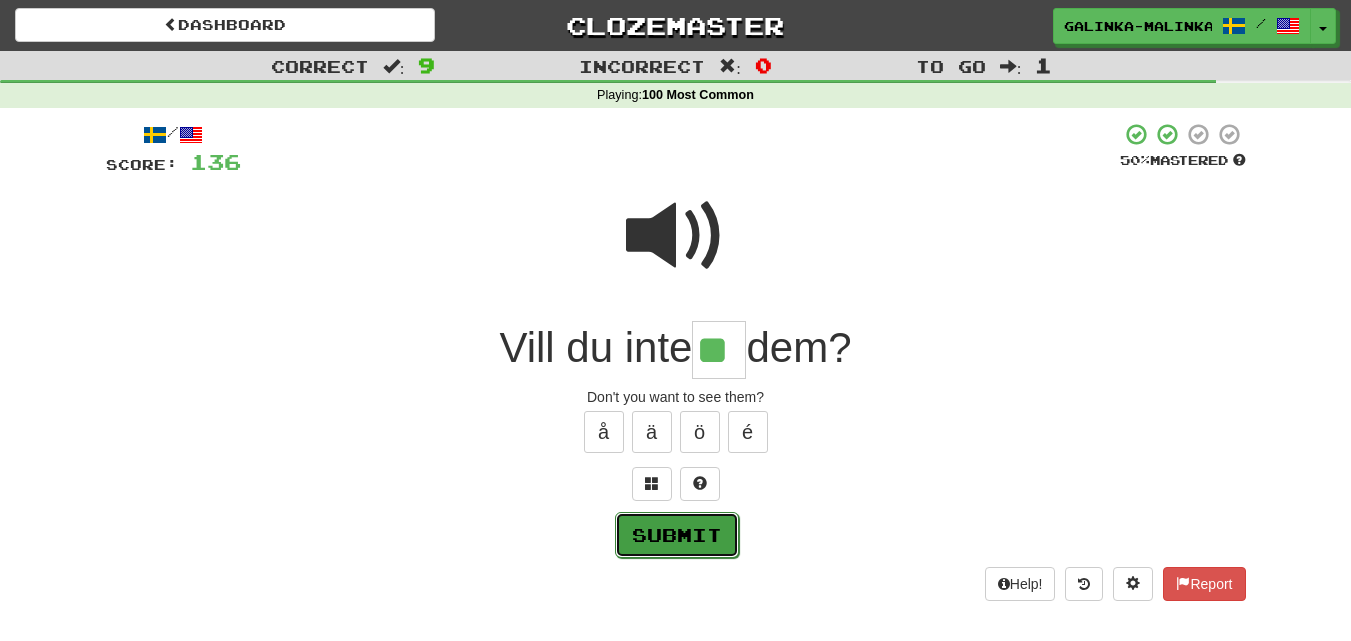 click on "Submit" at bounding box center [677, 535] 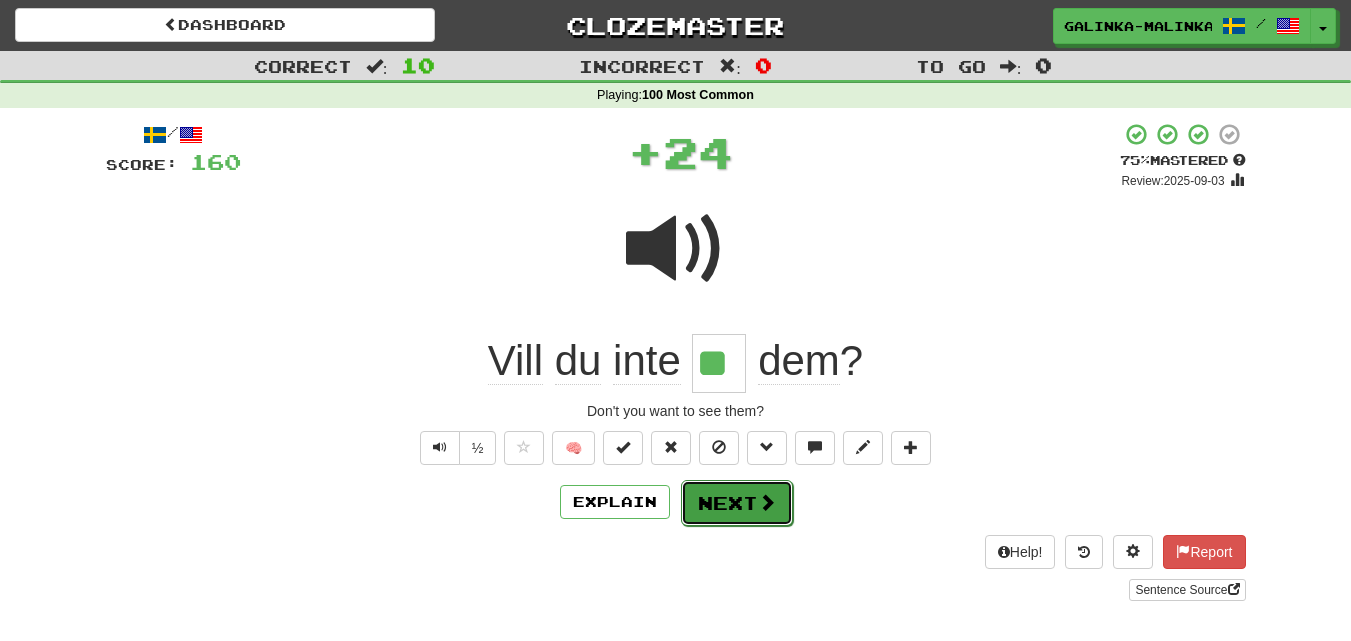 click on "Next" at bounding box center [737, 503] 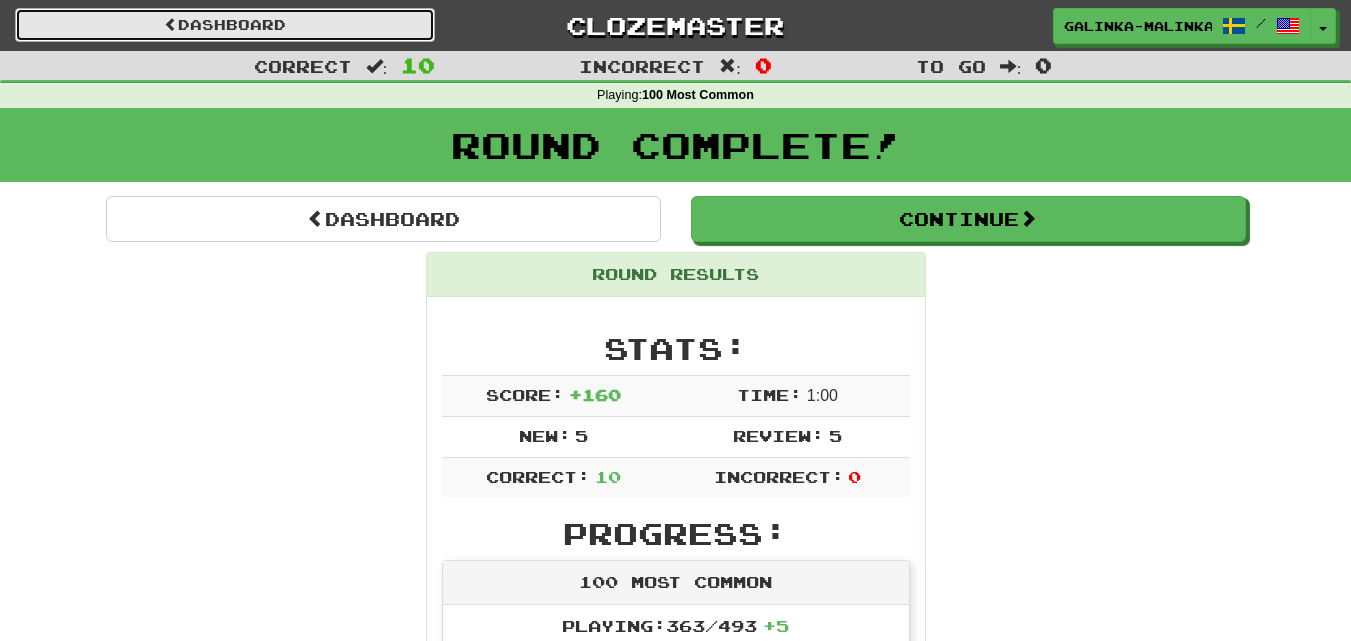 click on "Dashboard" at bounding box center (225, 25) 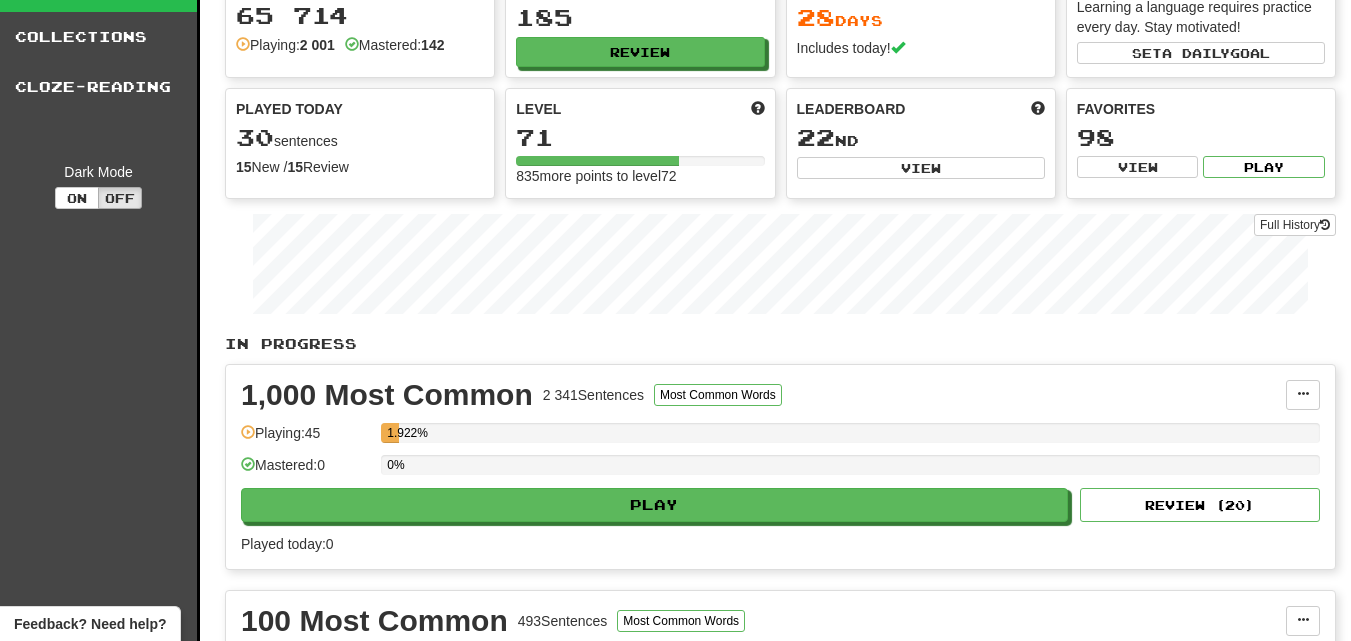scroll, scrollTop: 0, scrollLeft: 0, axis: both 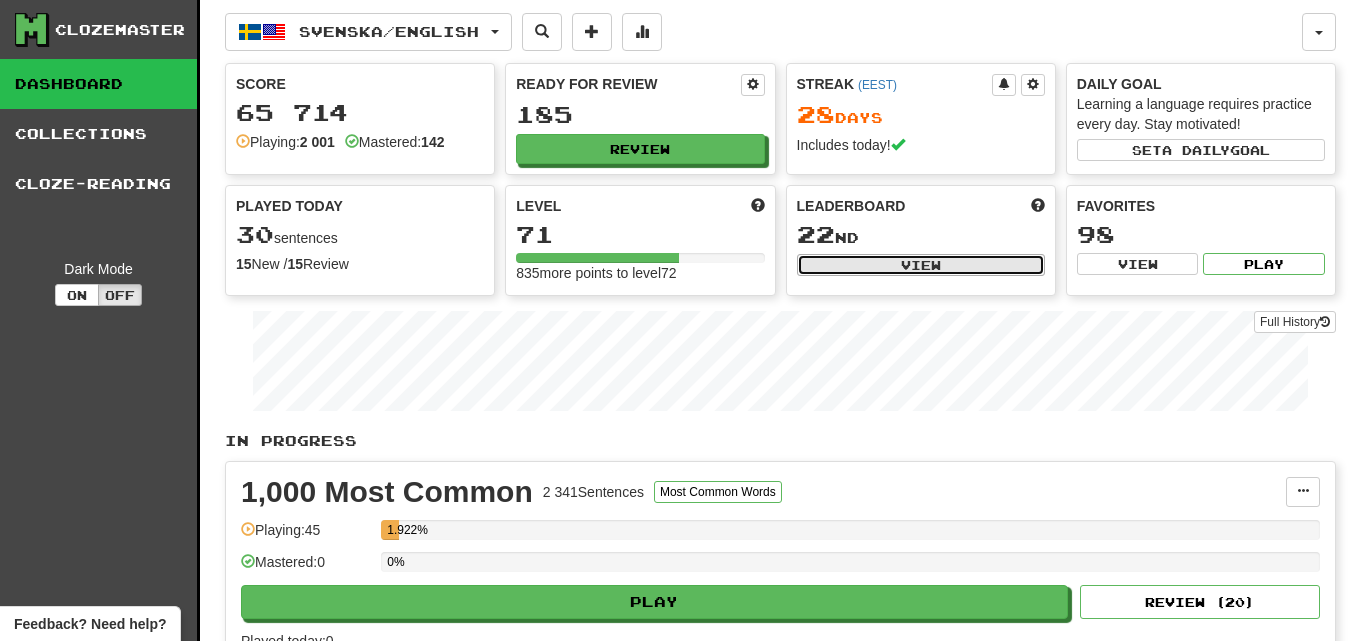 click on "View" at bounding box center (921, 265) 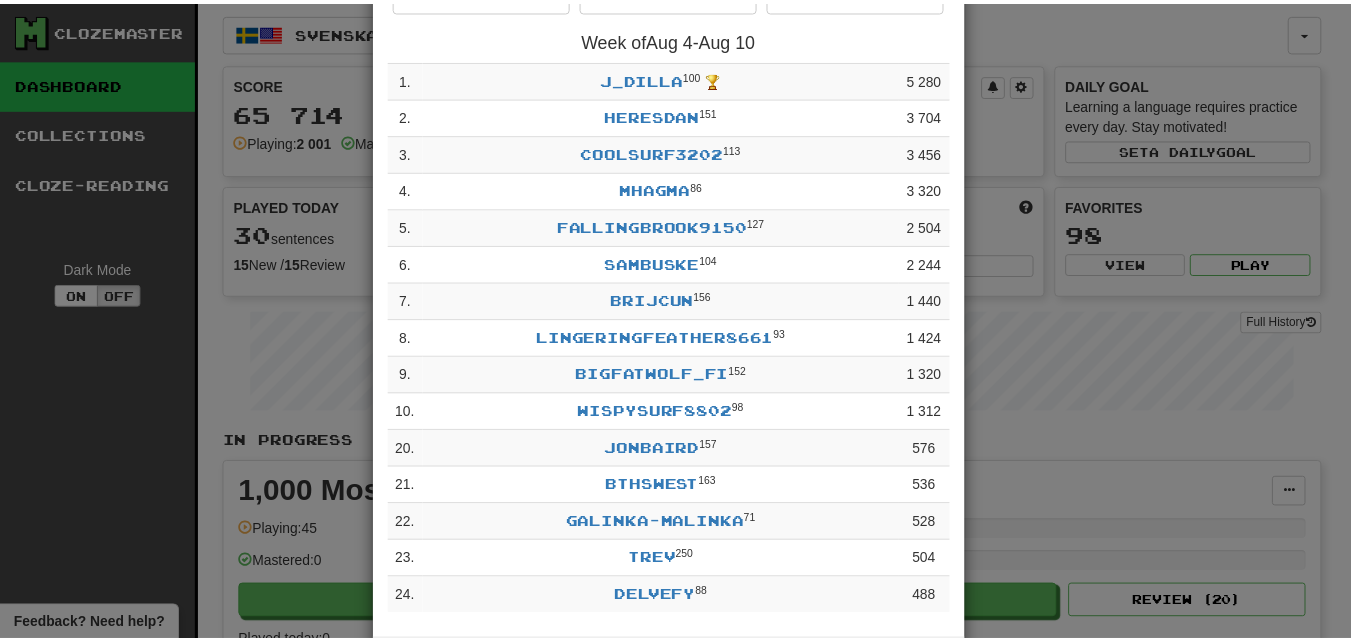 scroll, scrollTop: 0, scrollLeft: 0, axis: both 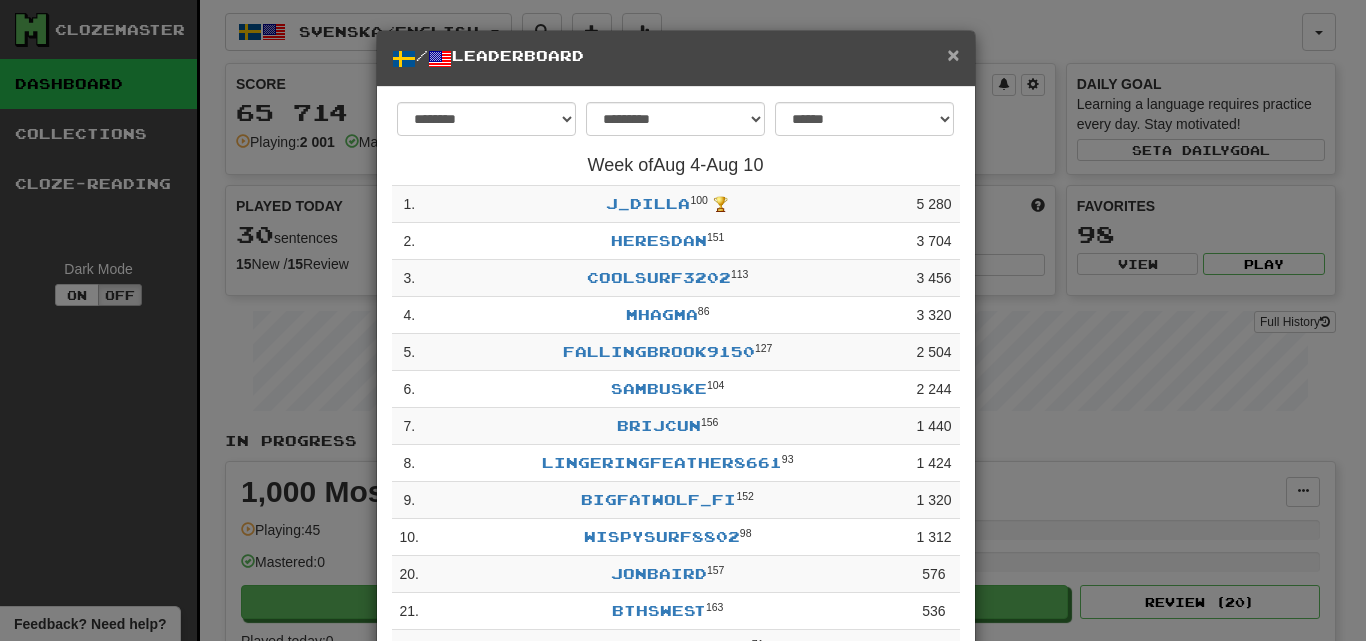click on "×" at bounding box center [953, 54] 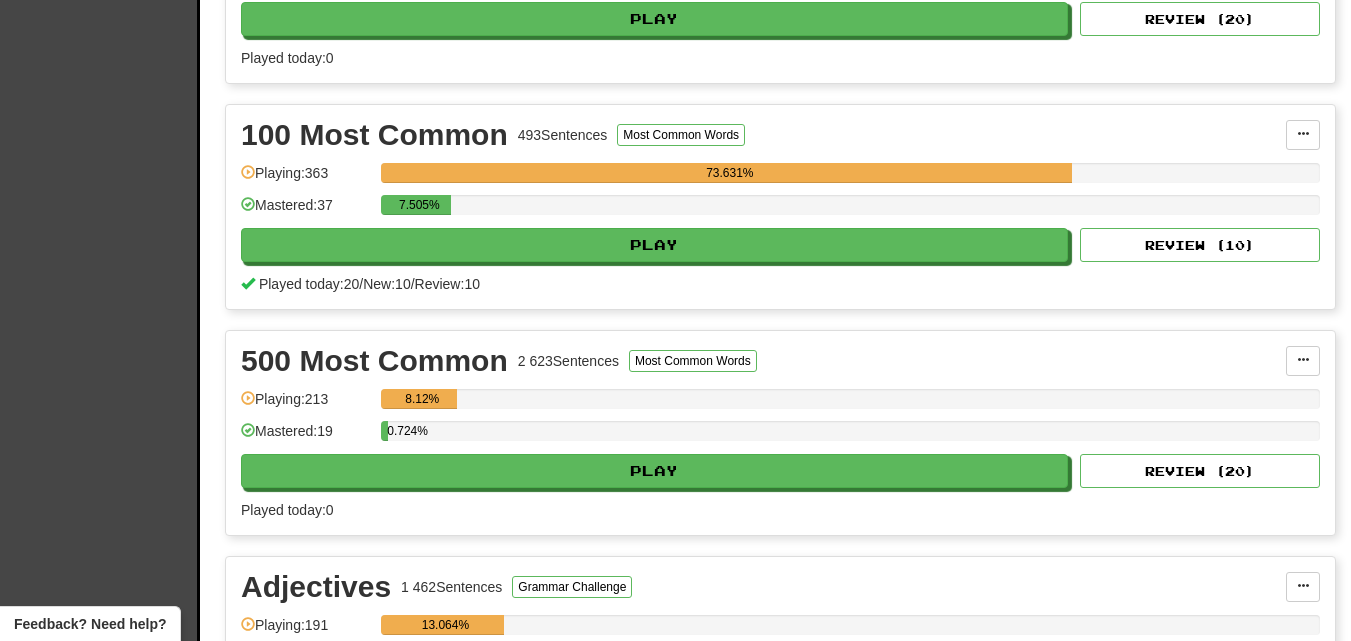 scroll, scrollTop: 600, scrollLeft: 0, axis: vertical 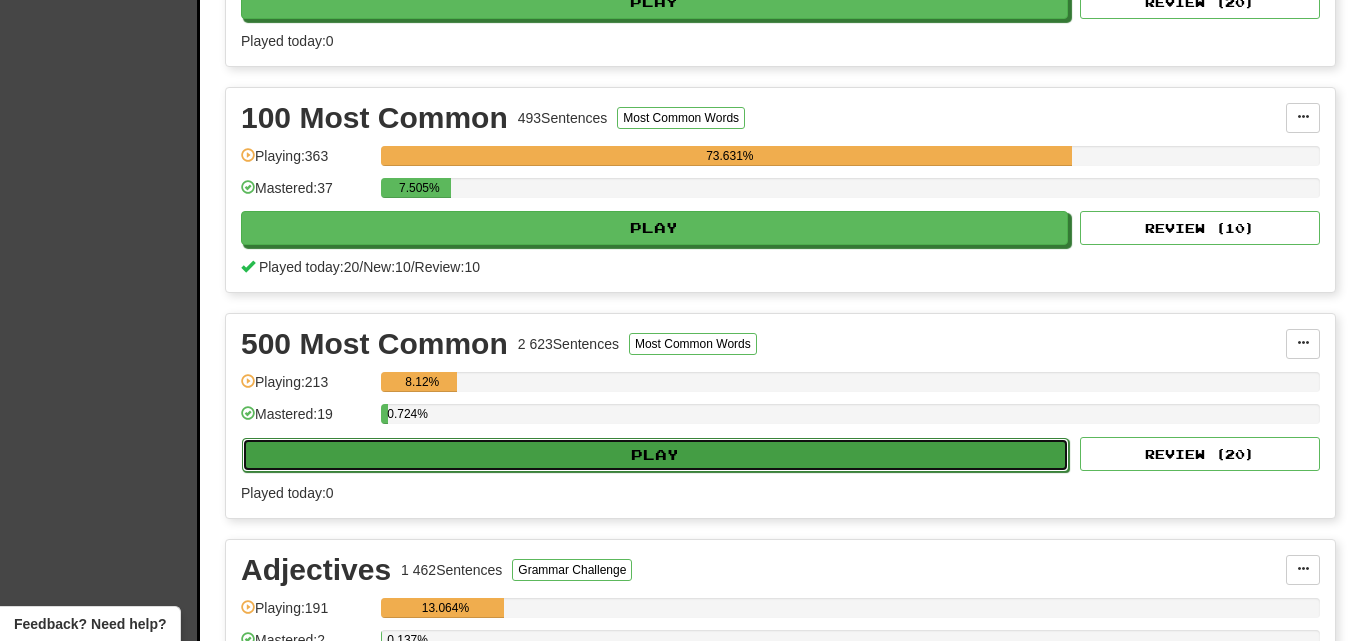 click on "Play" at bounding box center [655, 455] 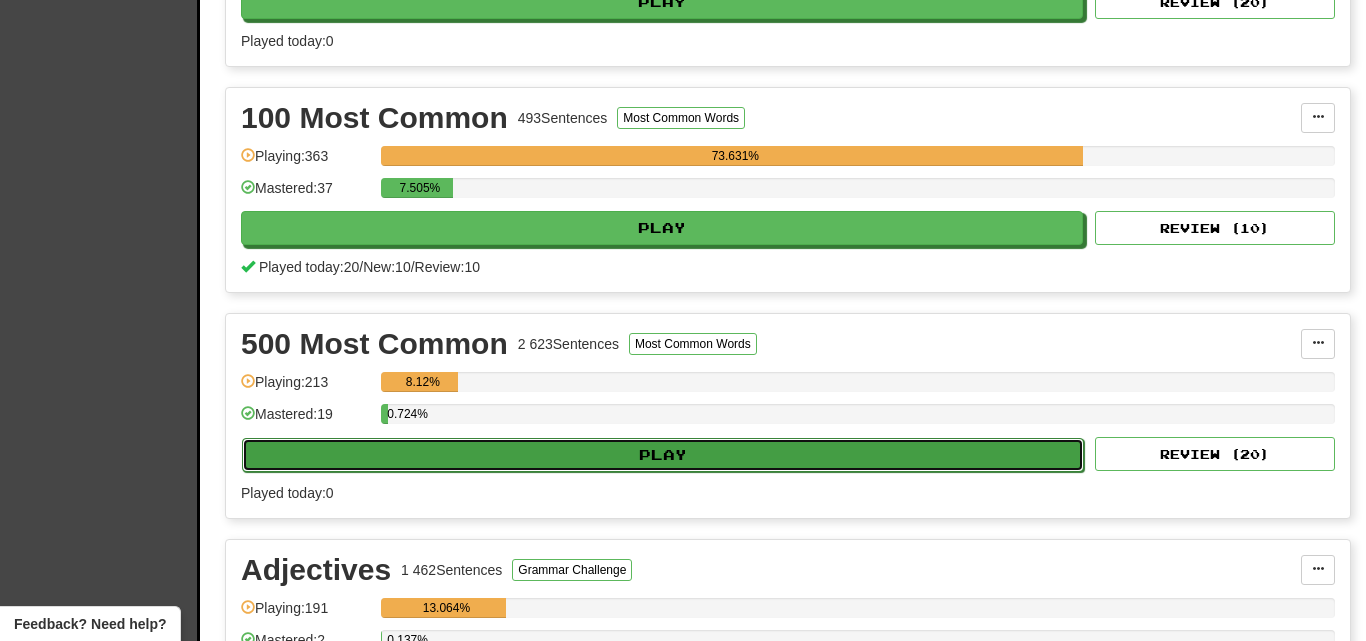 select on "**" 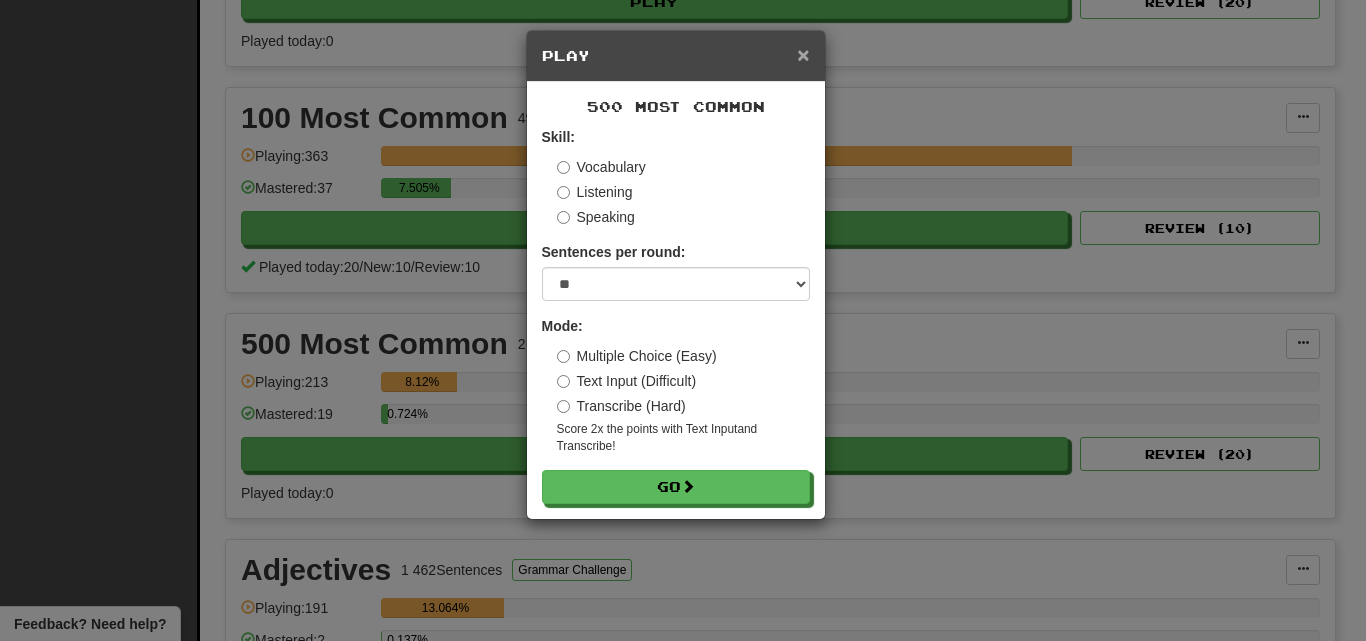 click on "×" at bounding box center [803, 54] 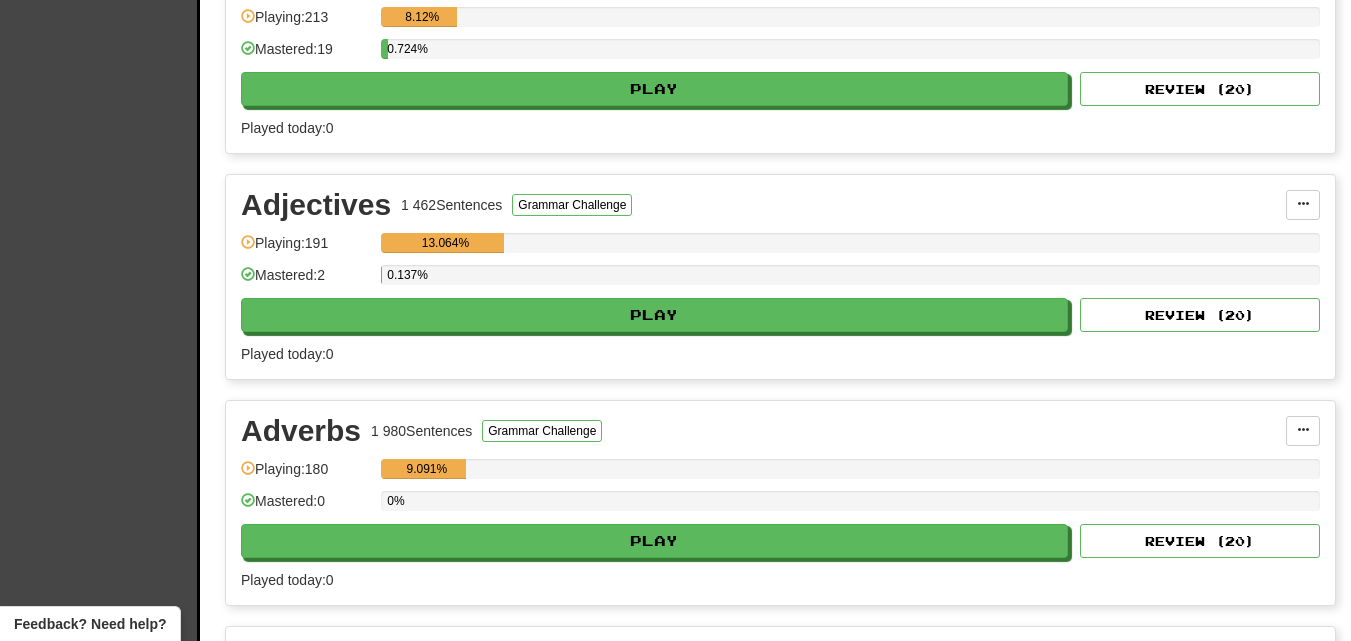scroll, scrollTop: 1000, scrollLeft: 0, axis: vertical 